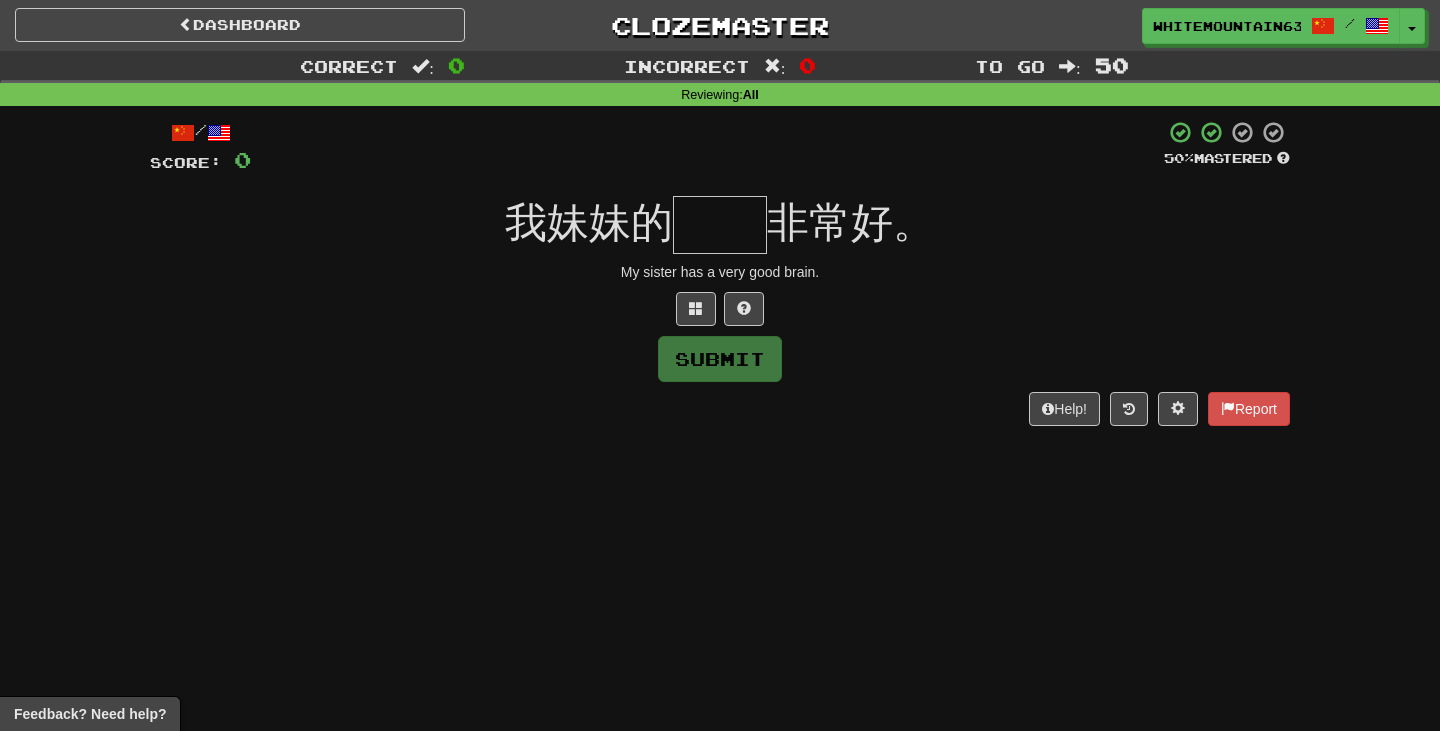 scroll, scrollTop: 0, scrollLeft: 0, axis: both 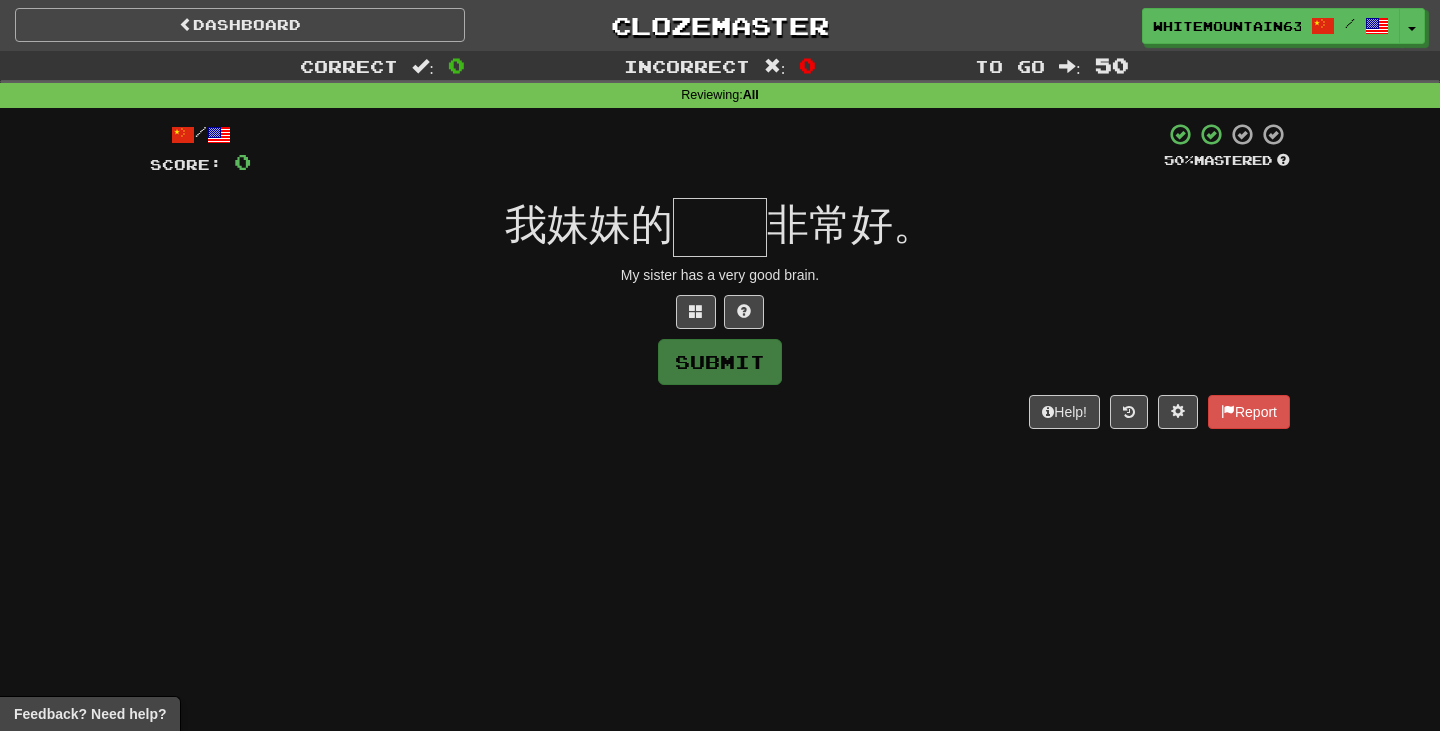 click on "Dashboard" at bounding box center [240, 25] 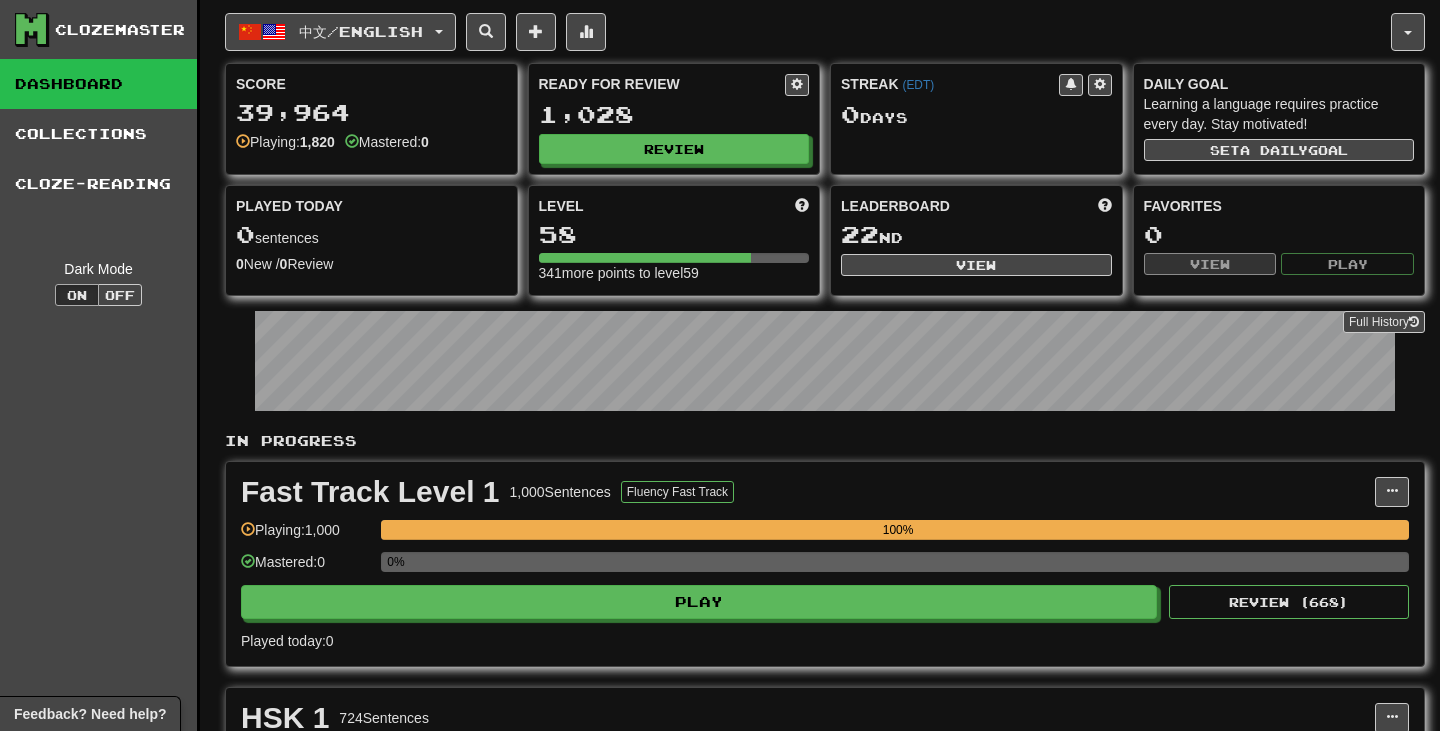 scroll, scrollTop: 0, scrollLeft: 0, axis: both 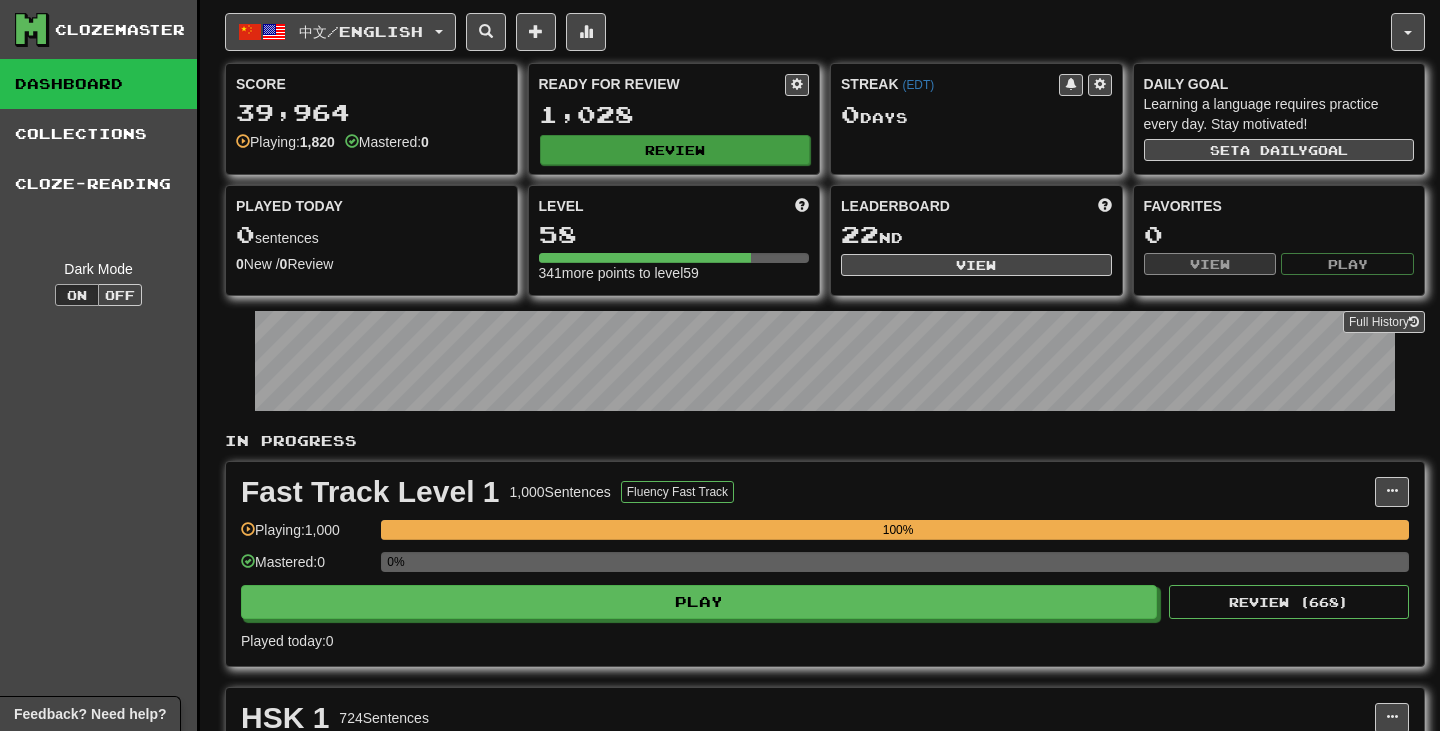 click on "Review" at bounding box center [675, 150] 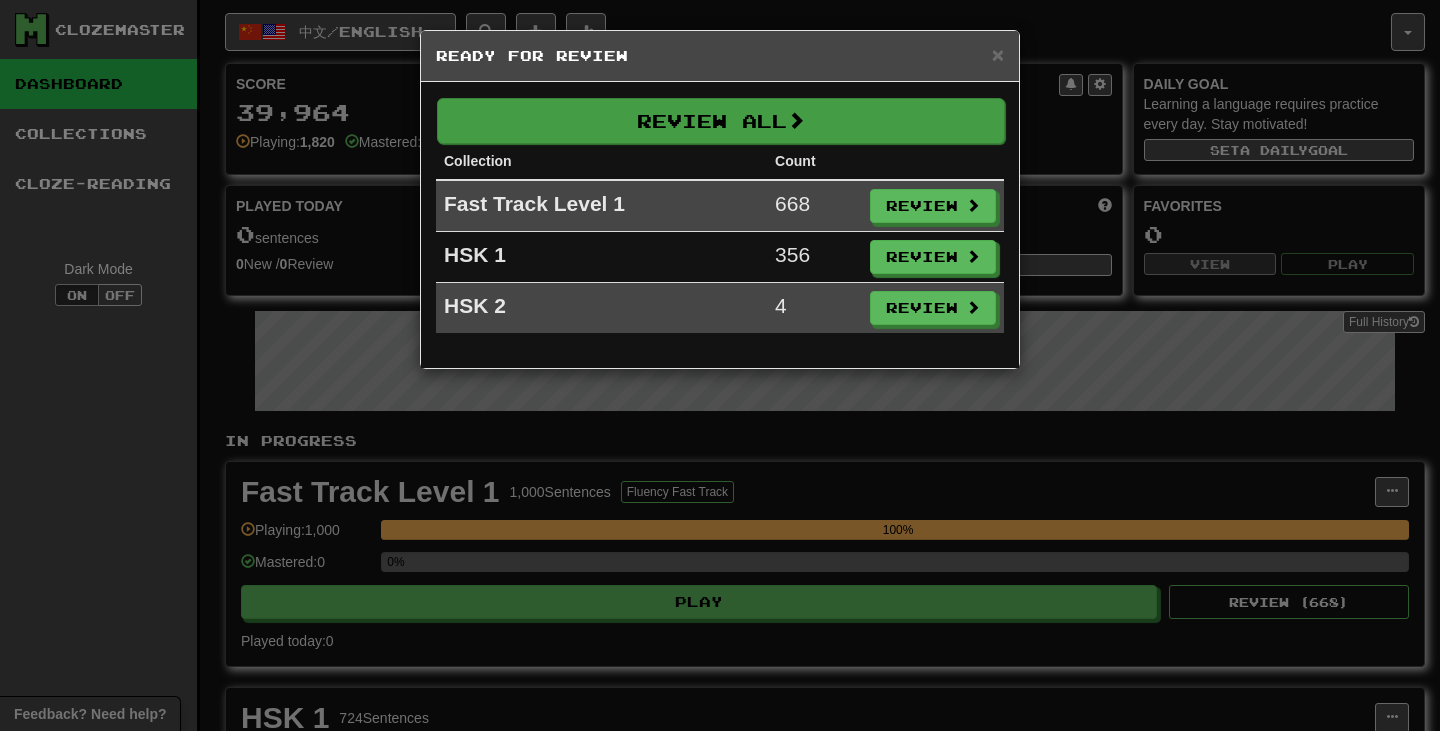 click on "Review All" at bounding box center [721, 121] 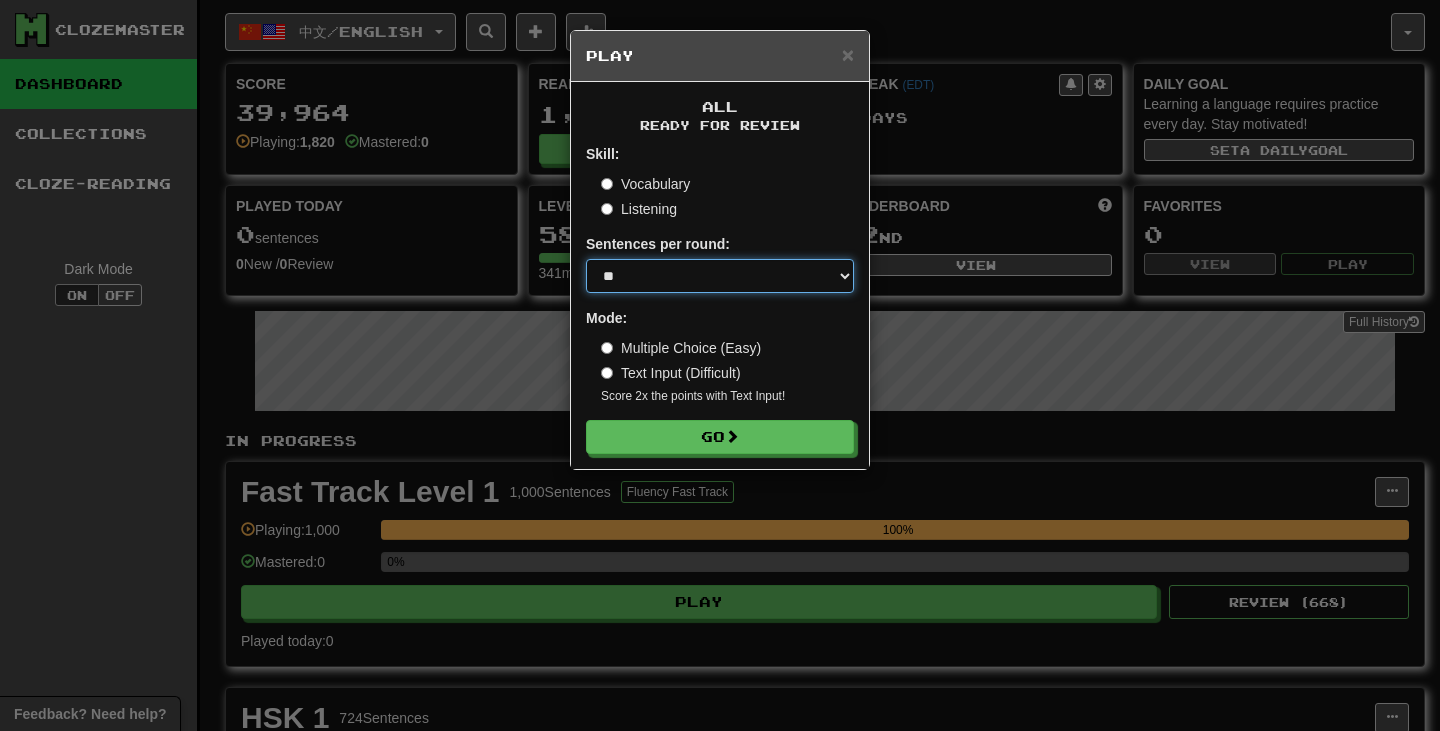 select on "**" 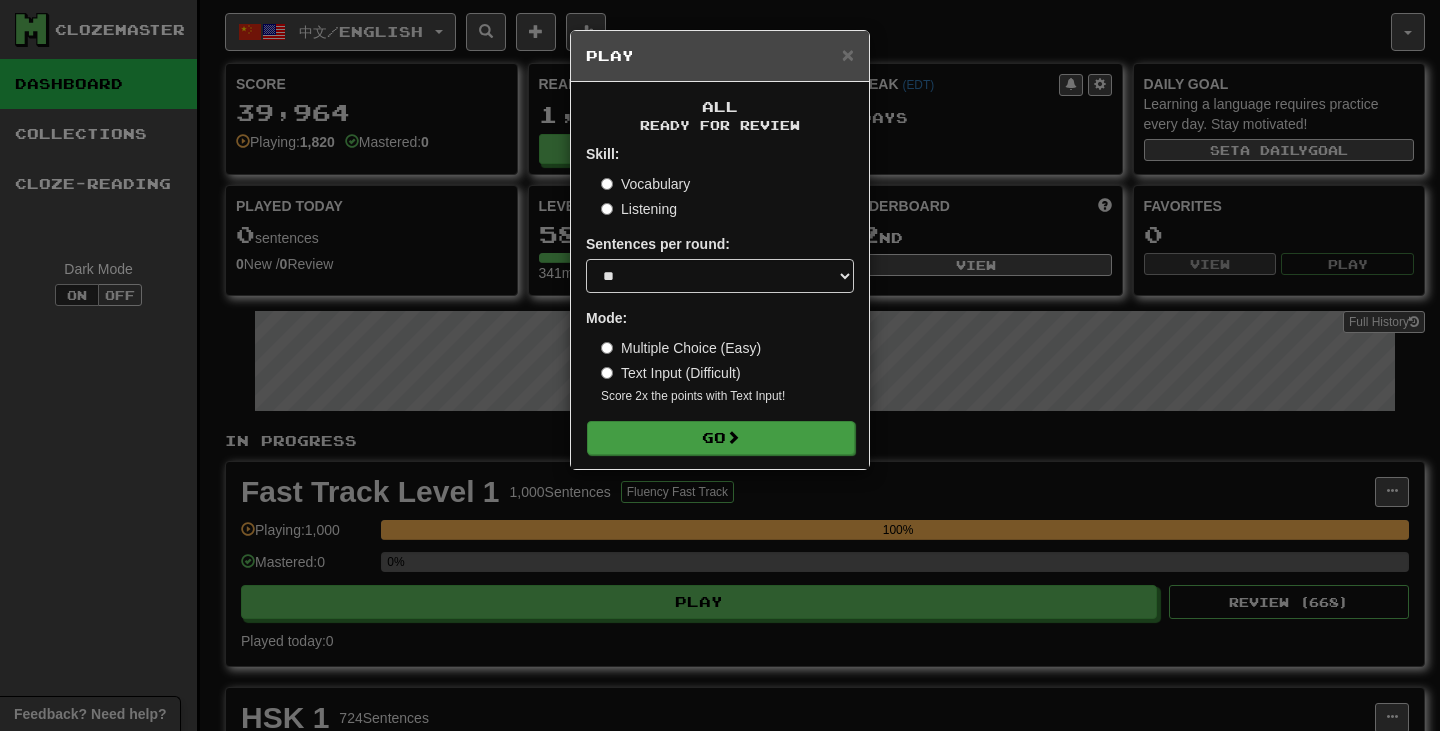 click on "Go" at bounding box center (721, 438) 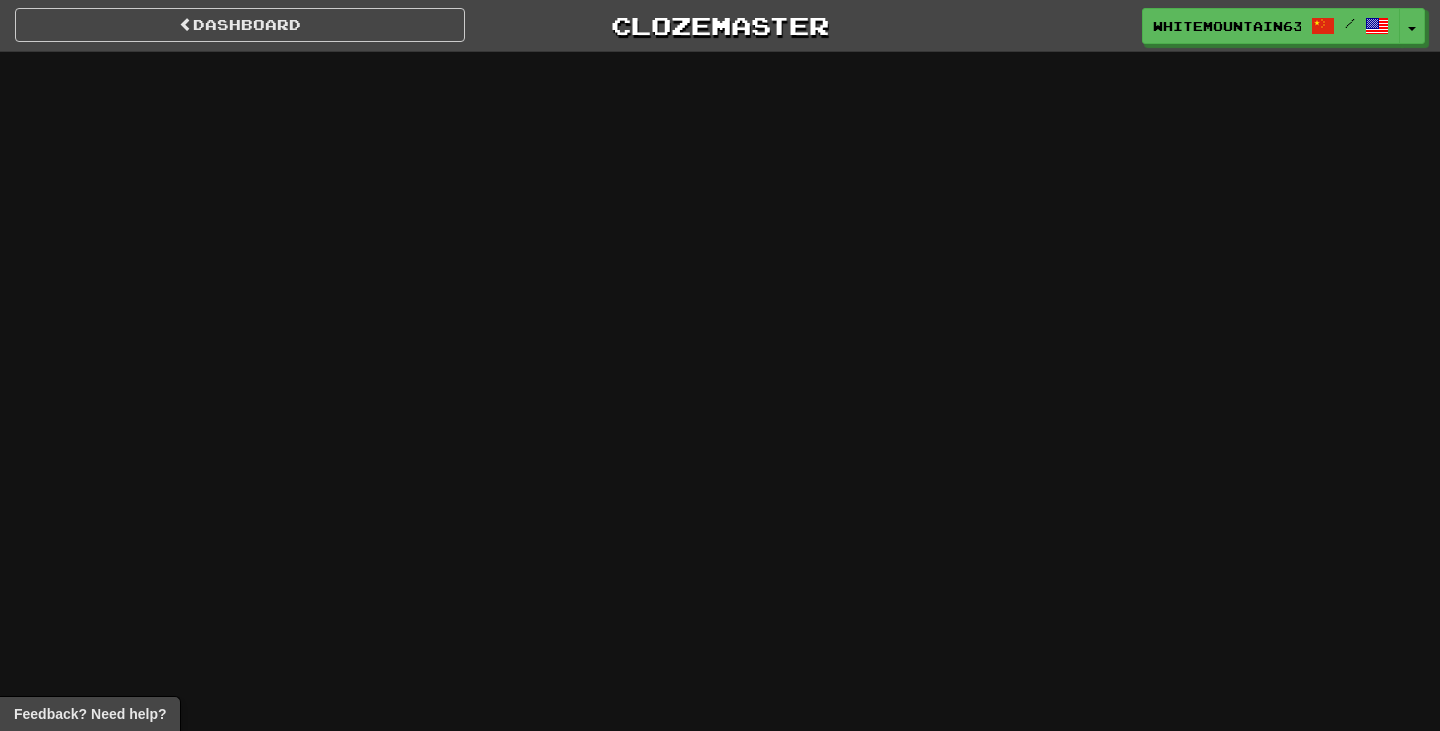 scroll, scrollTop: 0, scrollLeft: 0, axis: both 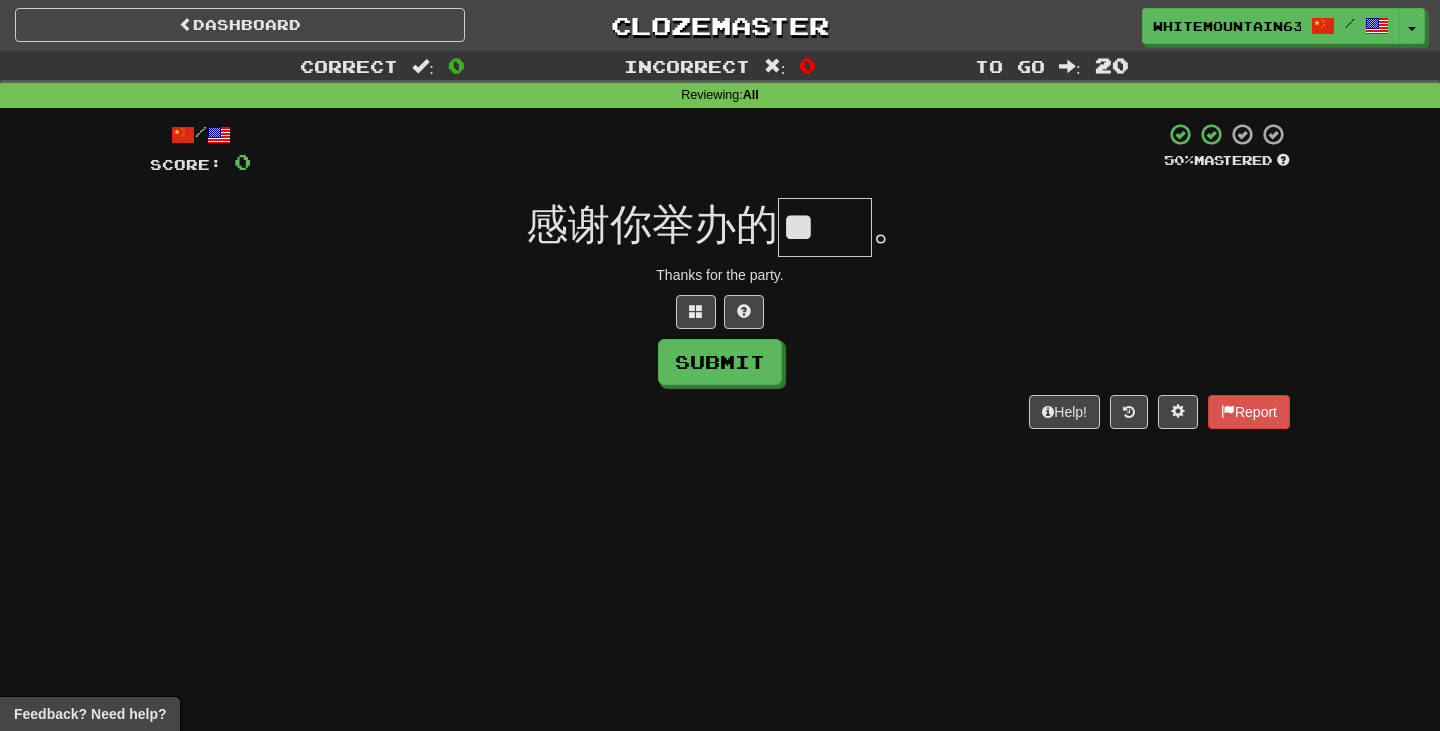 type on "*" 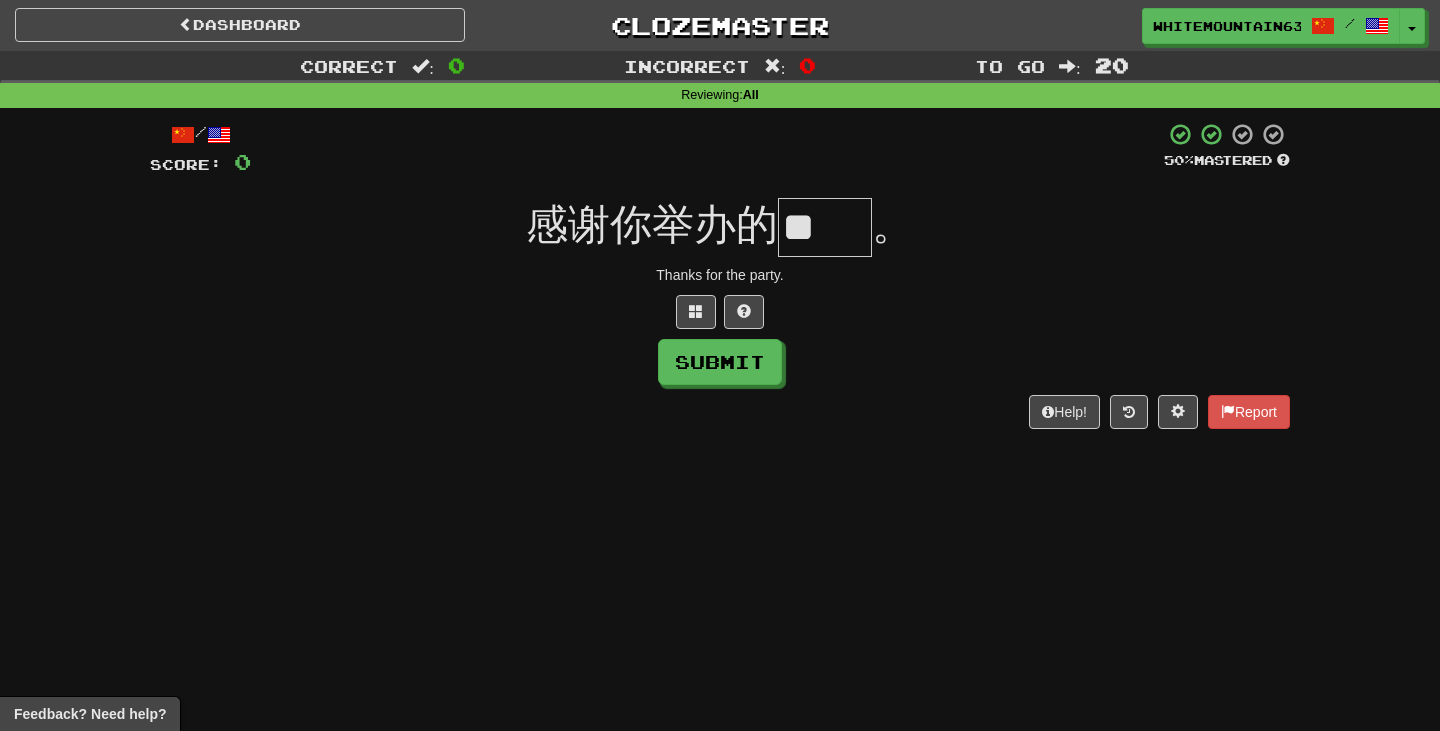 type on "**" 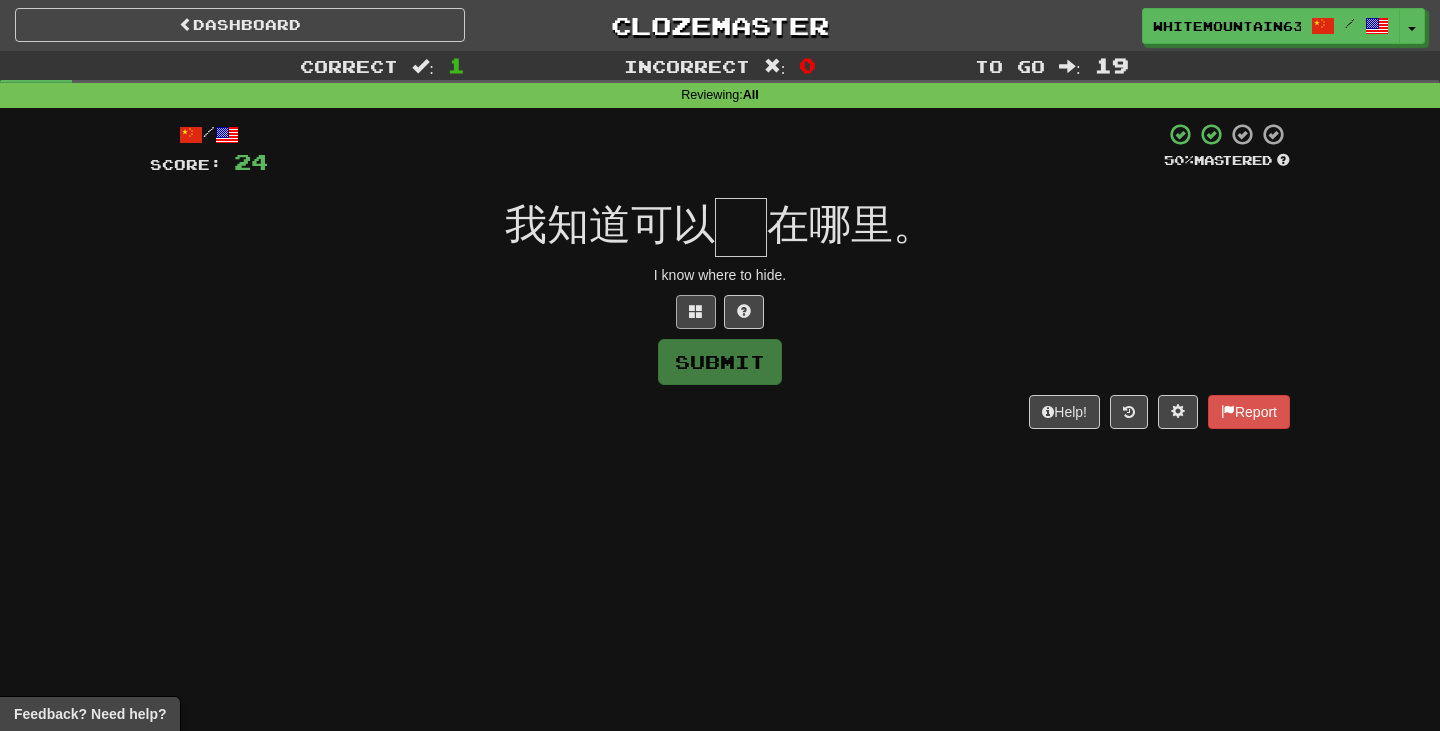click at bounding box center (696, 312) 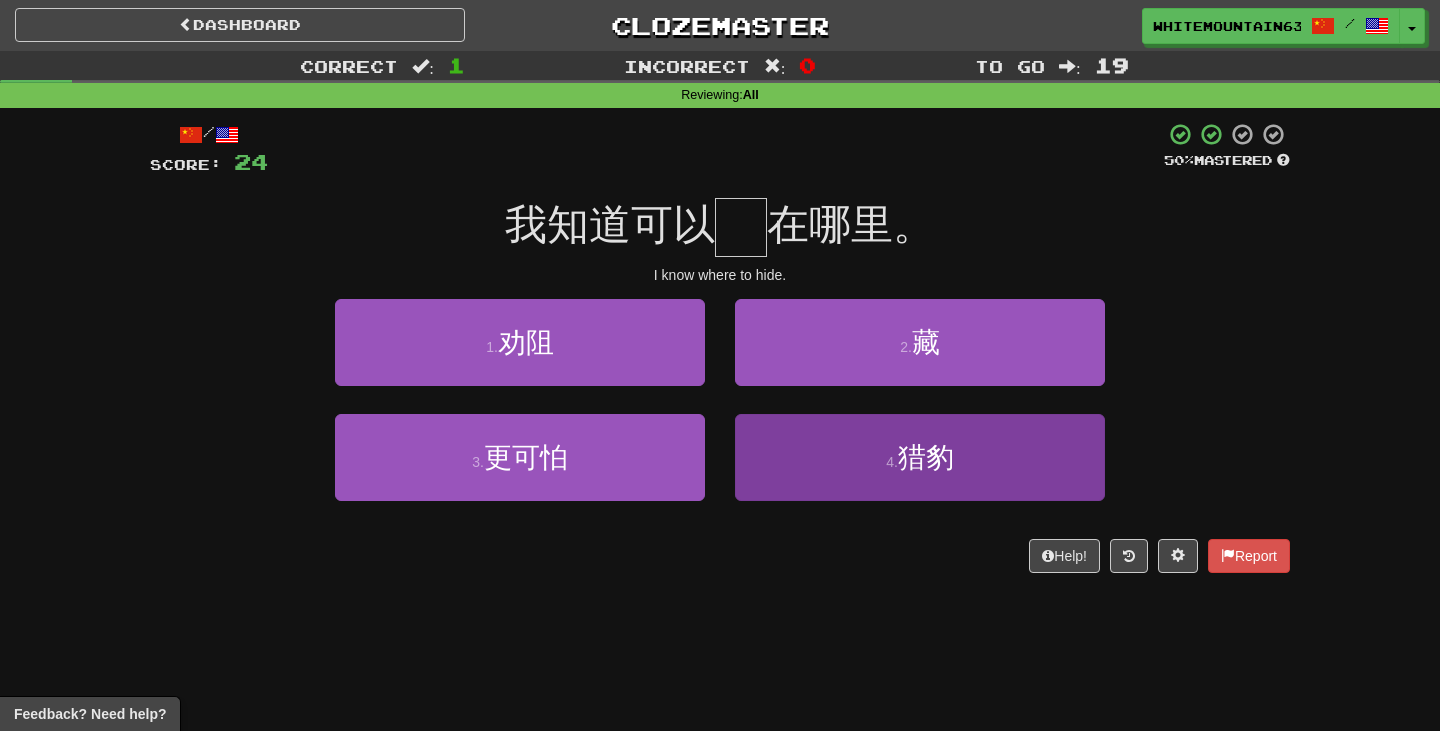 click on "4 .  猎豹" at bounding box center (920, 457) 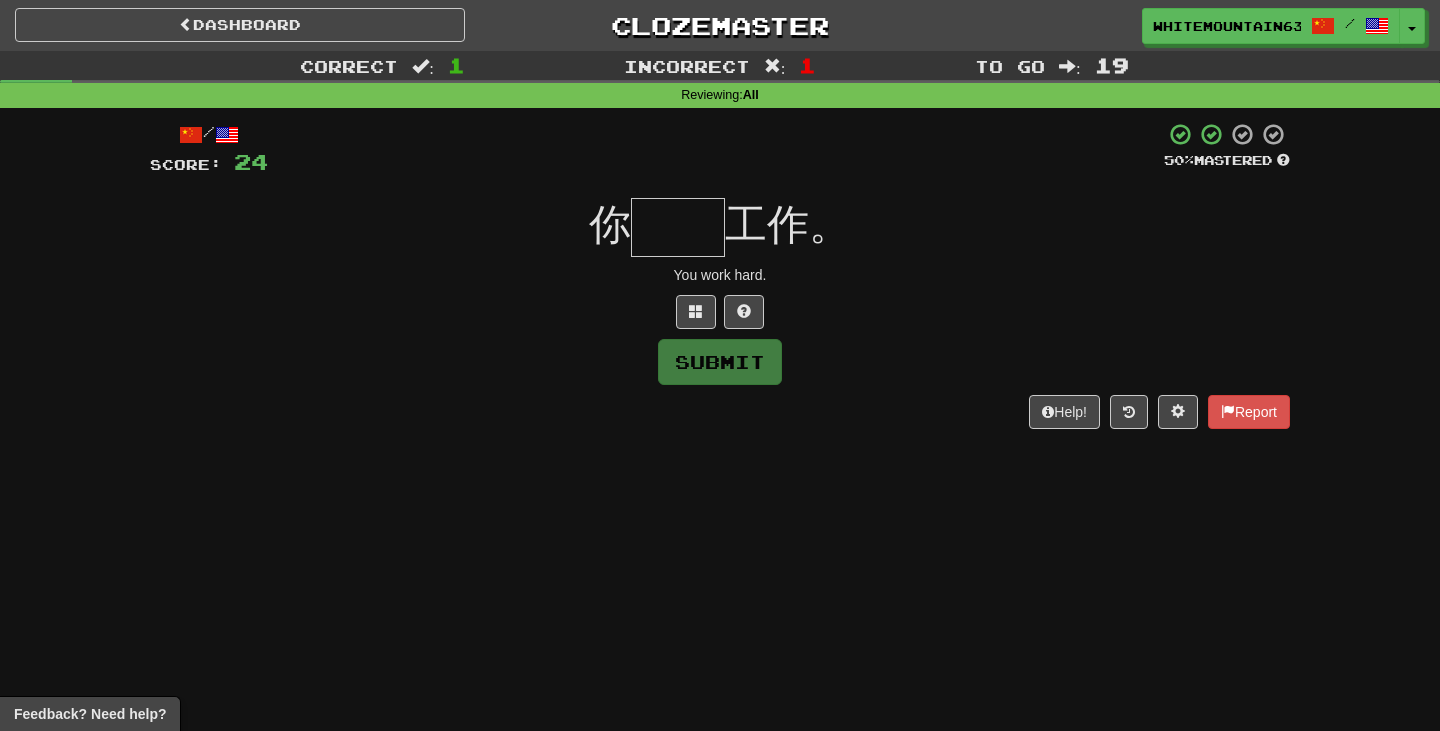 click on "/  Score:   24 50 %  Mastered 你 工作。 You work hard. Submit  Help!  Report" at bounding box center (720, 275) 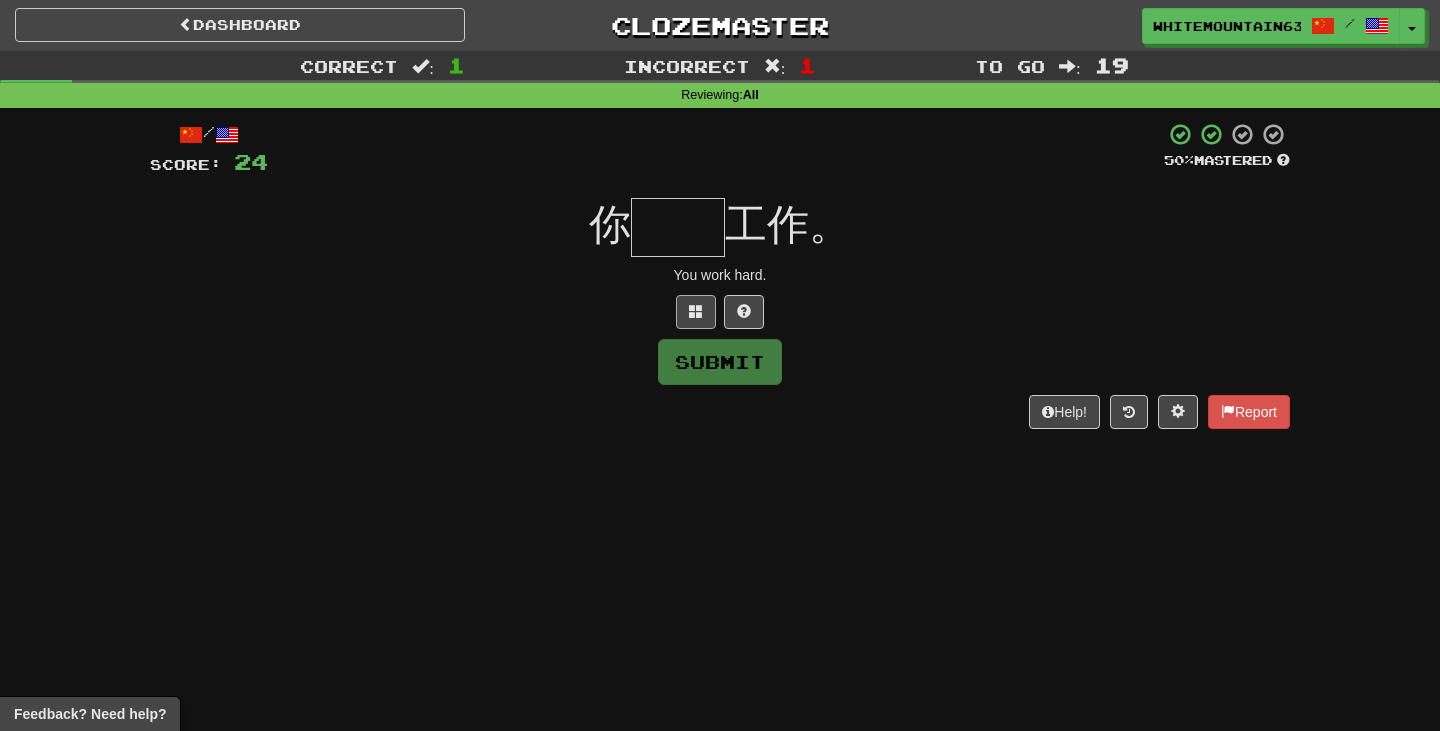 click at bounding box center [696, 312] 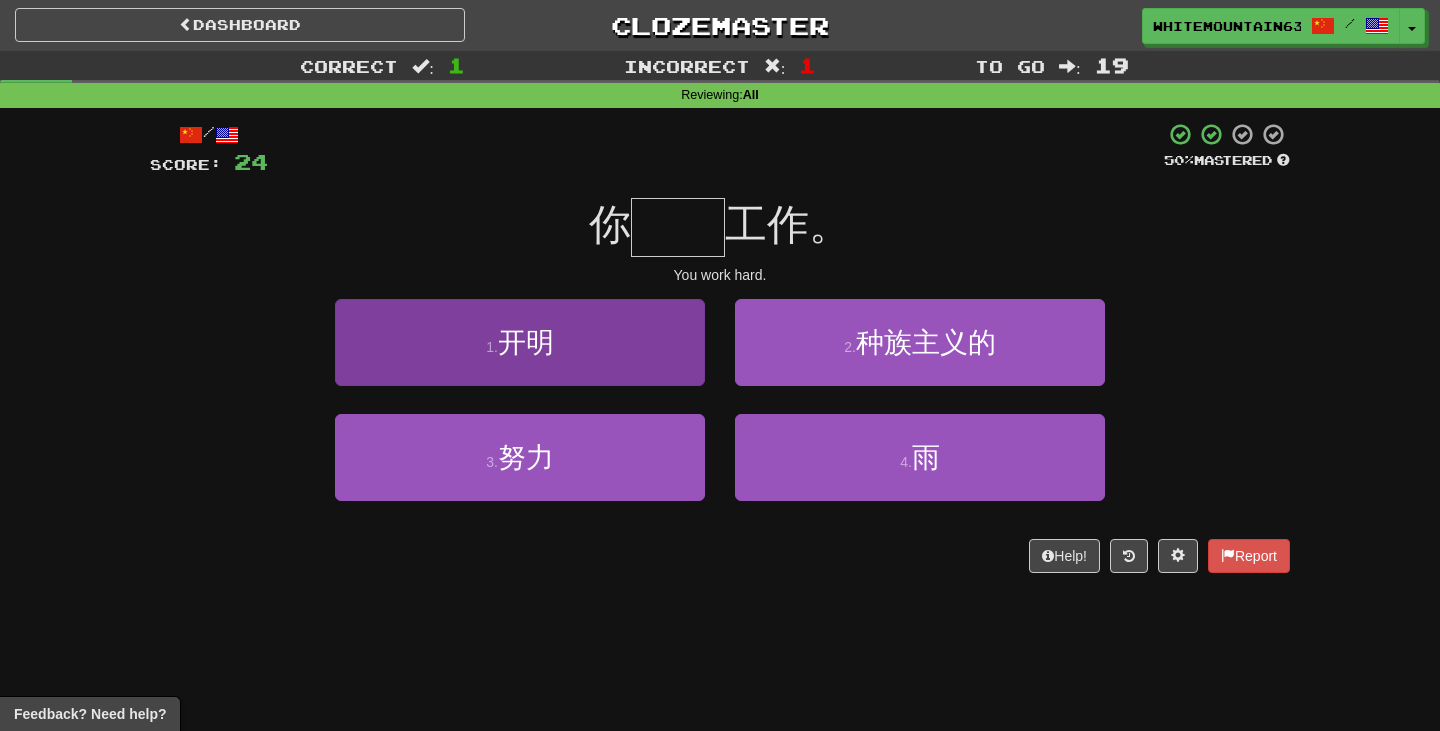 click on "1 .  开明" at bounding box center (520, 342) 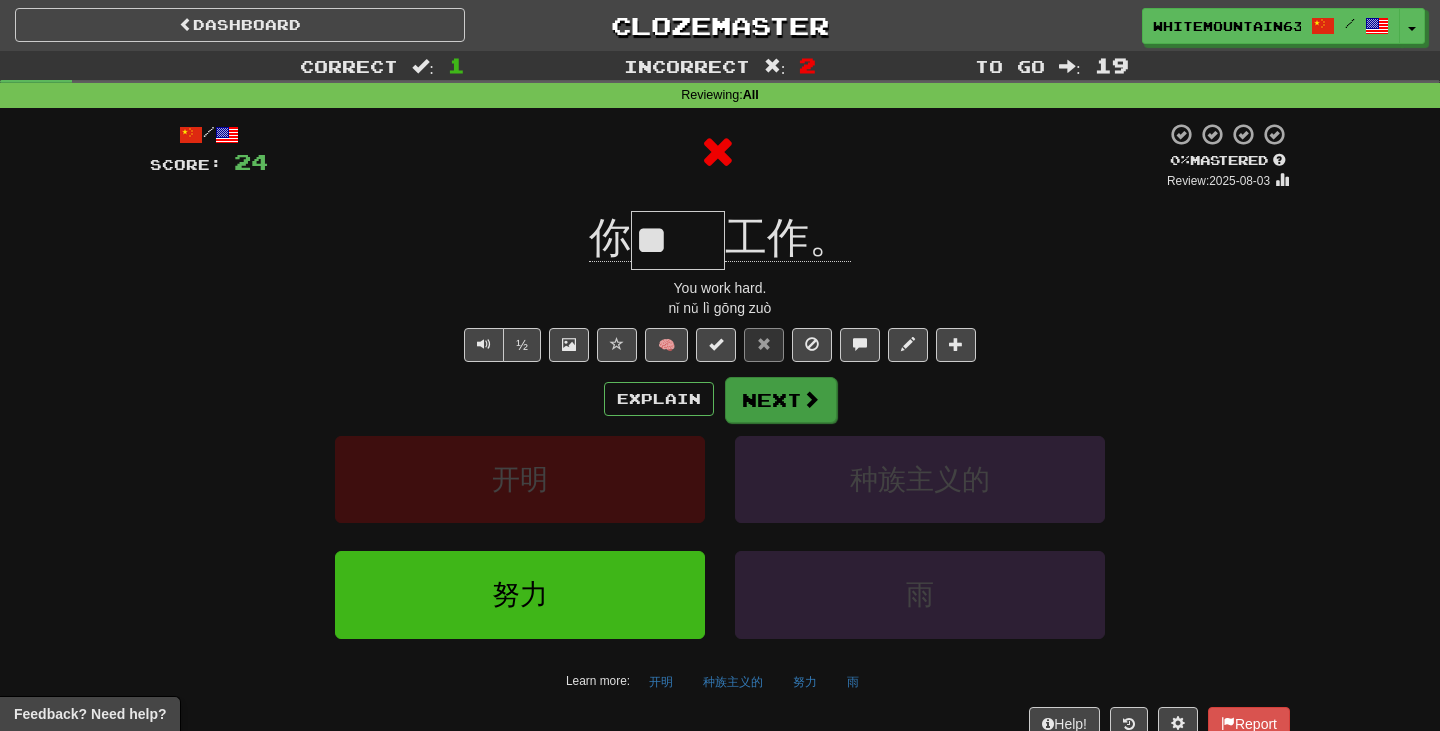 click on "Next" at bounding box center (781, 400) 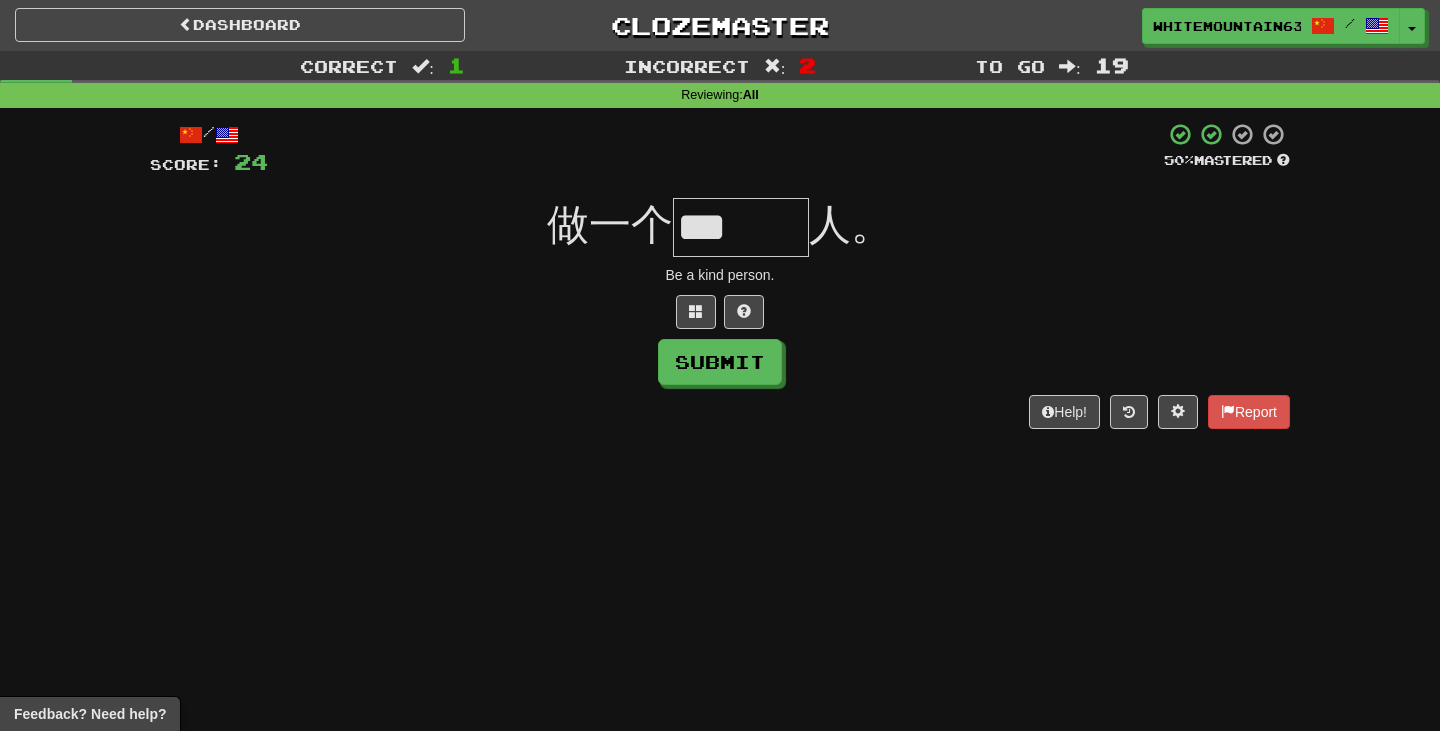 type on "*" 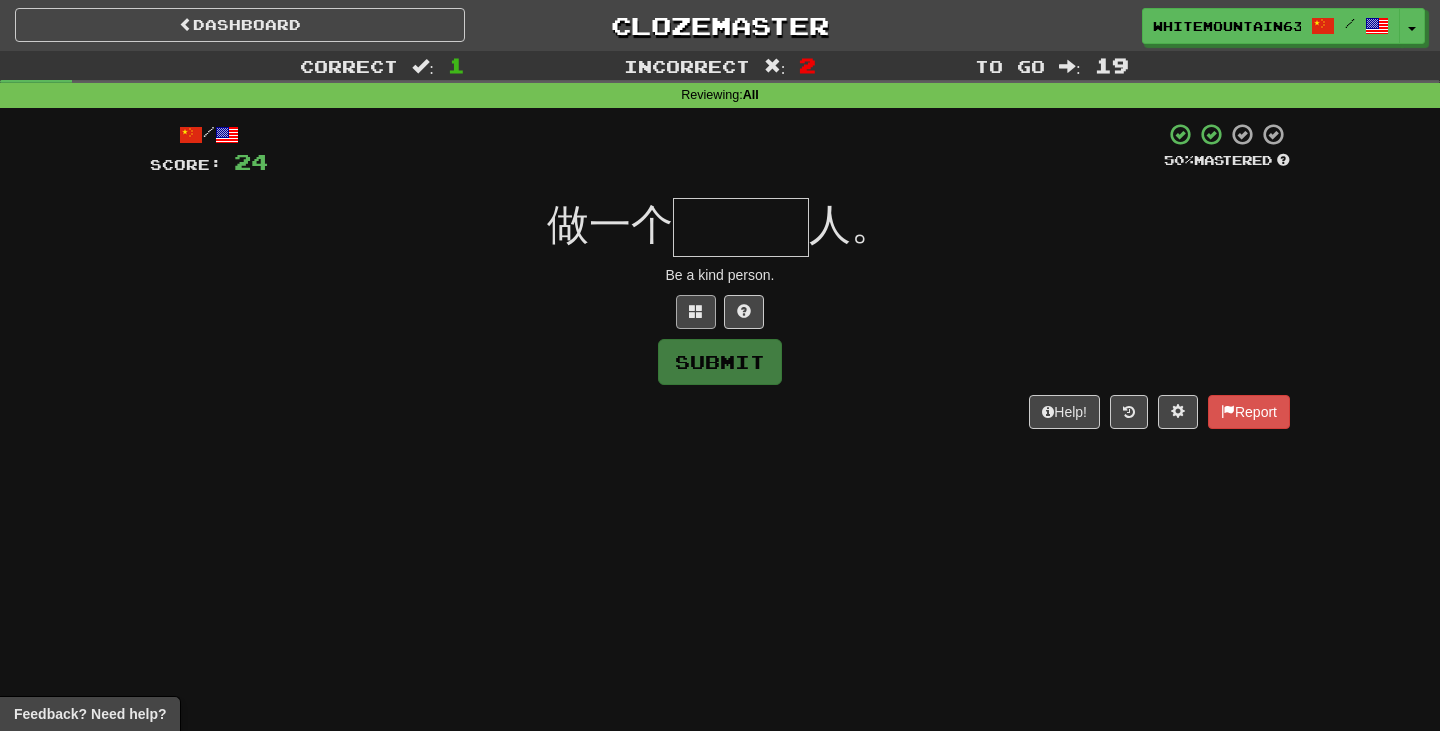 click at bounding box center (696, 312) 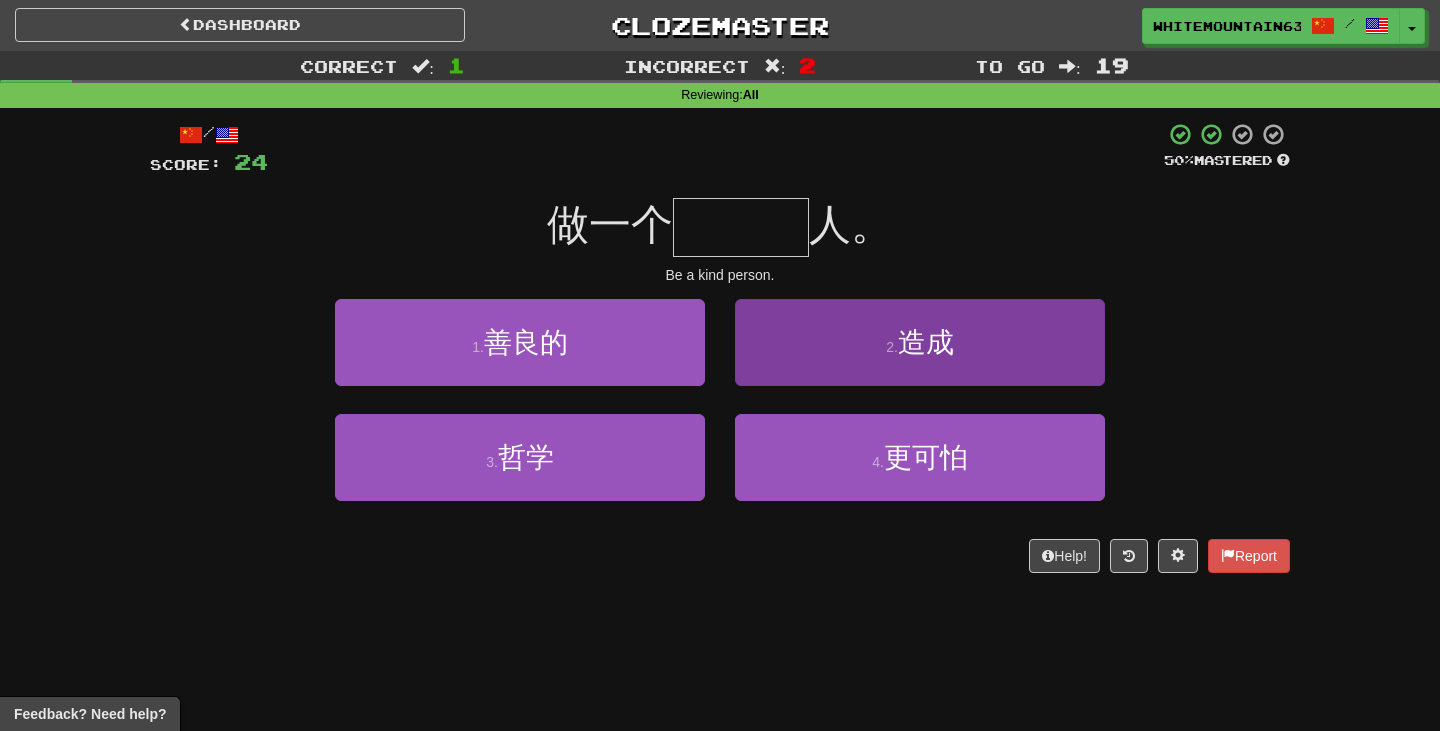 click on "2 .  造成" at bounding box center (920, 342) 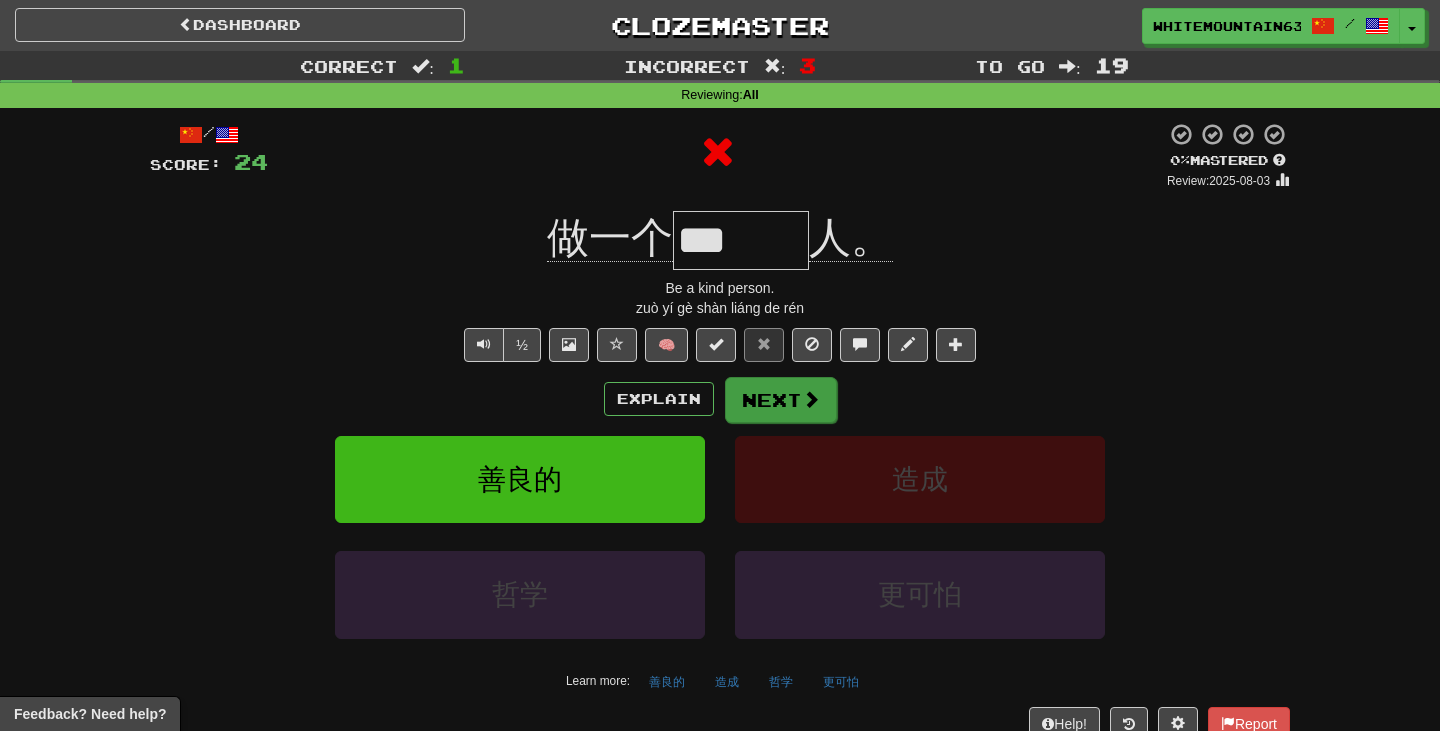 click on "Next" at bounding box center [781, 400] 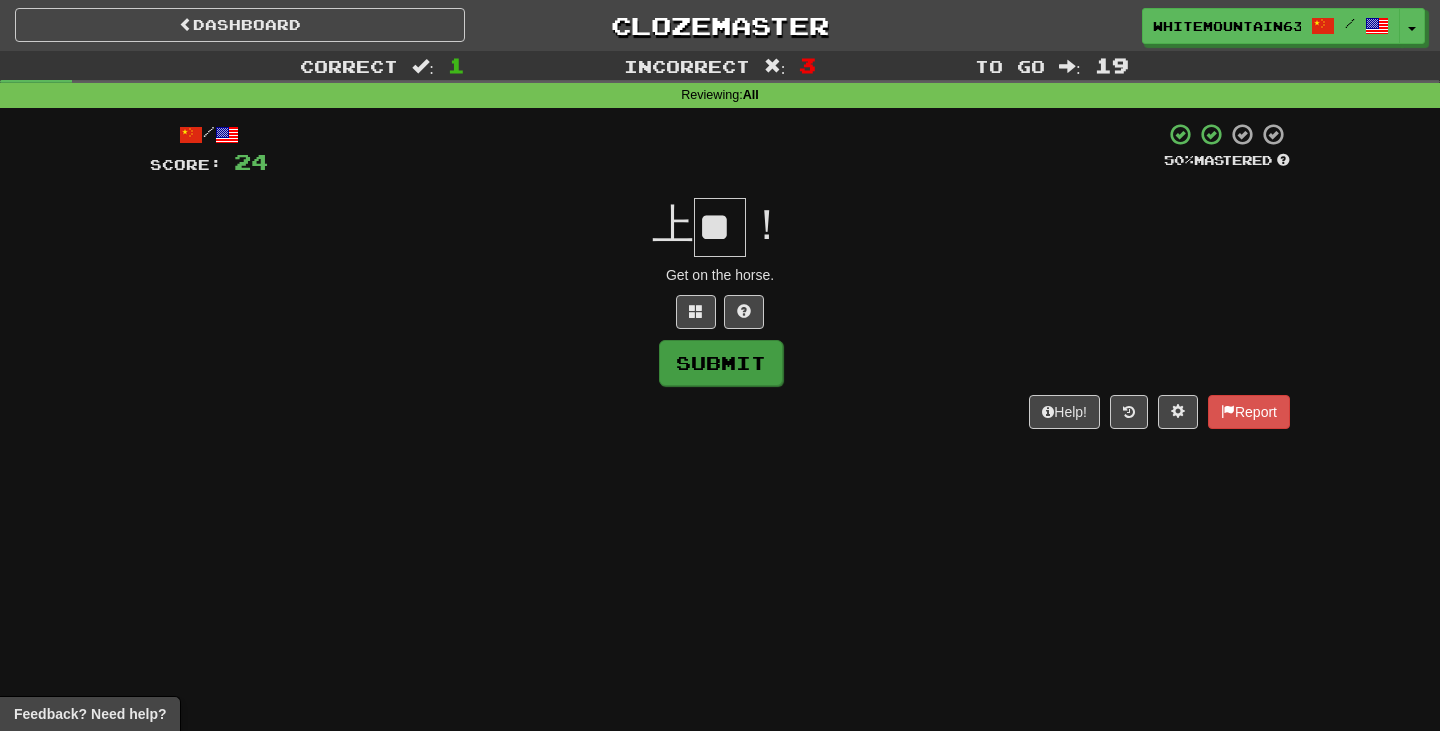 type on "*" 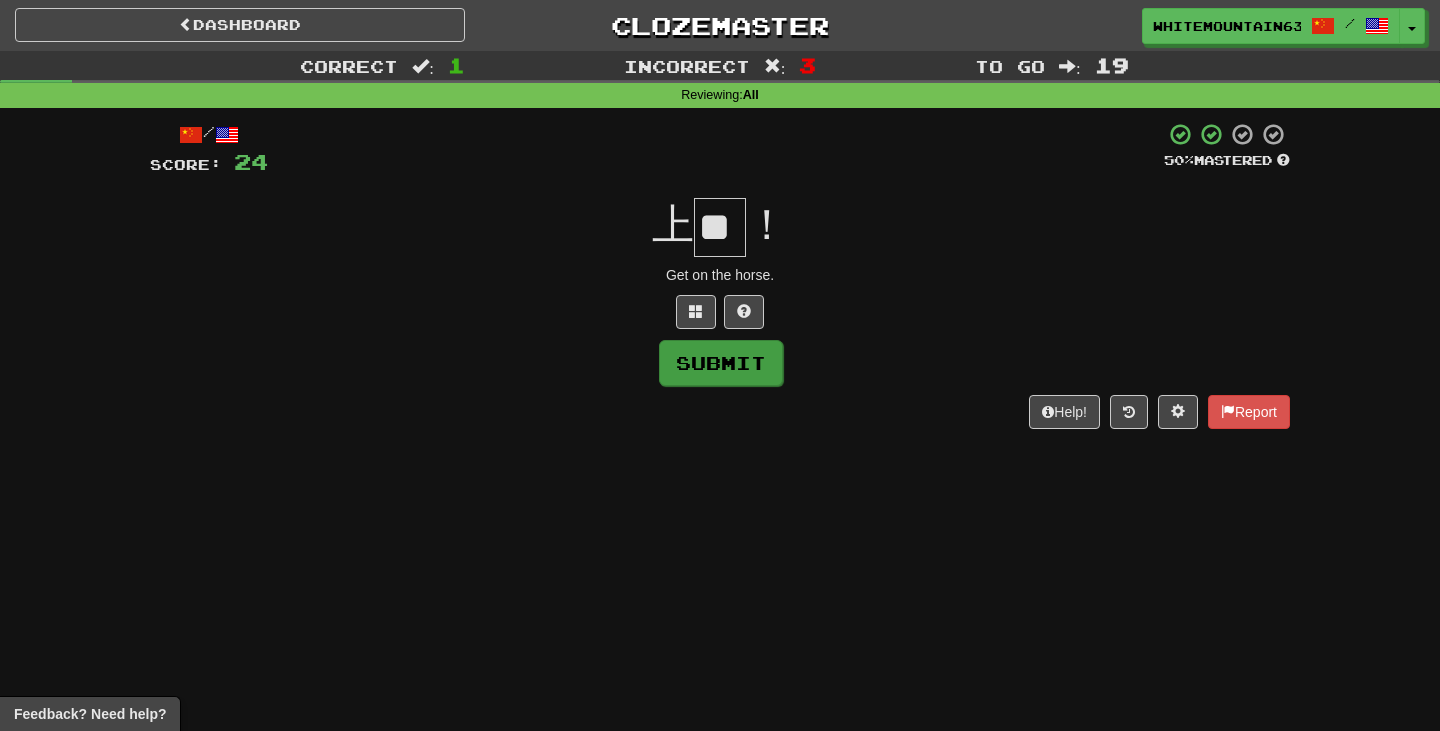 type on "*" 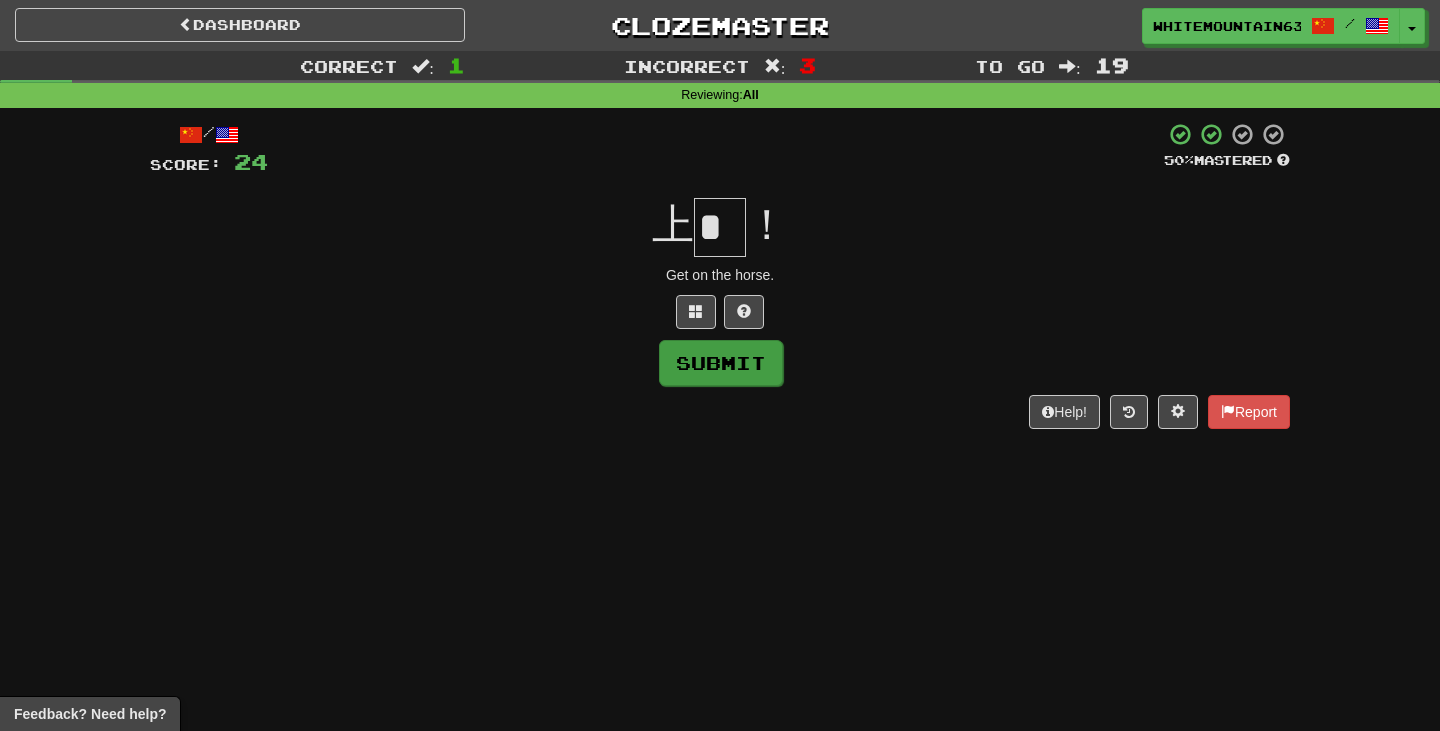type on "*" 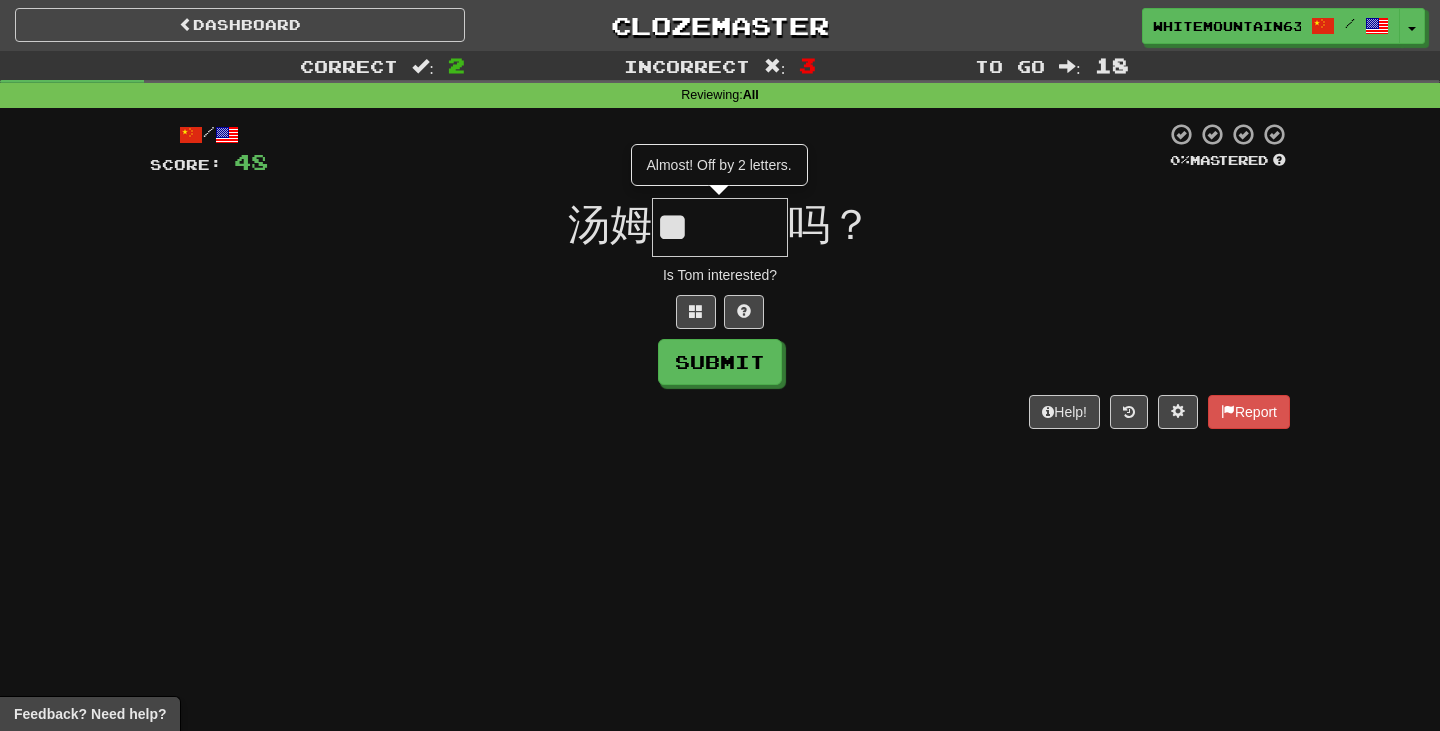 type on "*" 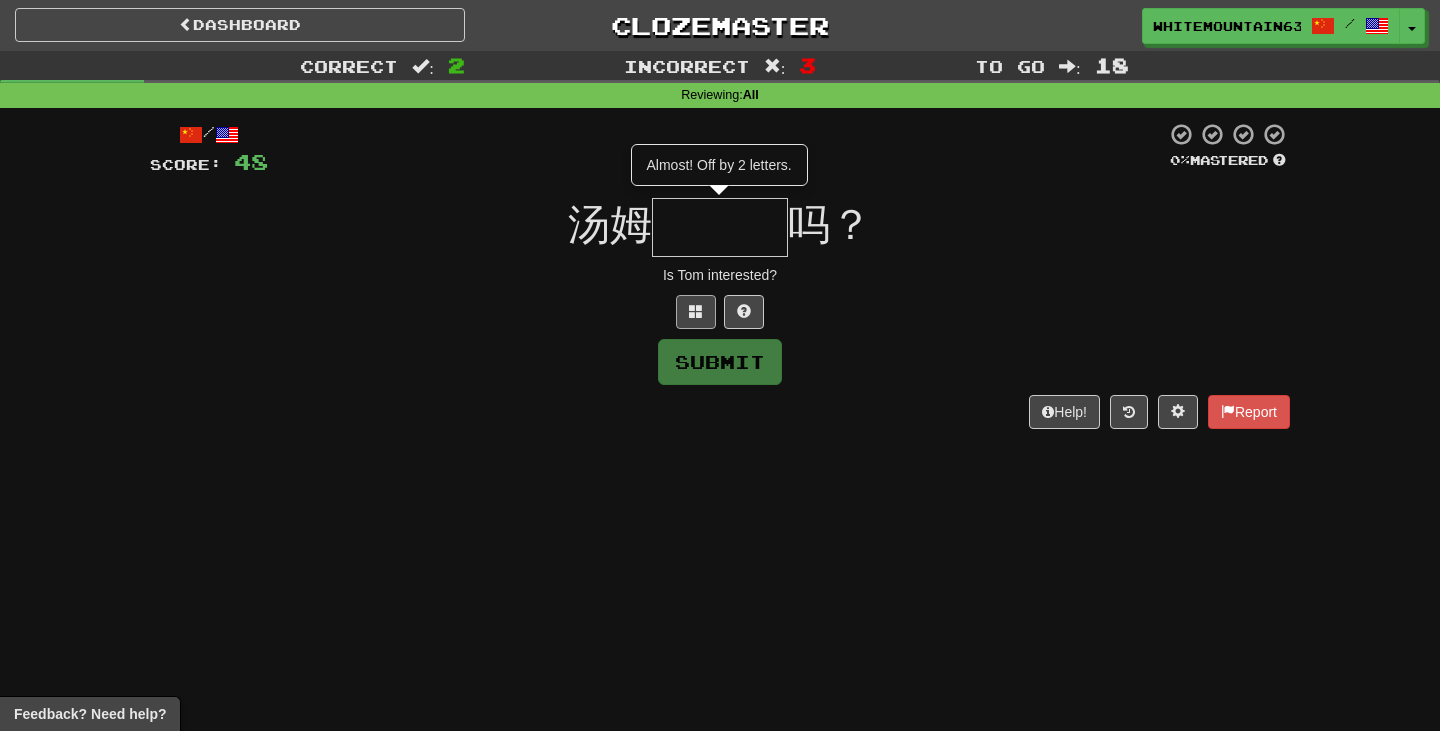 click at bounding box center [696, 312] 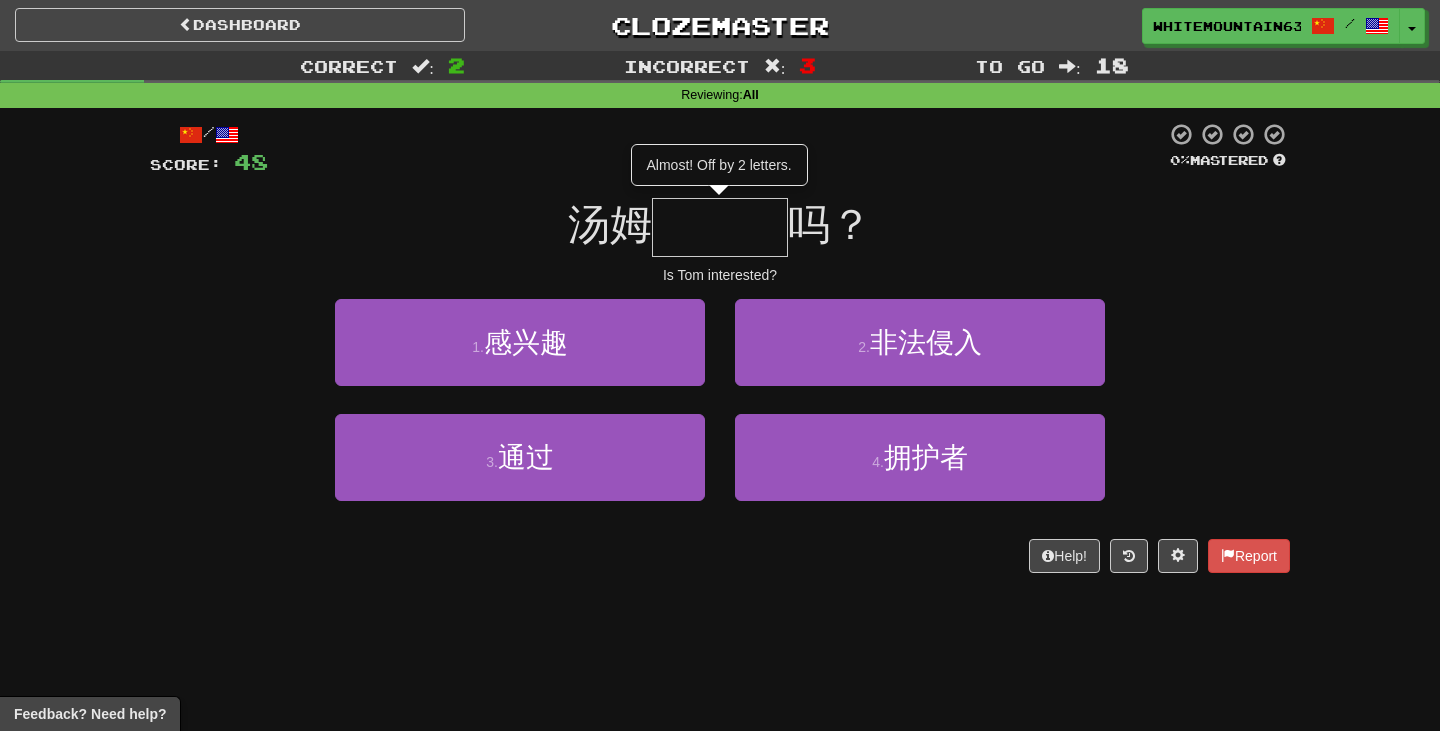 click on "3 .  通过" at bounding box center (520, 471) 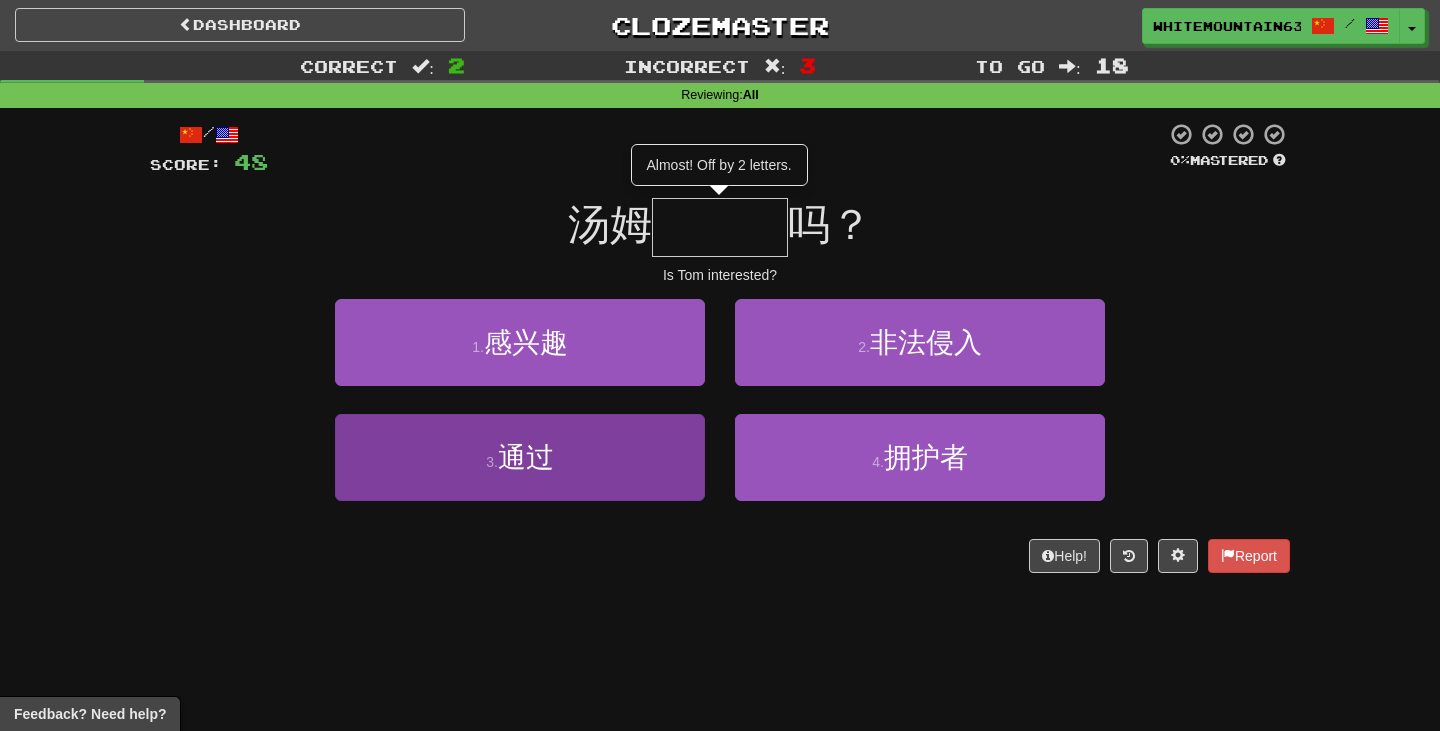 click on "3 .  通过" at bounding box center [520, 457] 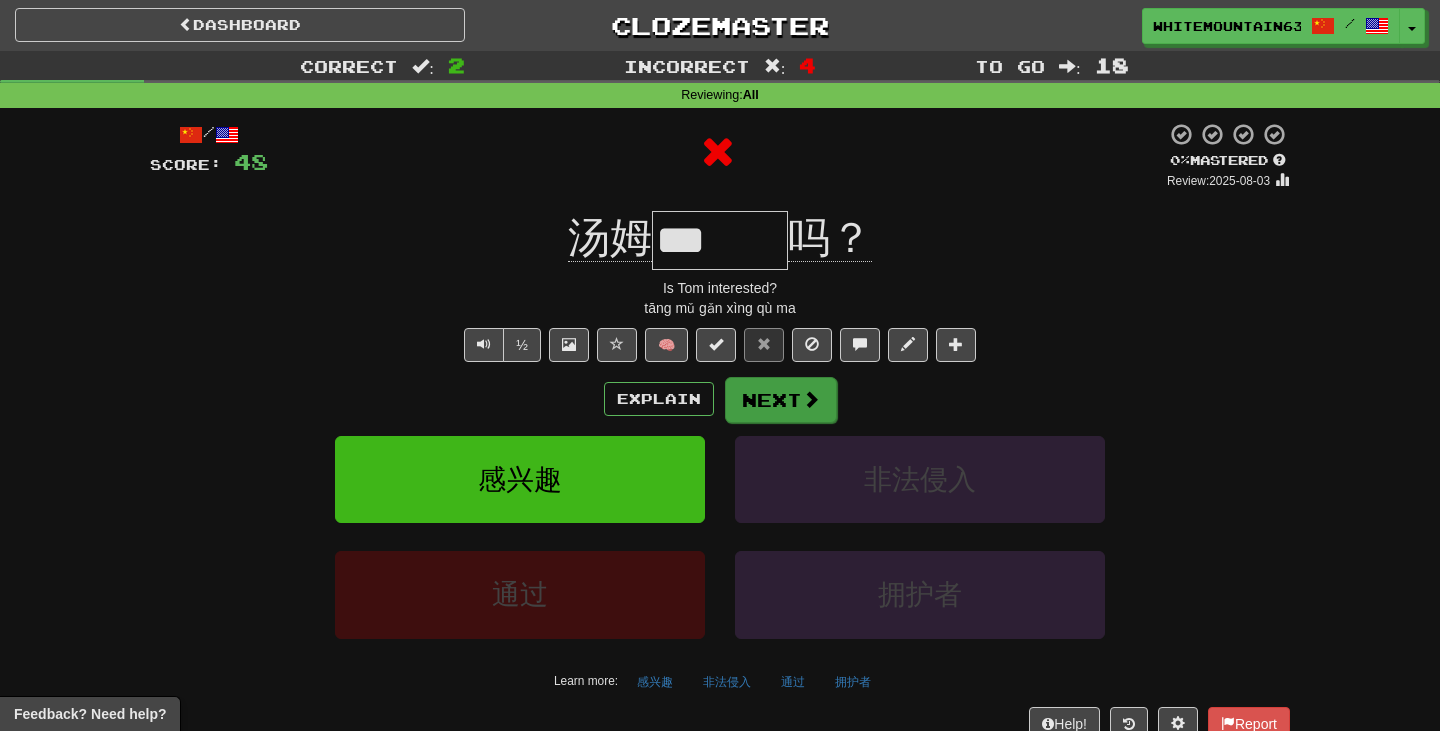 click on "Next" at bounding box center [781, 400] 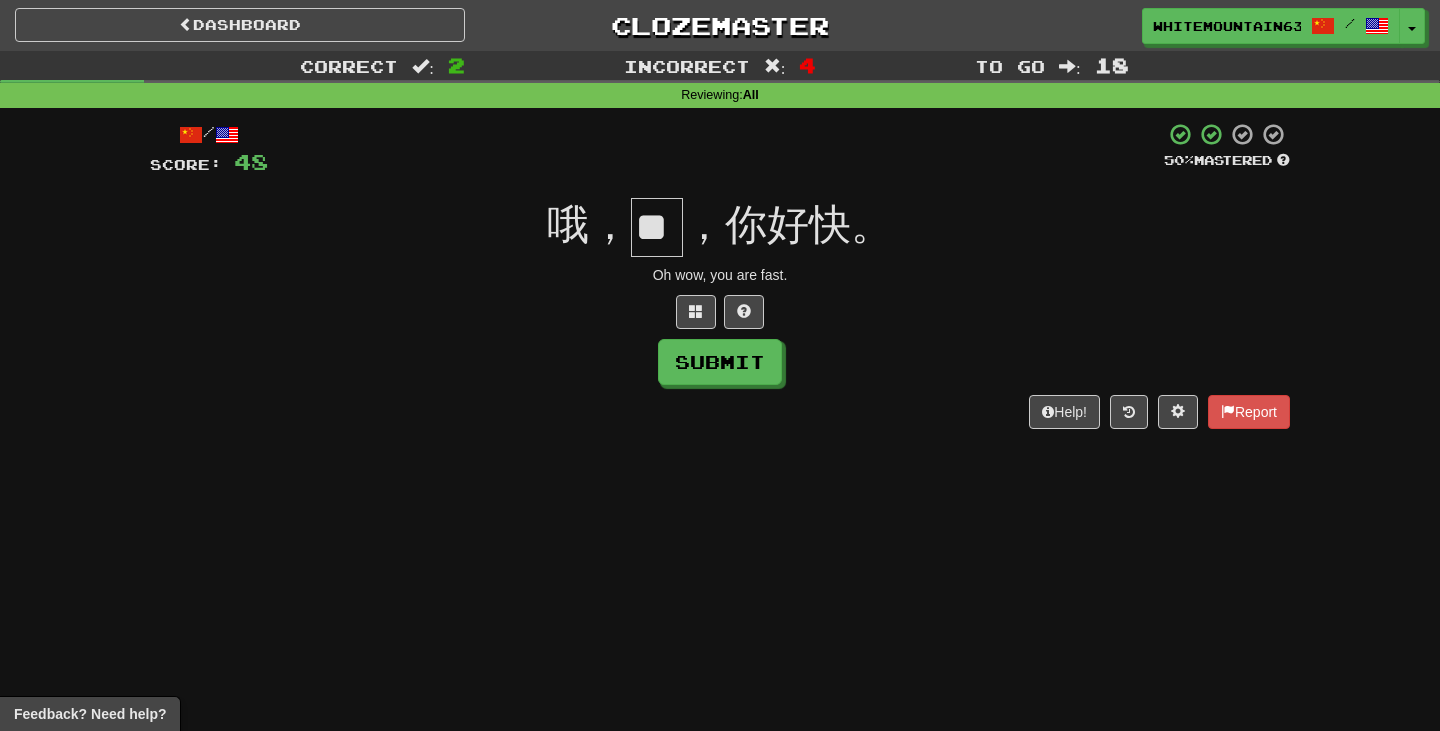 type on "*" 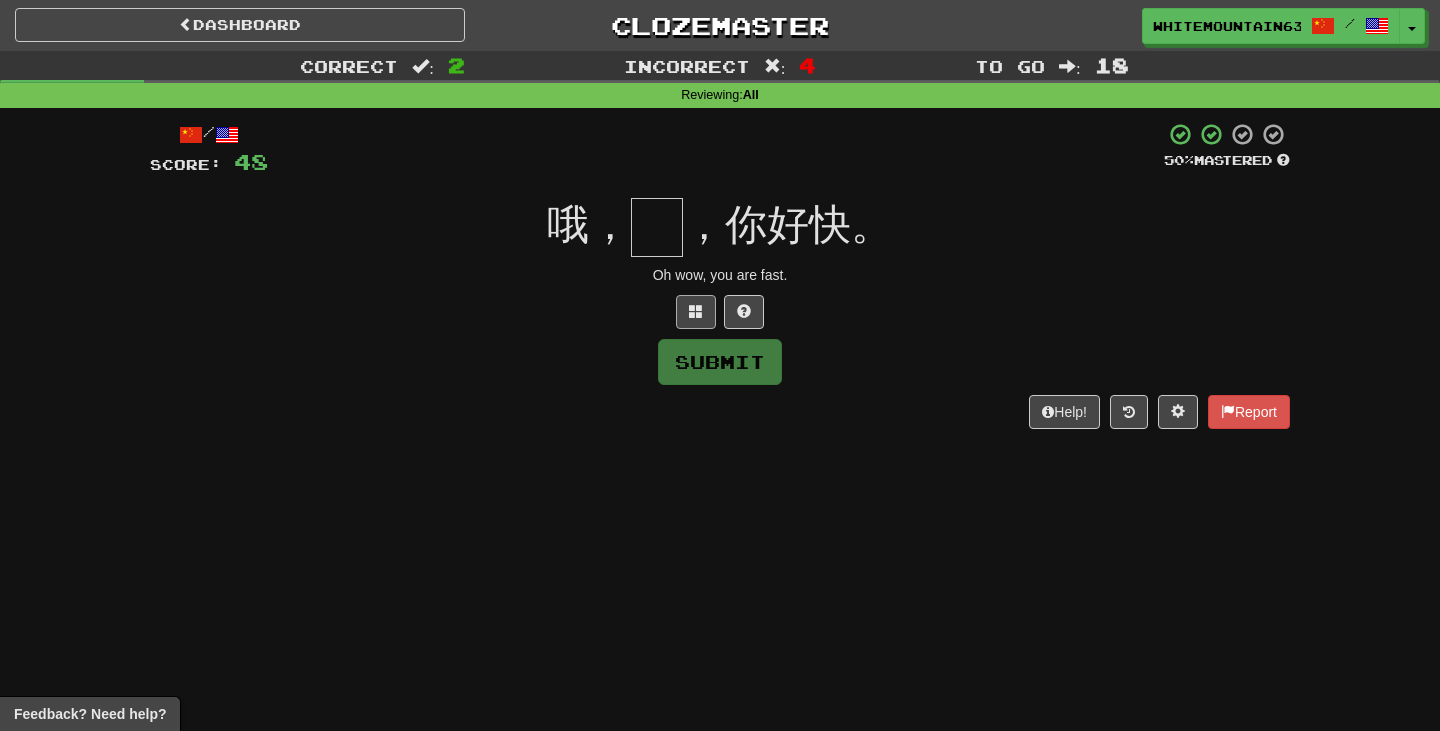 click at bounding box center [696, 312] 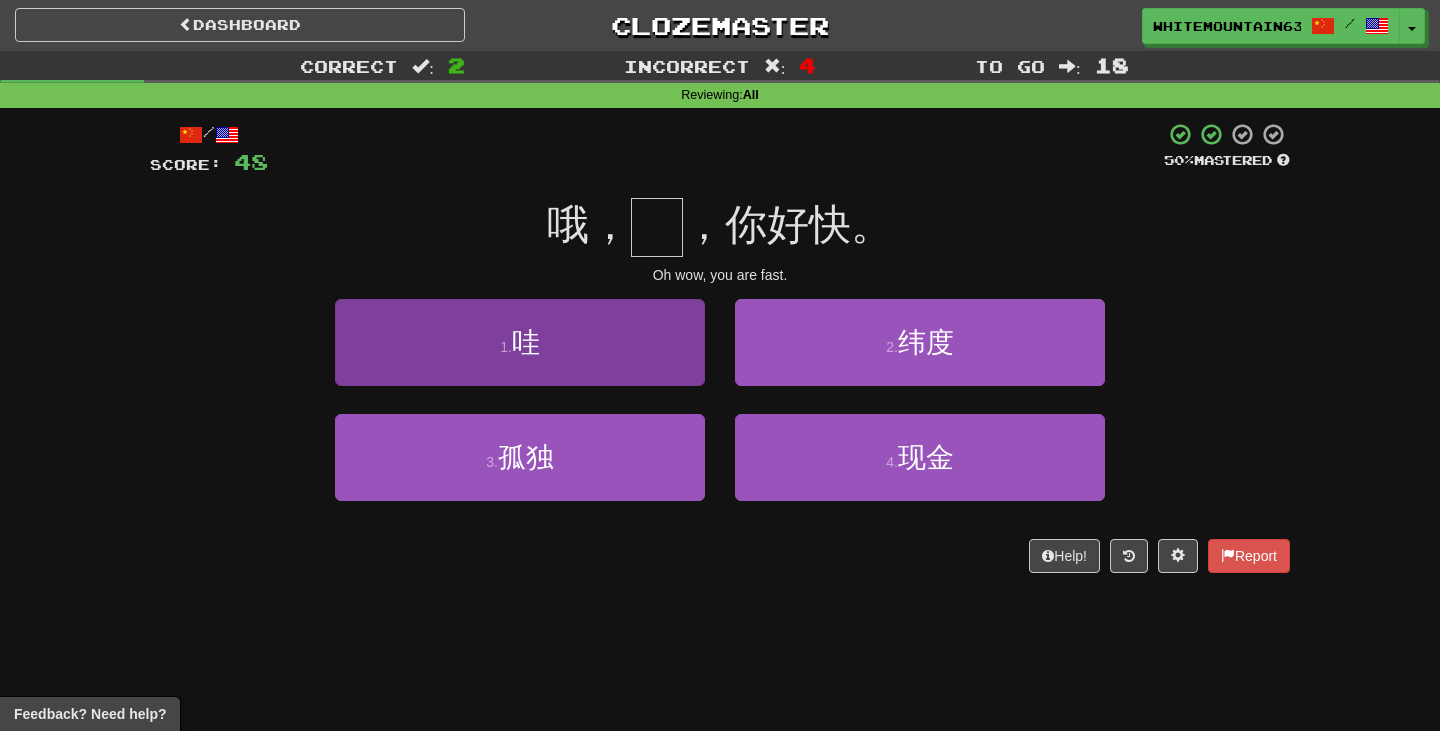click on "1 .  哇" at bounding box center (520, 342) 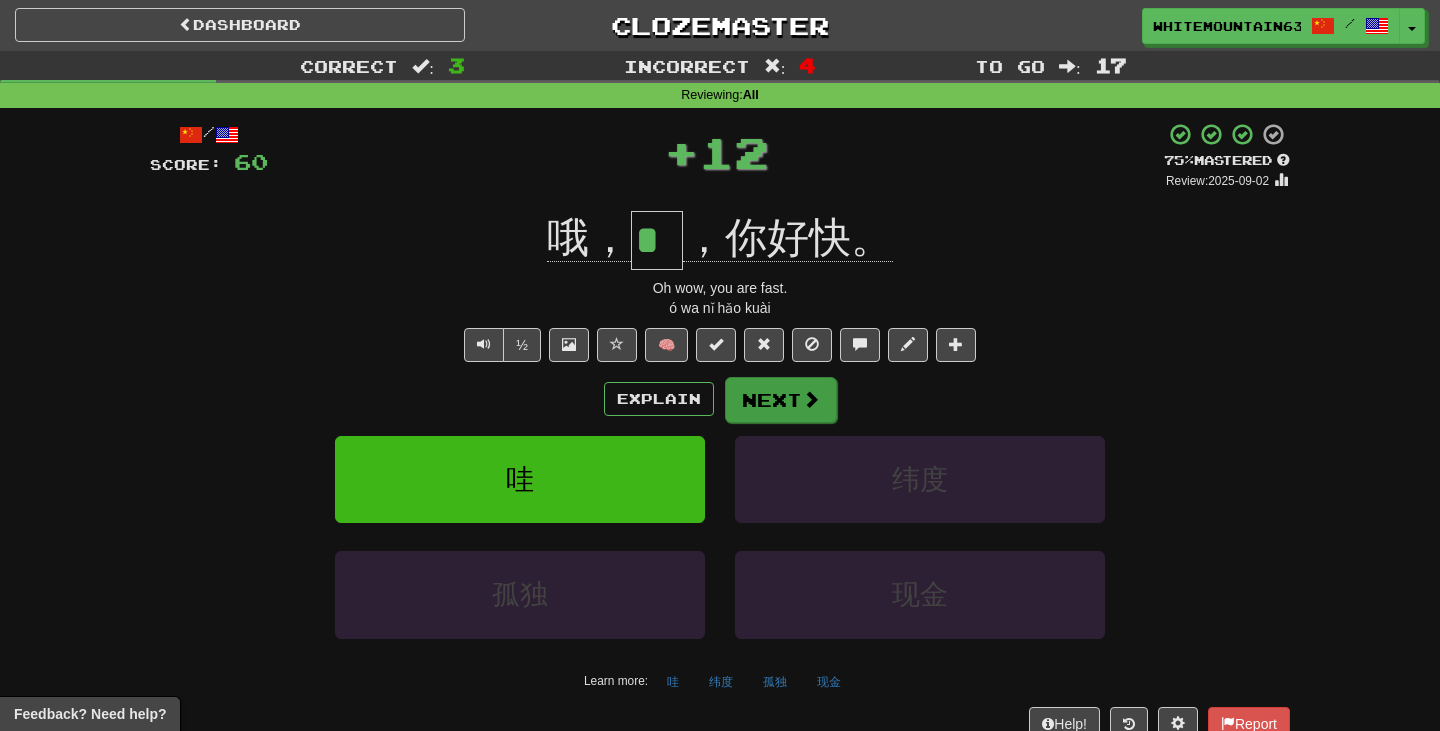 click at bounding box center [811, 399] 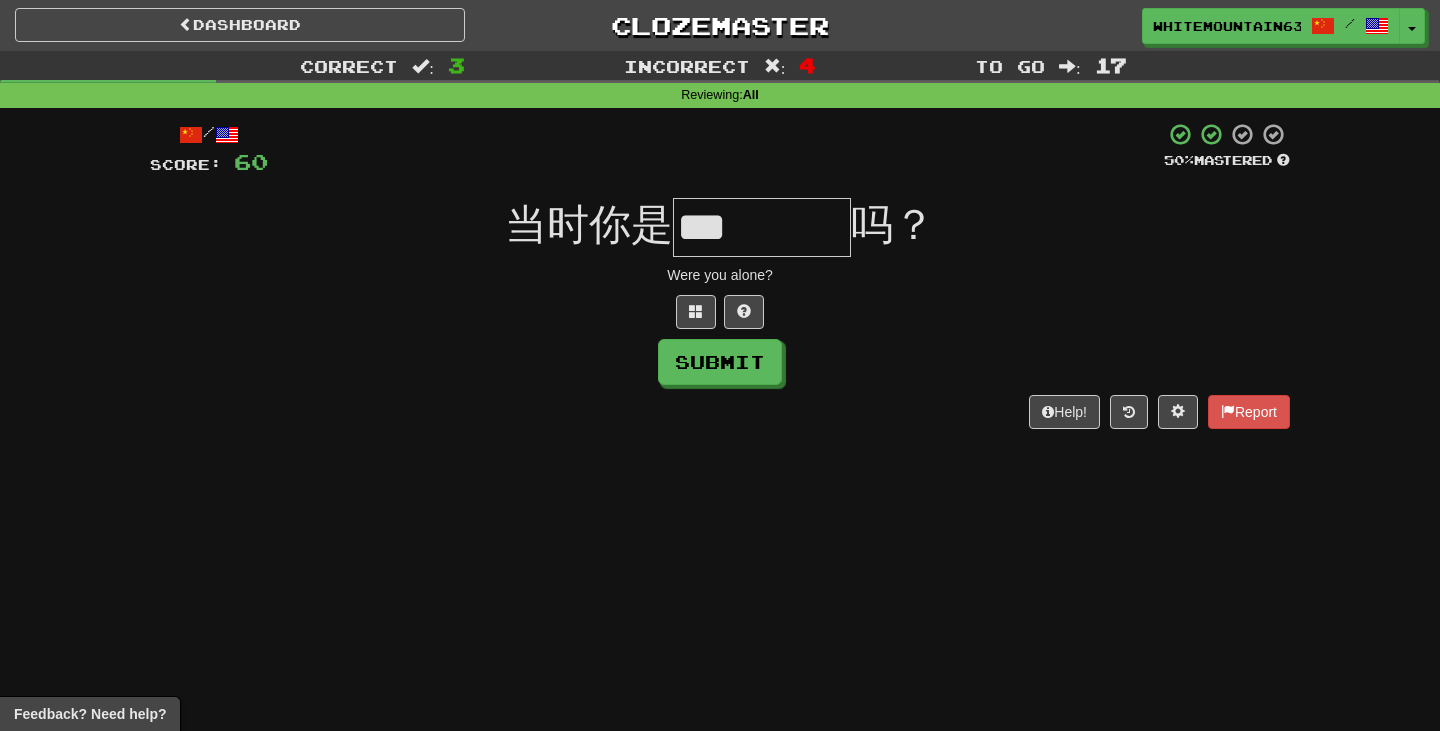 type on "****" 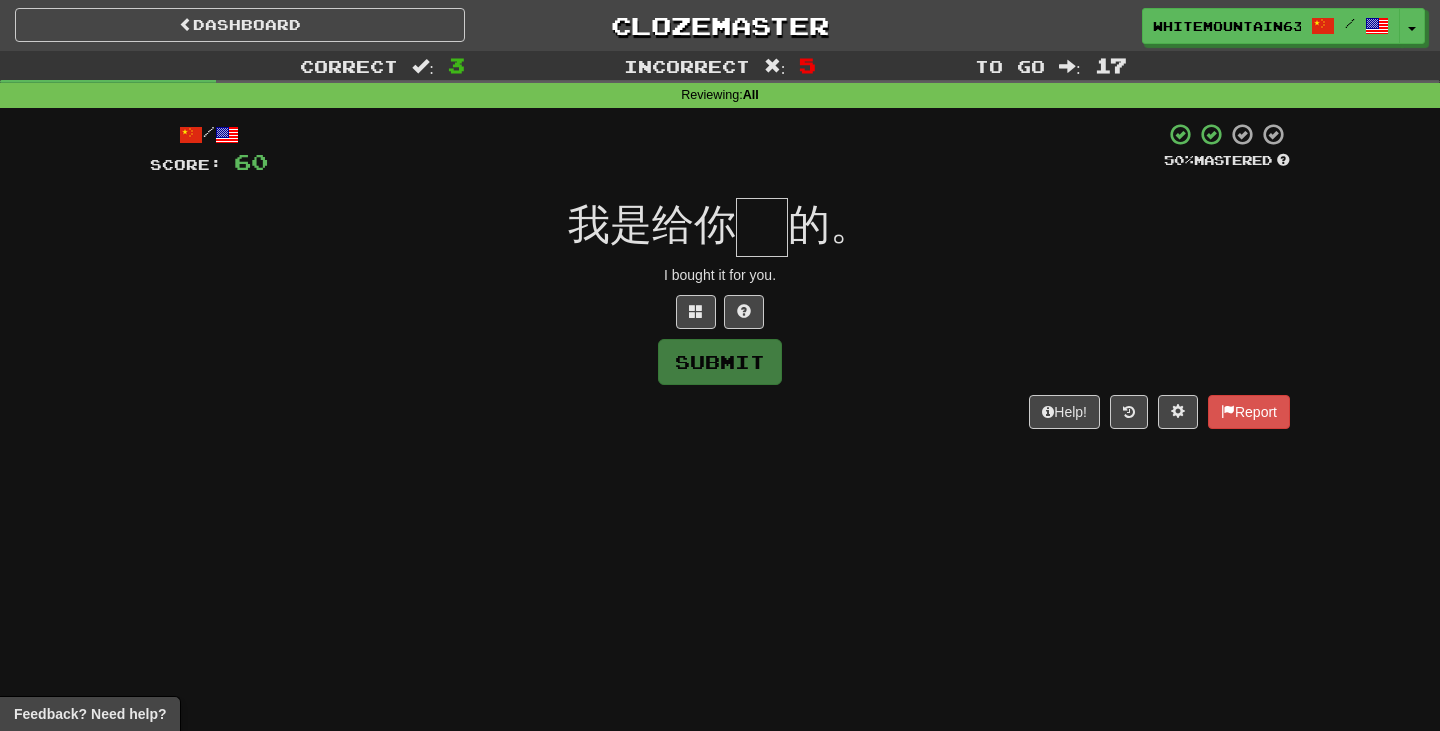 type on "*" 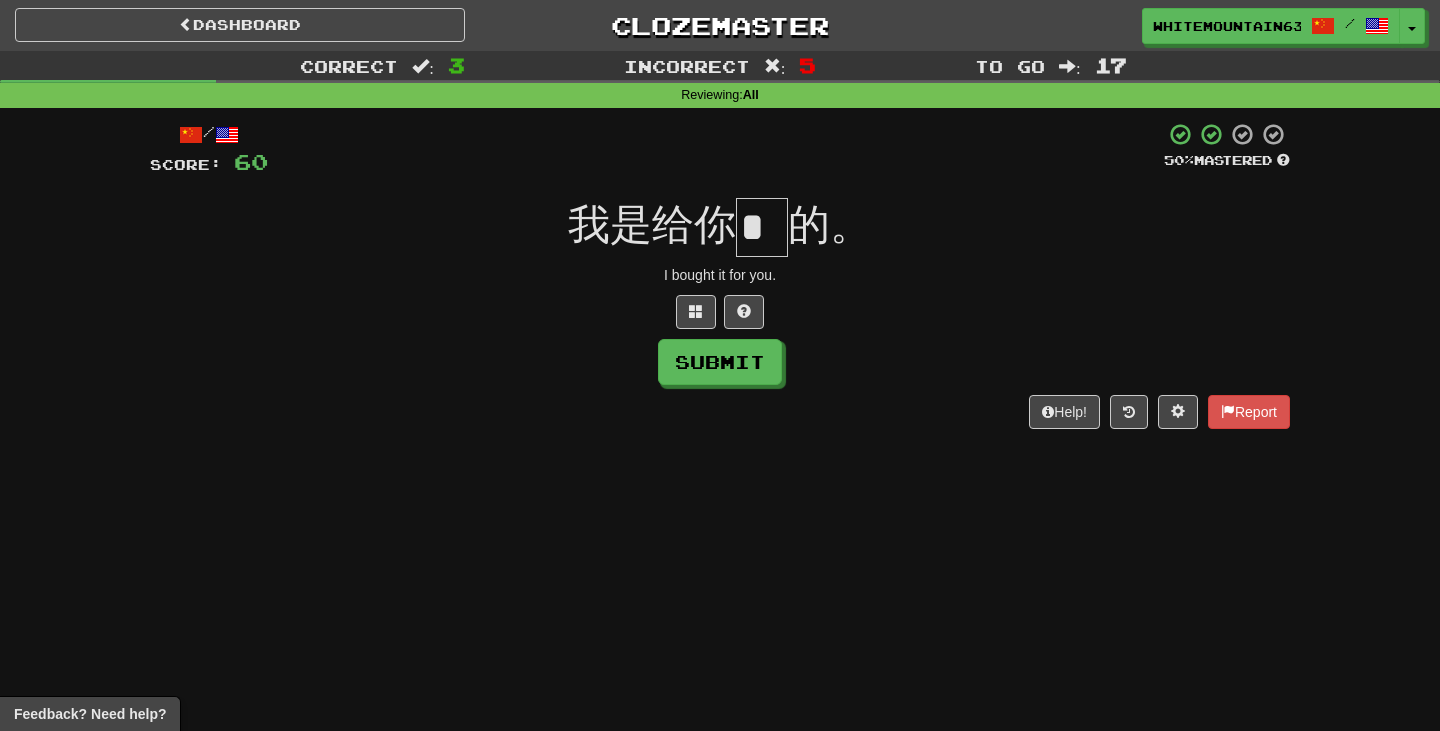 type on "*" 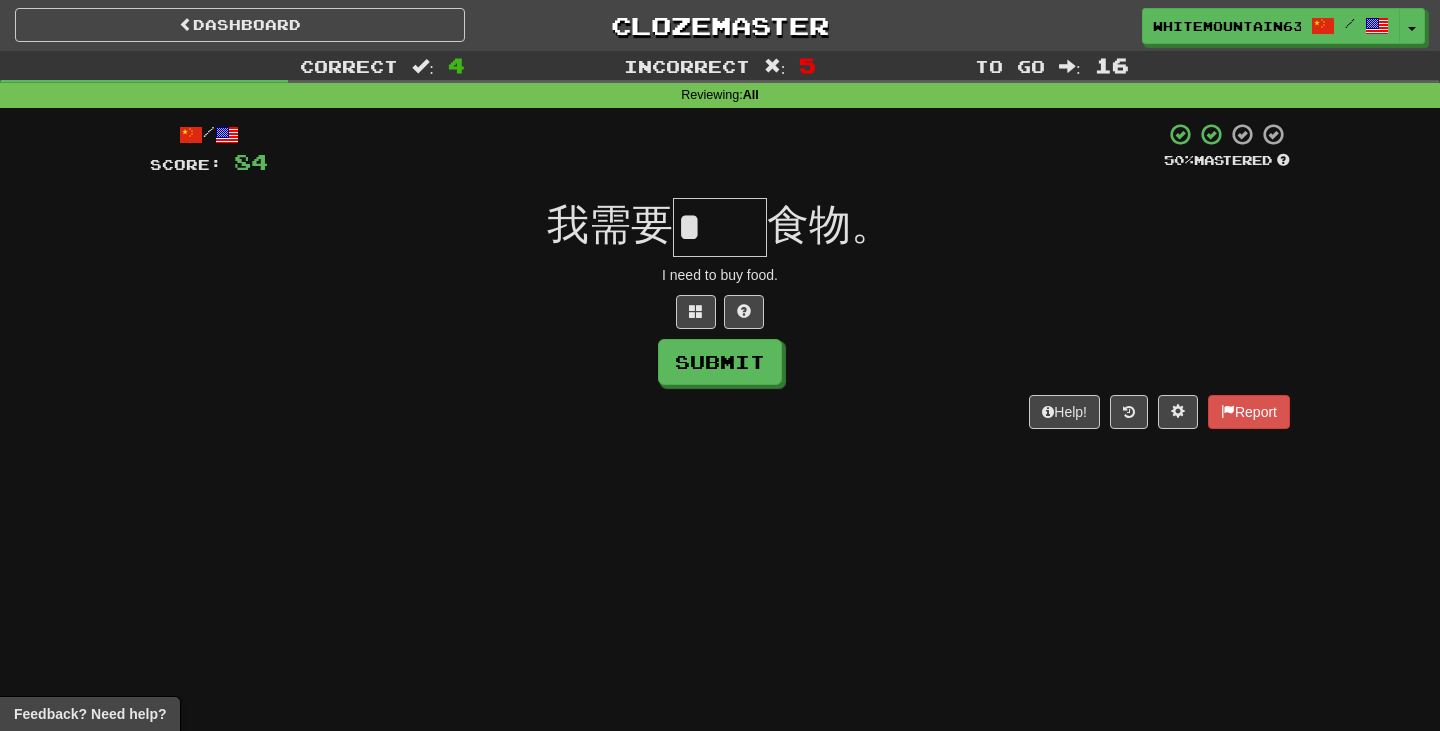 type on "**" 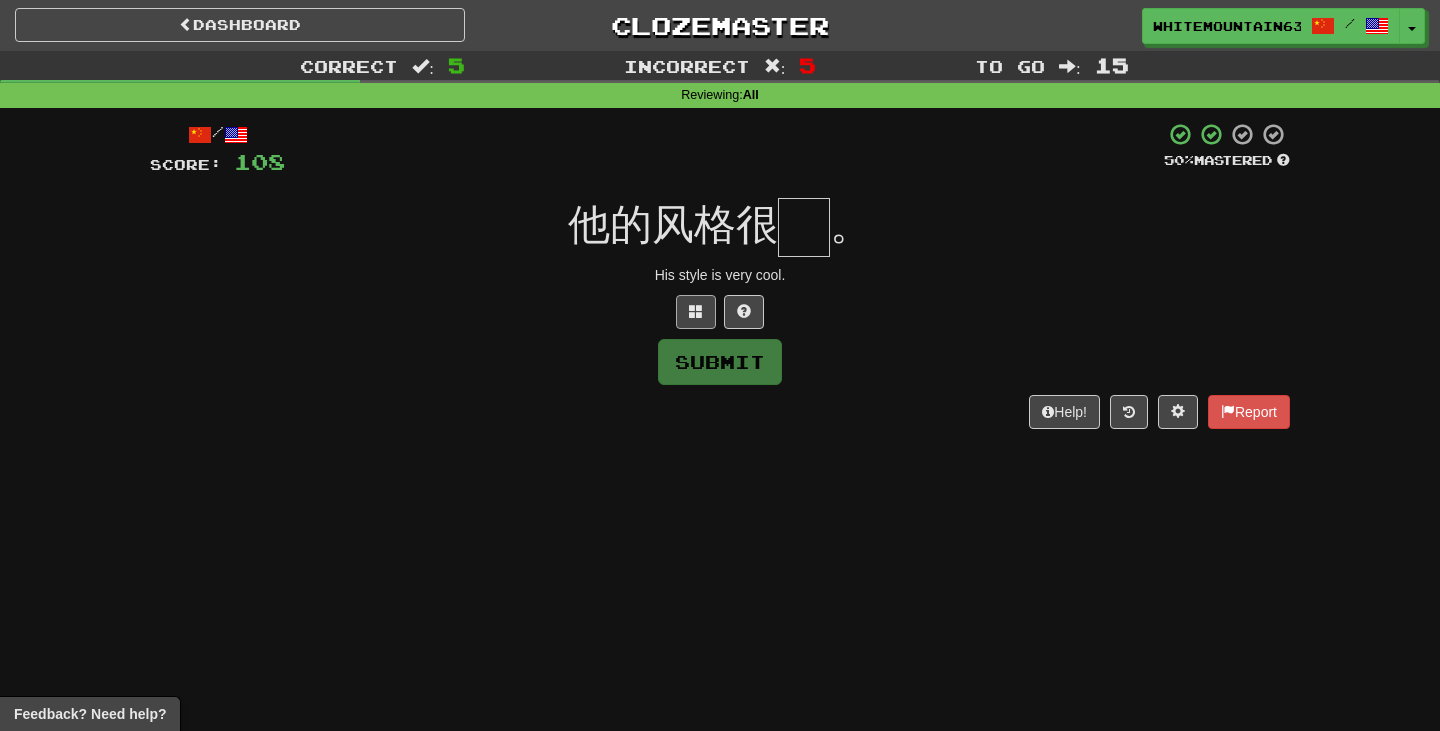 click at bounding box center (696, 312) 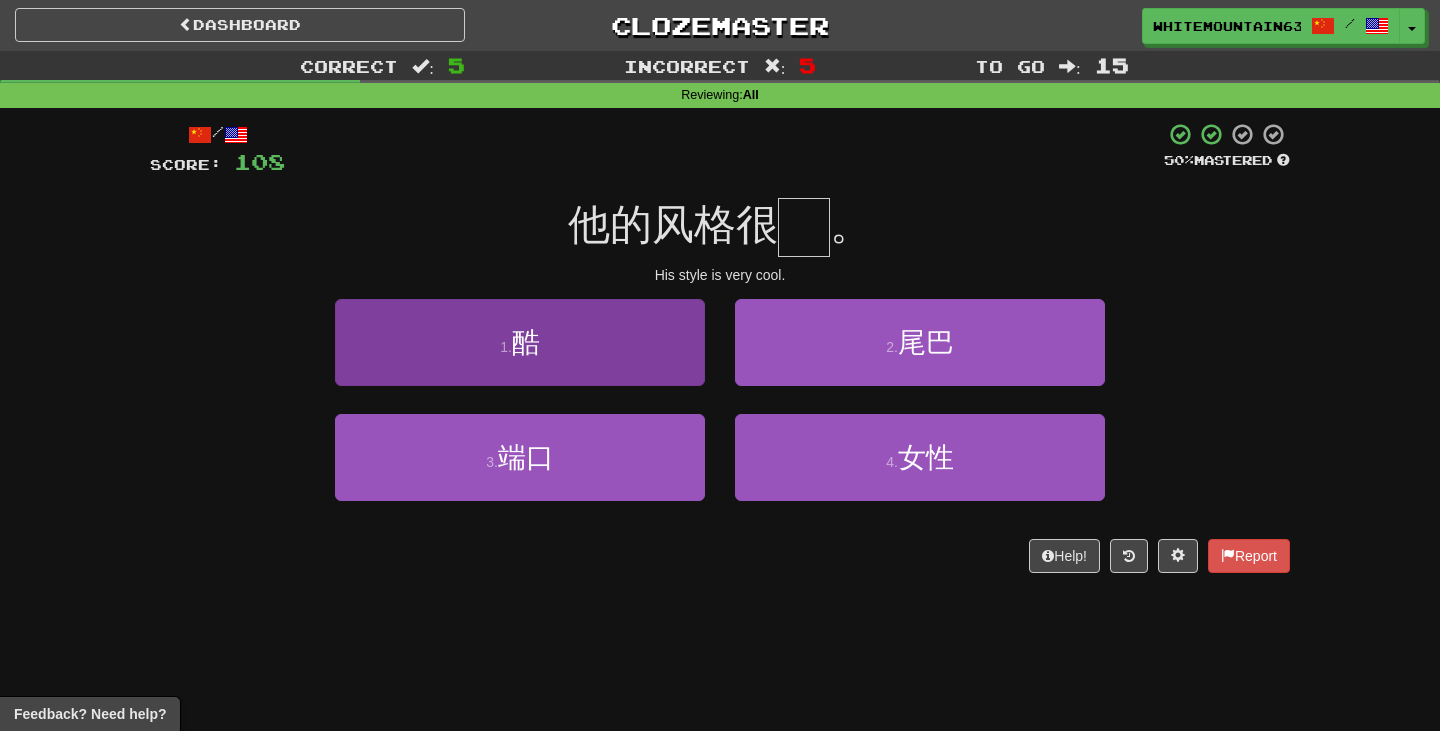 click on "1 .  酷" at bounding box center (520, 342) 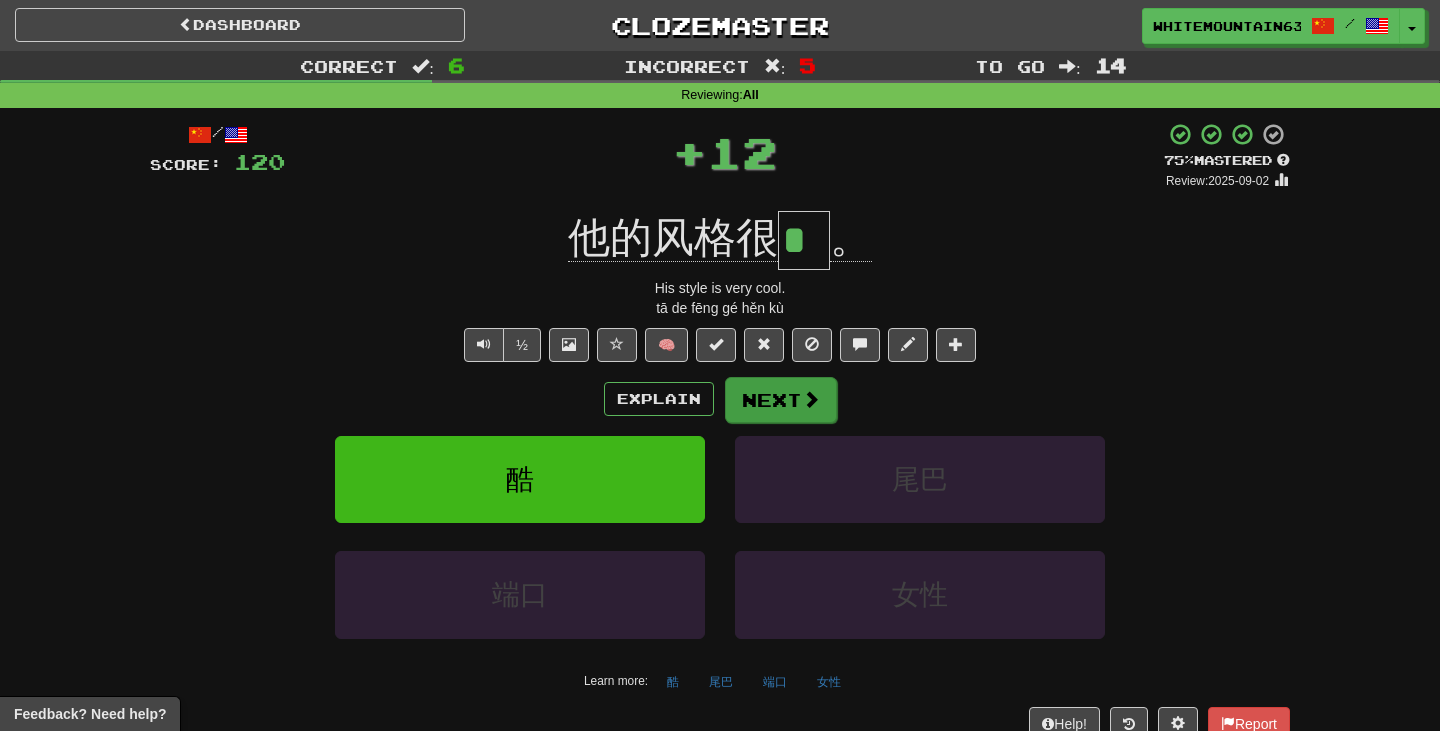 click on "Next" at bounding box center [781, 400] 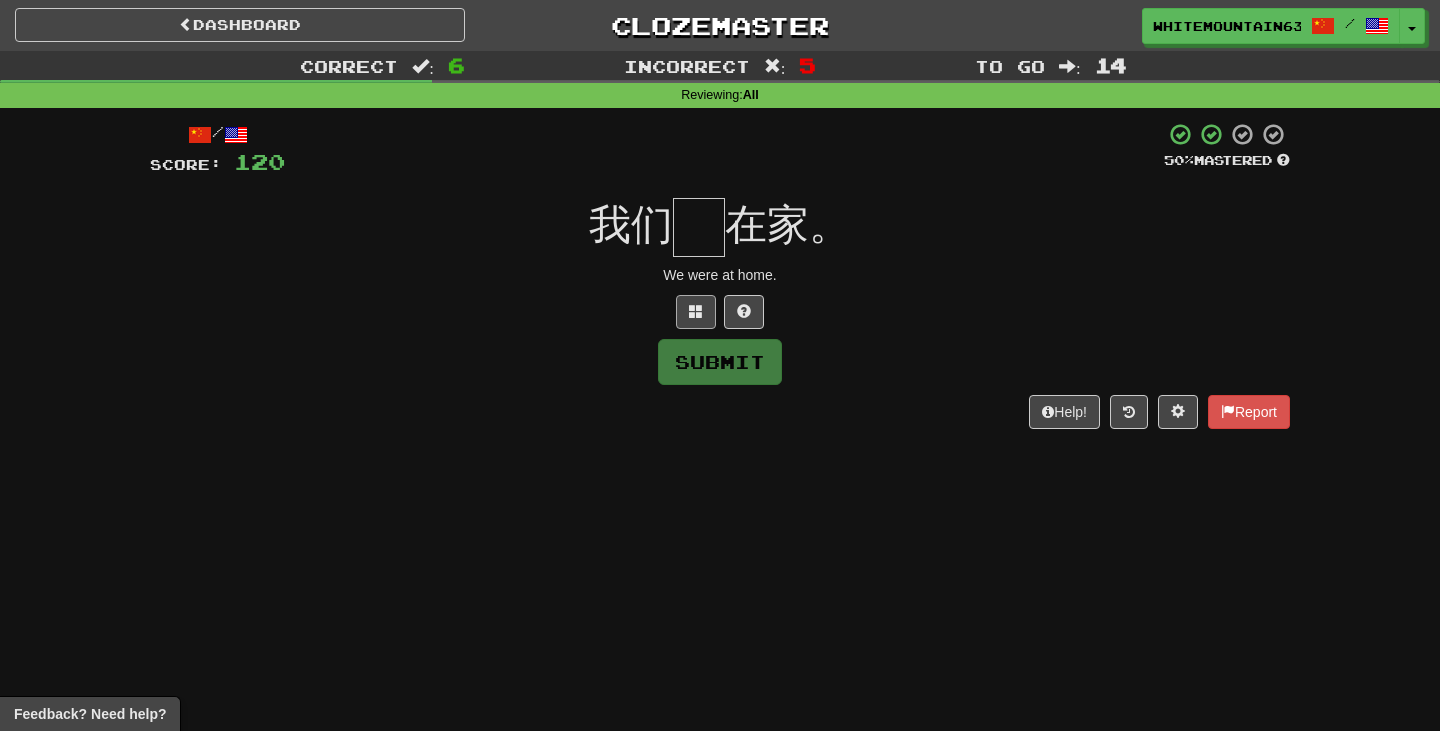 click at bounding box center (696, 312) 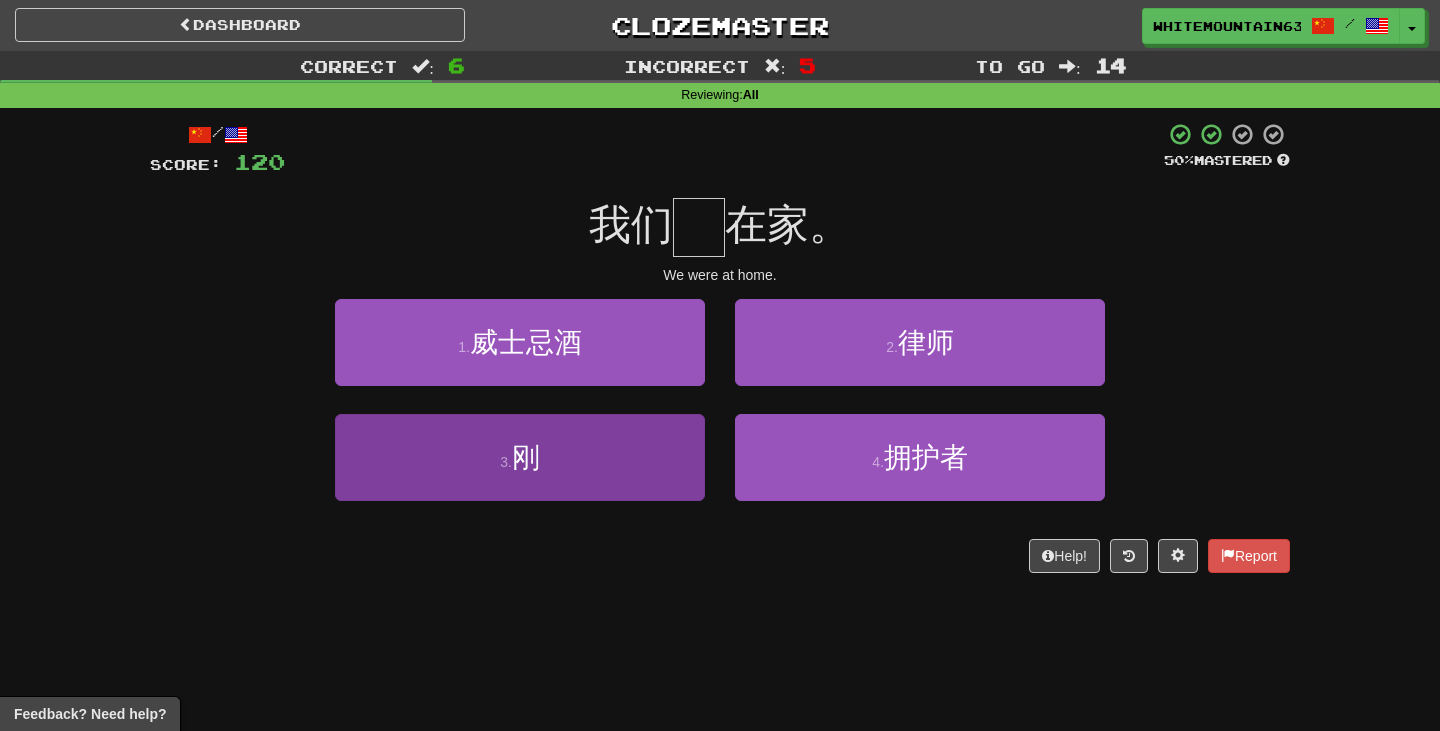 click on "3 .  刚" at bounding box center [520, 457] 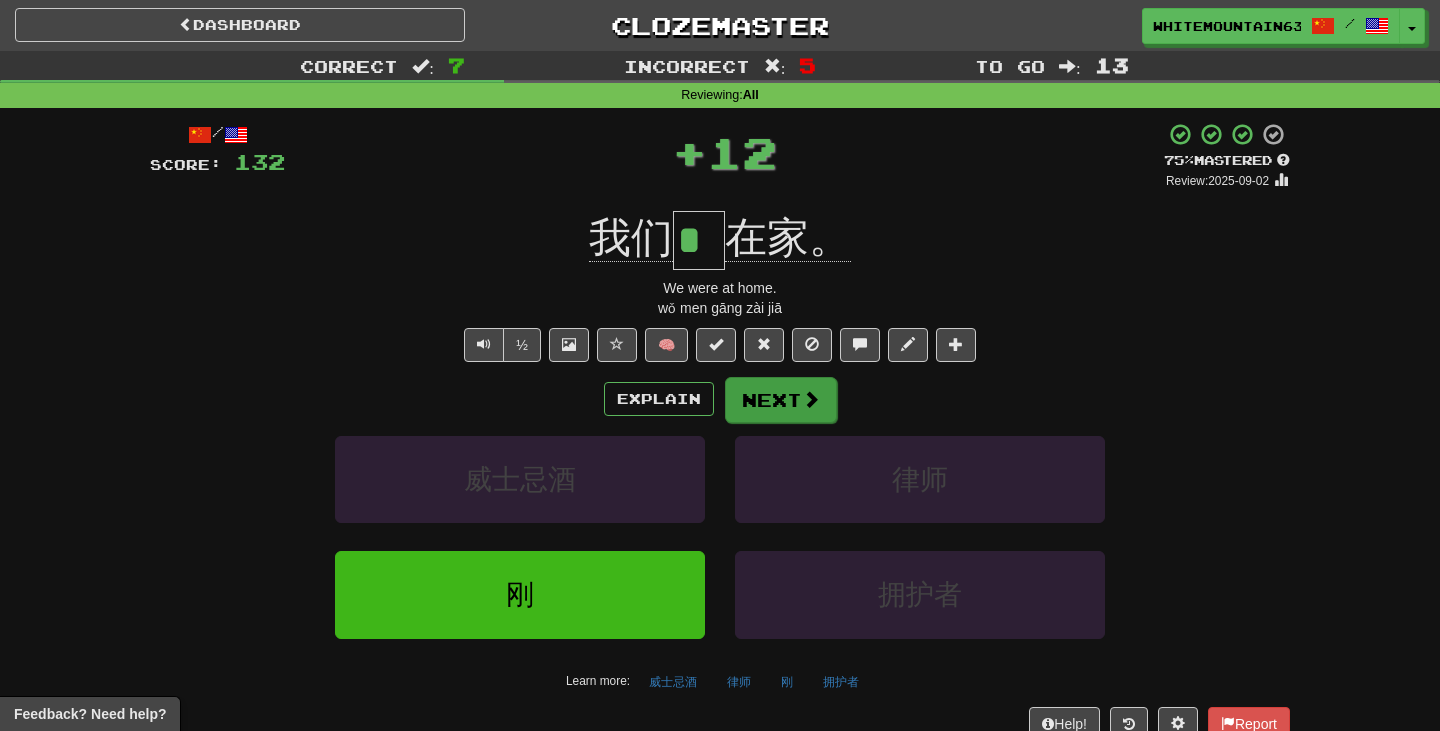 click on "Next" at bounding box center [781, 400] 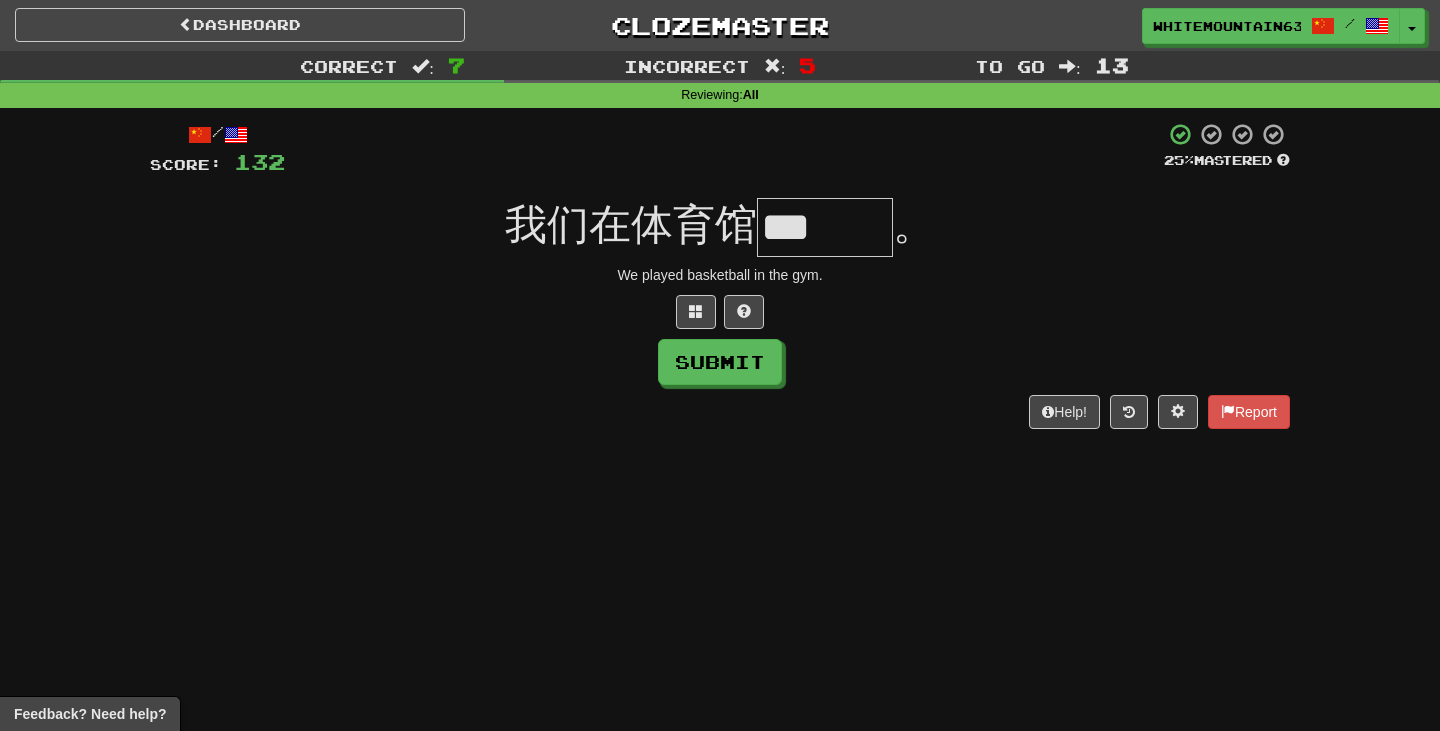 type on "***" 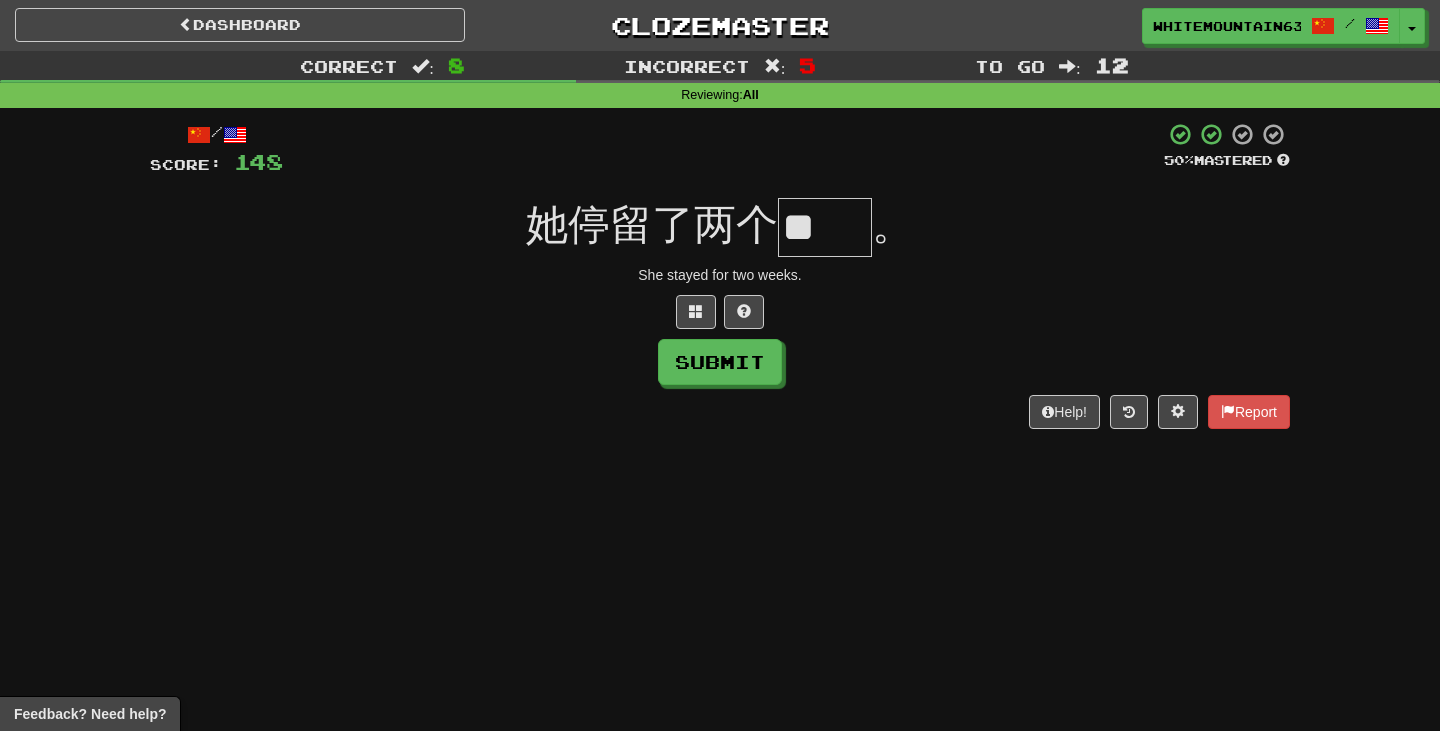 type on "**" 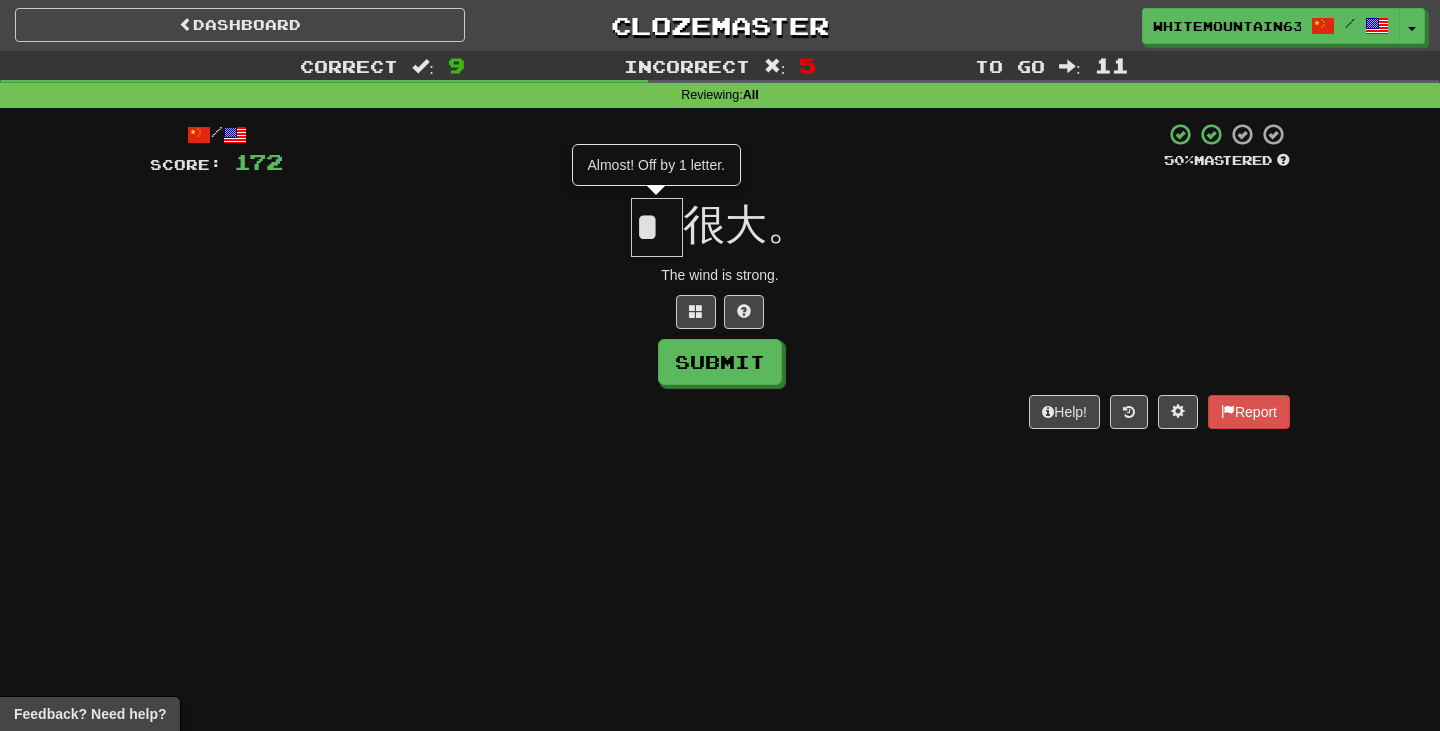 type on "*" 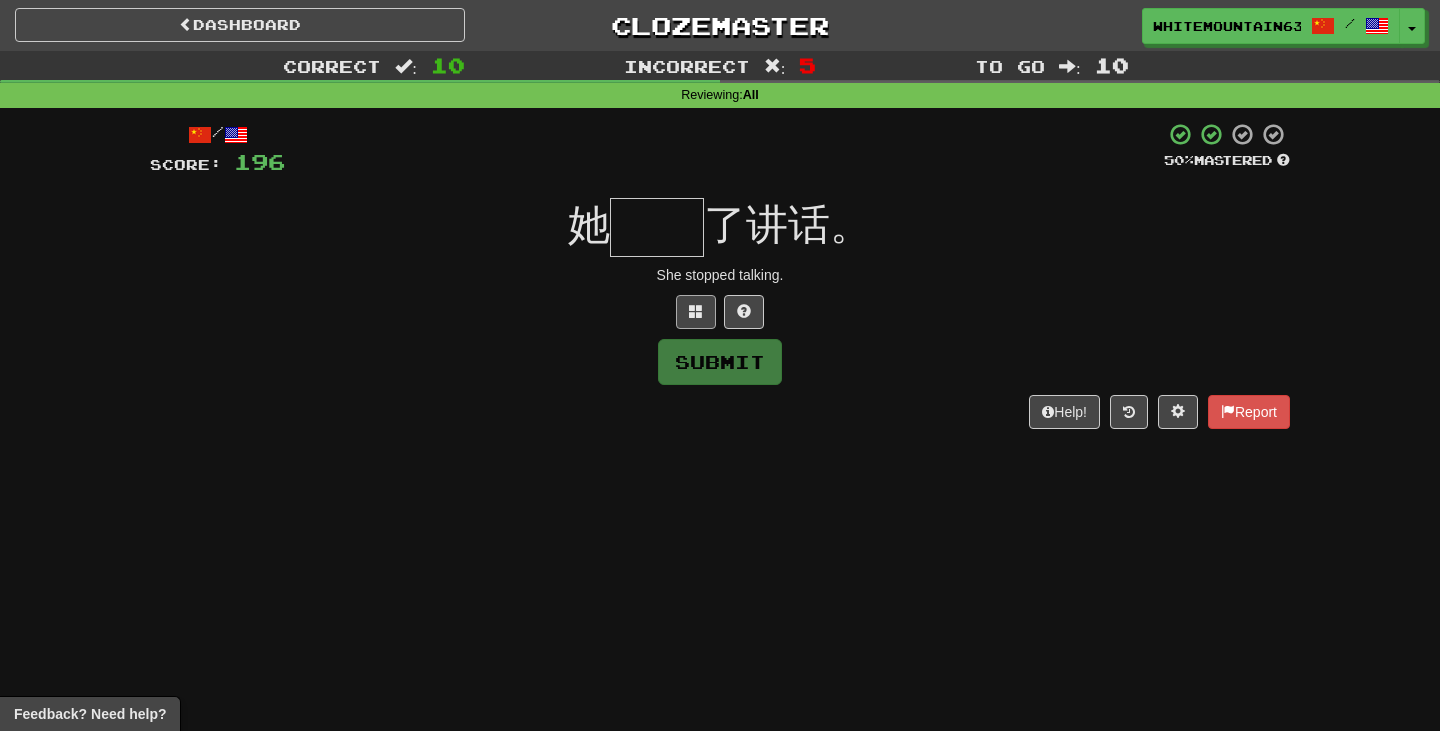 click at bounding box center (696, 312) 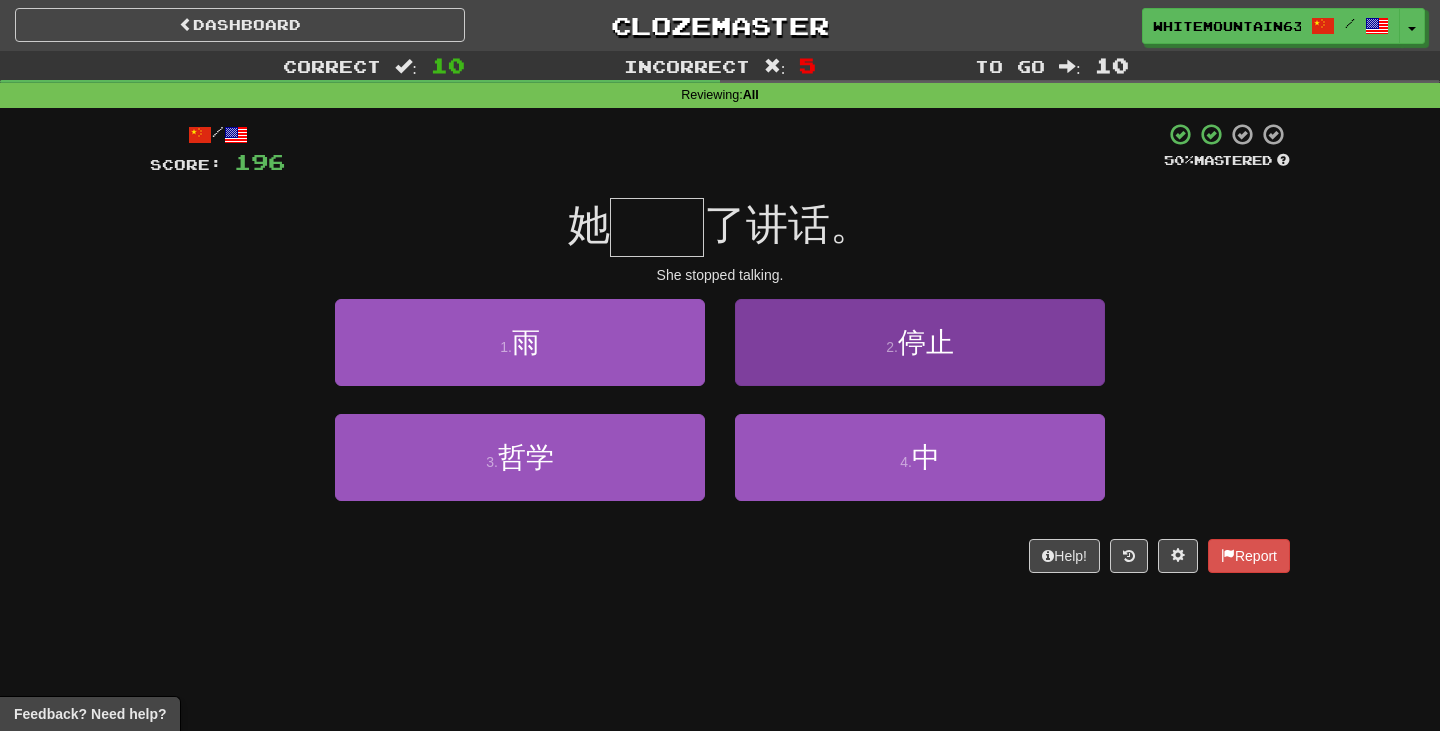 click on "2 .  停止" at bounding box center [920, 342] 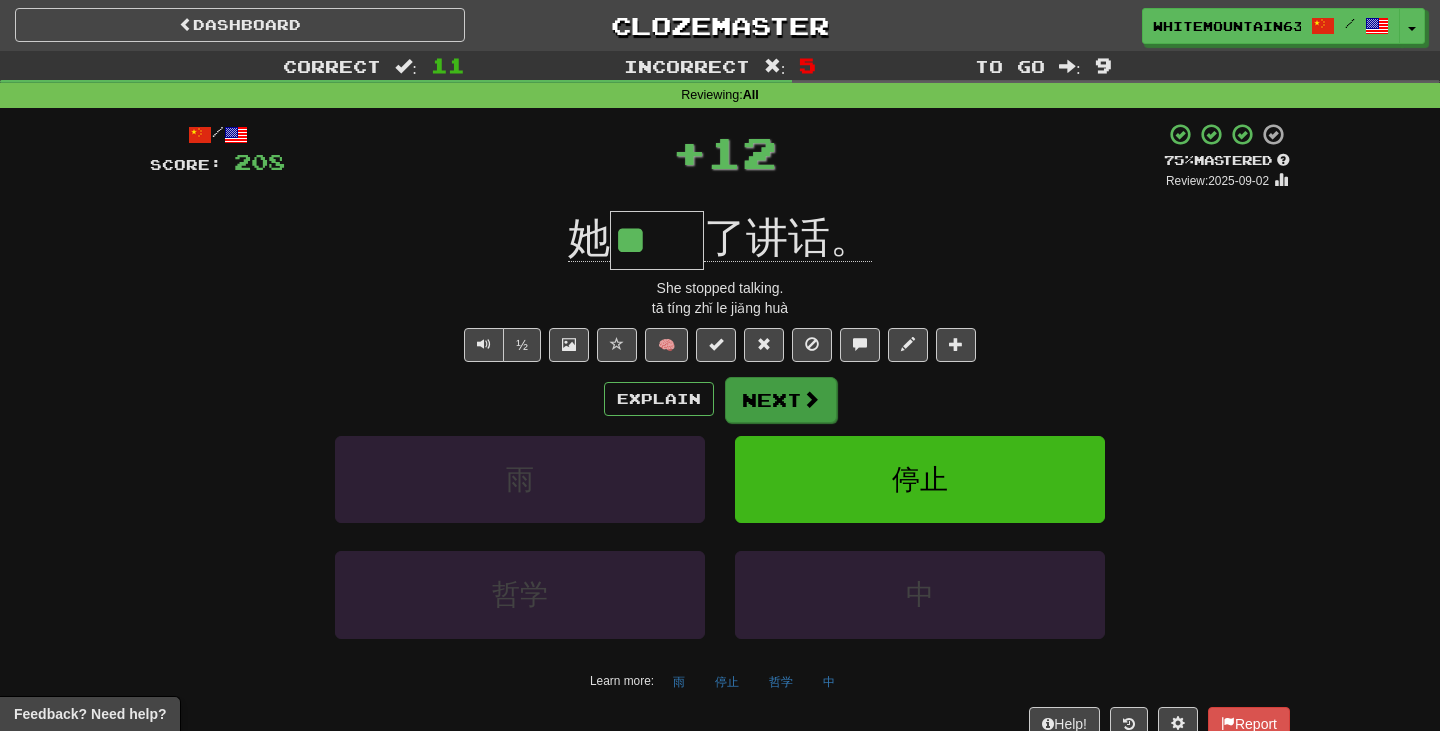click on "Next" at bounding box center [781, 400] 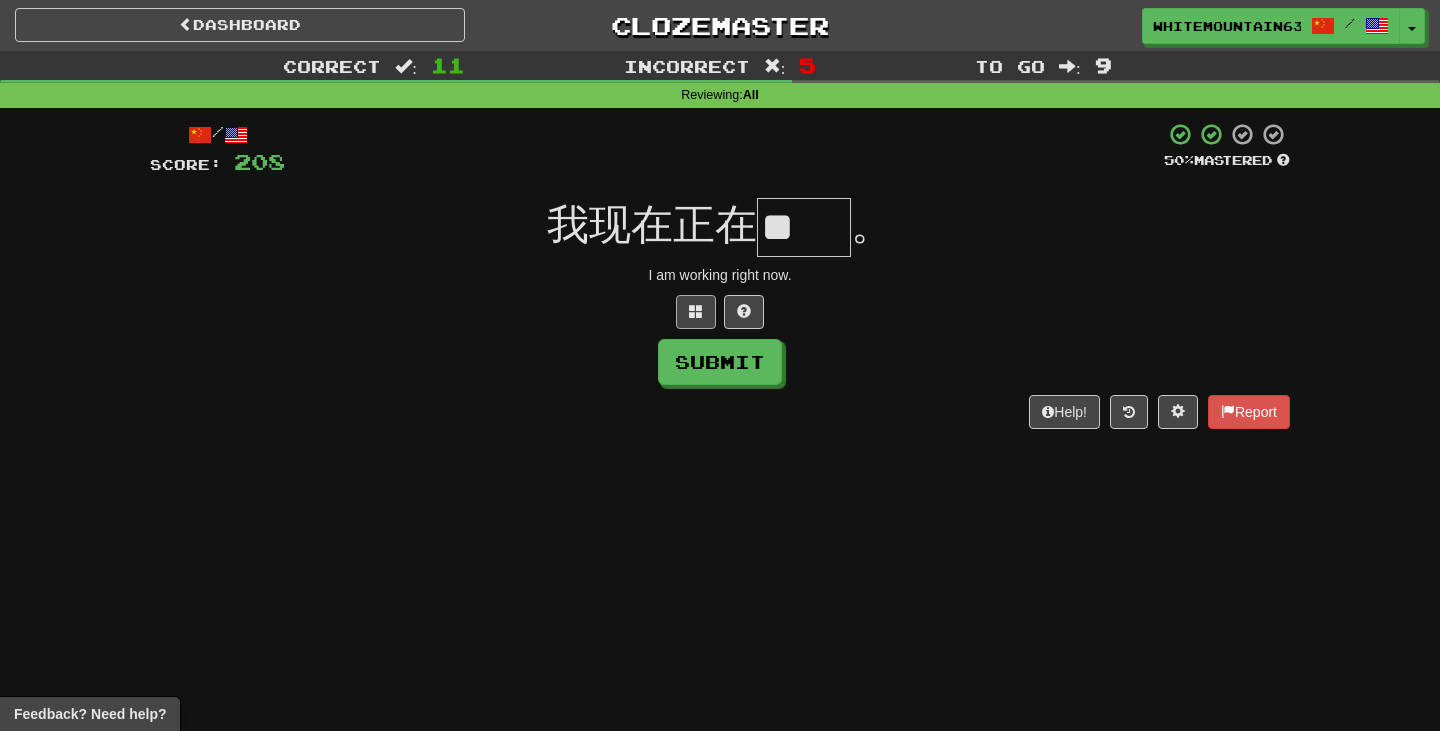 type on "**" 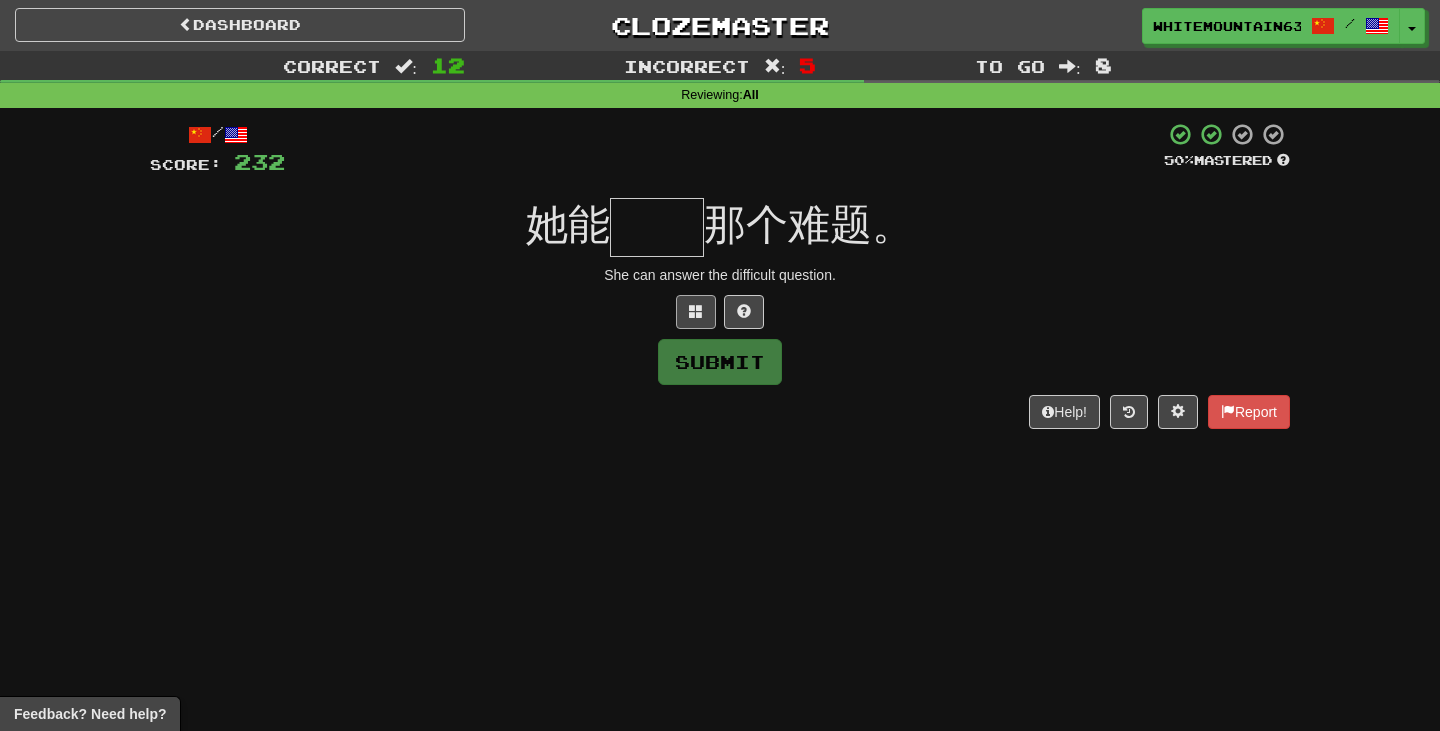 click at bounding box center [696, 312] 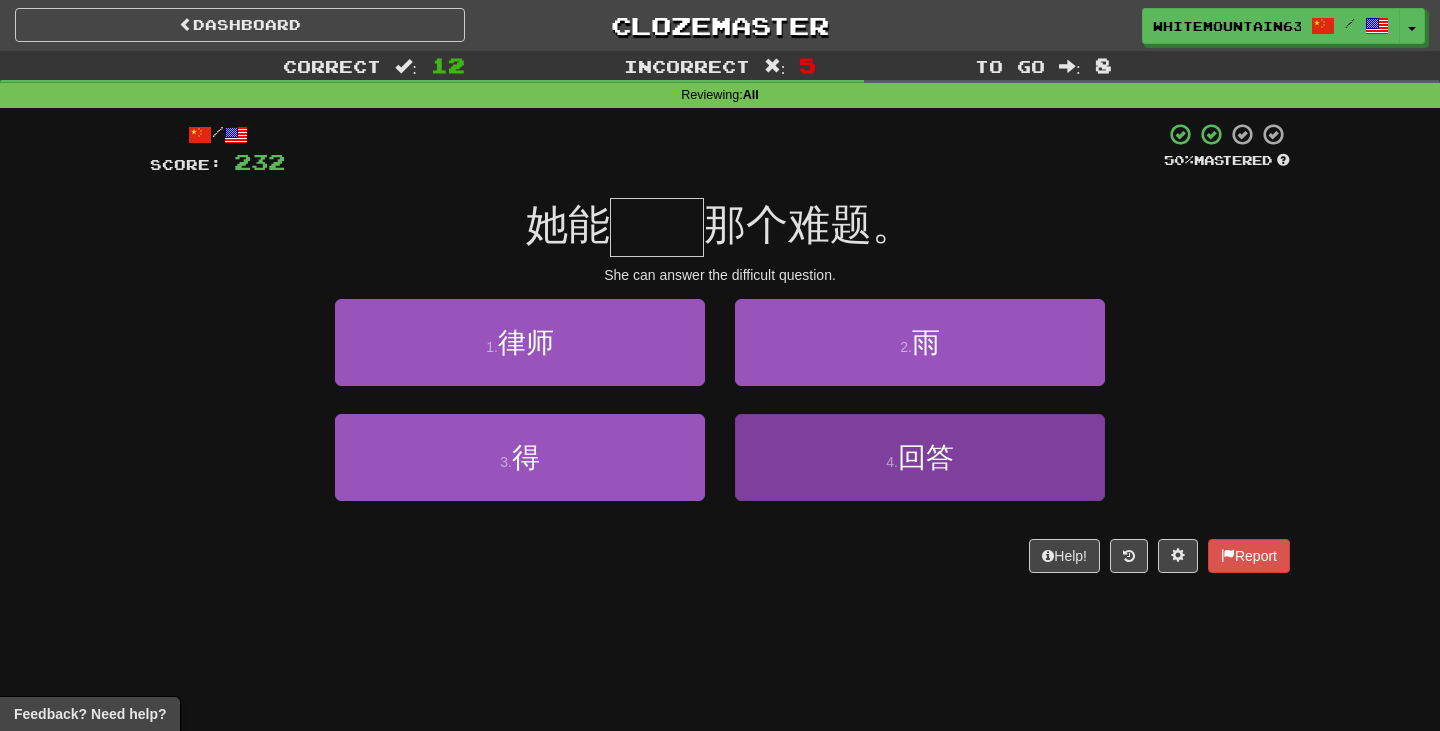 click on "4 .  回答" at bounding box center (920, 457) 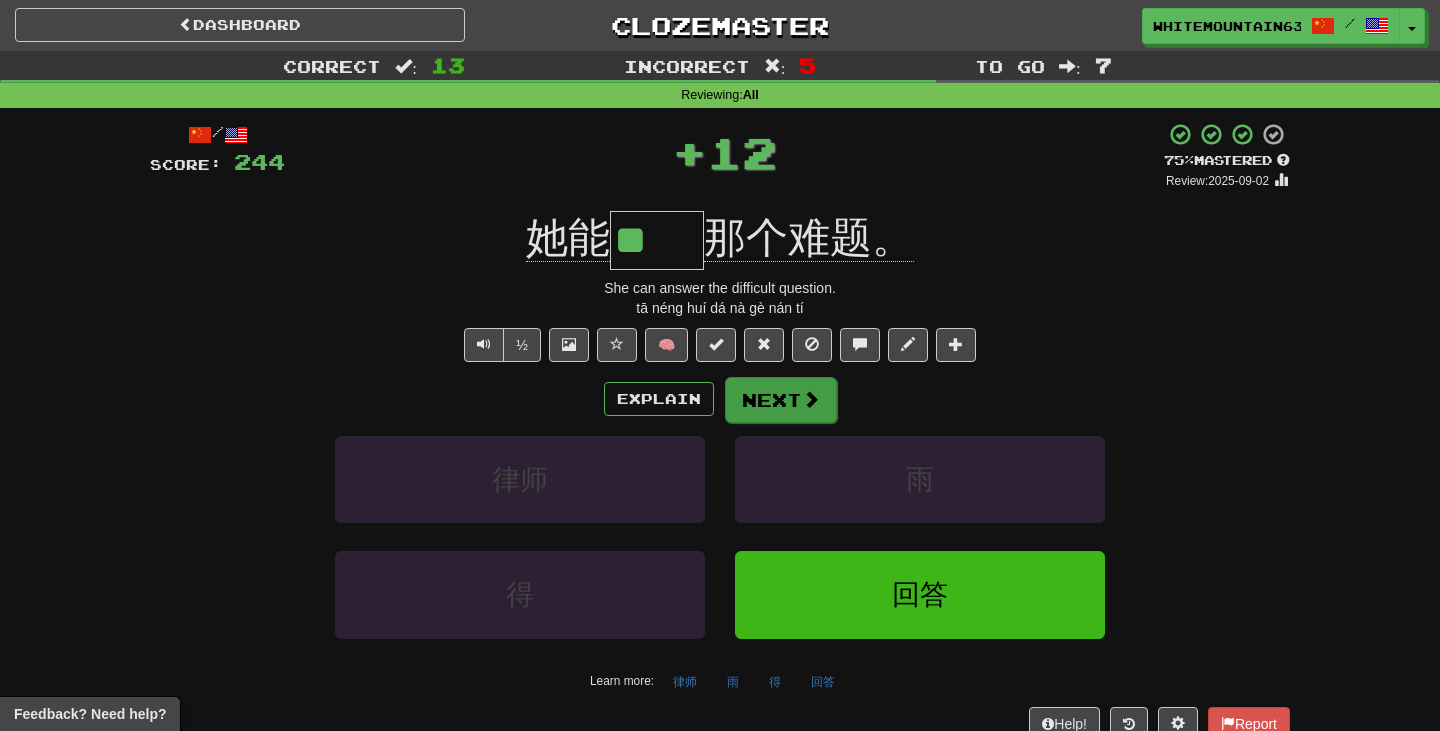 click at bounding box center [811, 399] 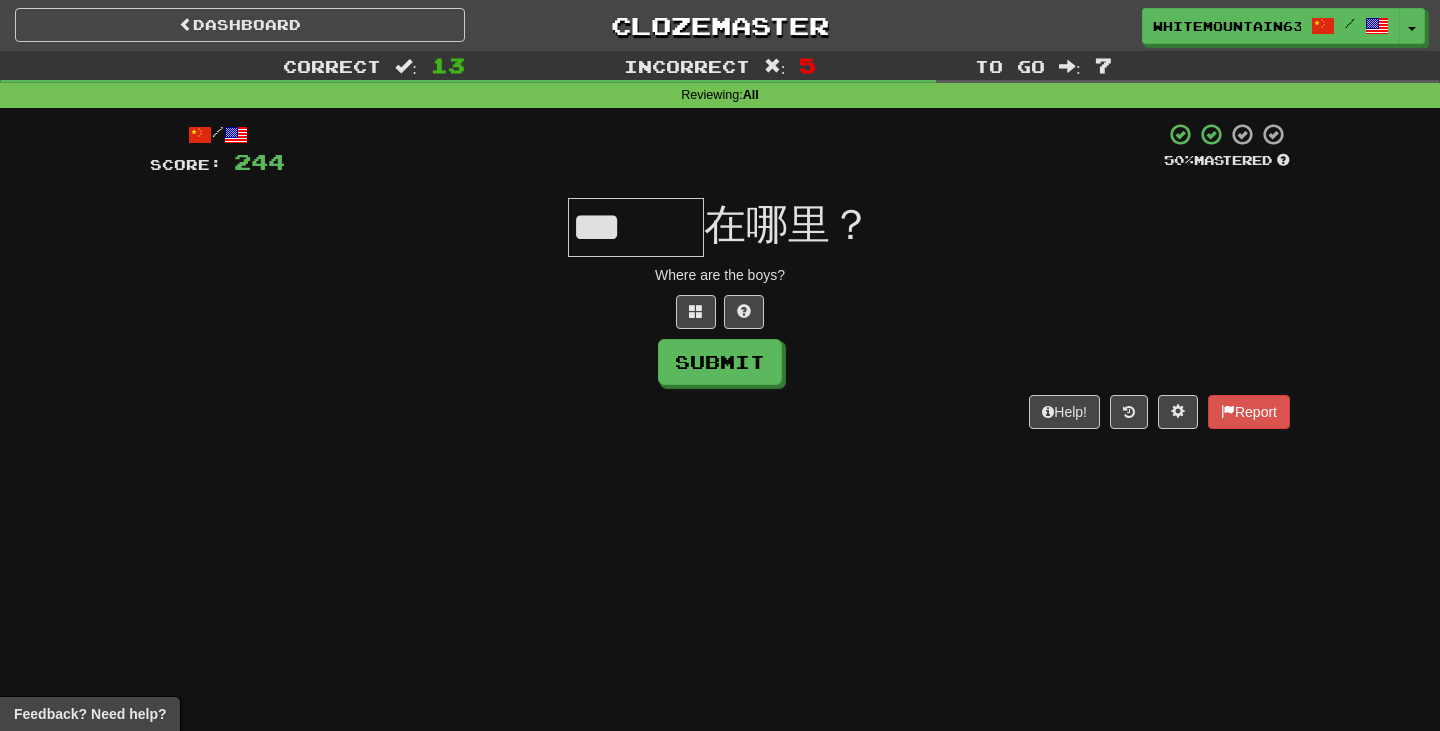 type on "***" 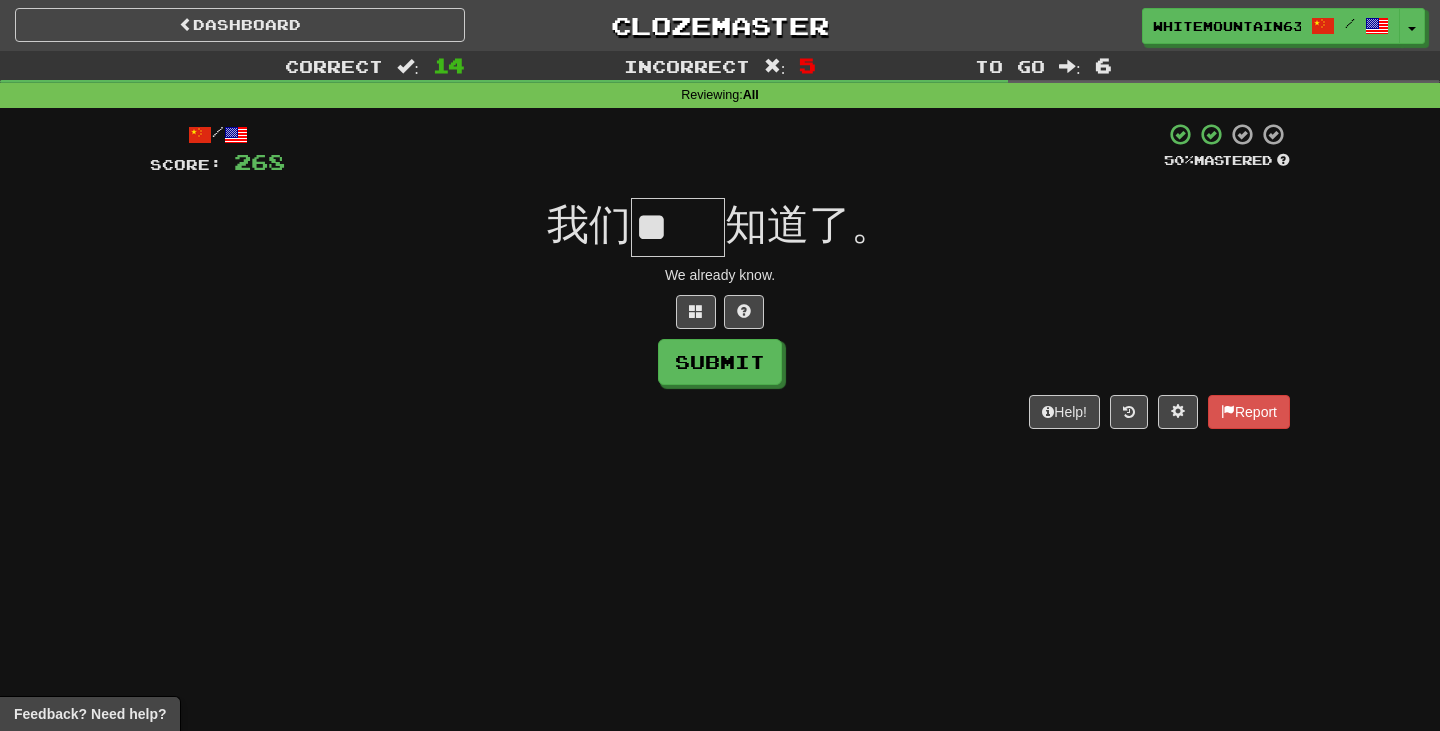 type on "**" 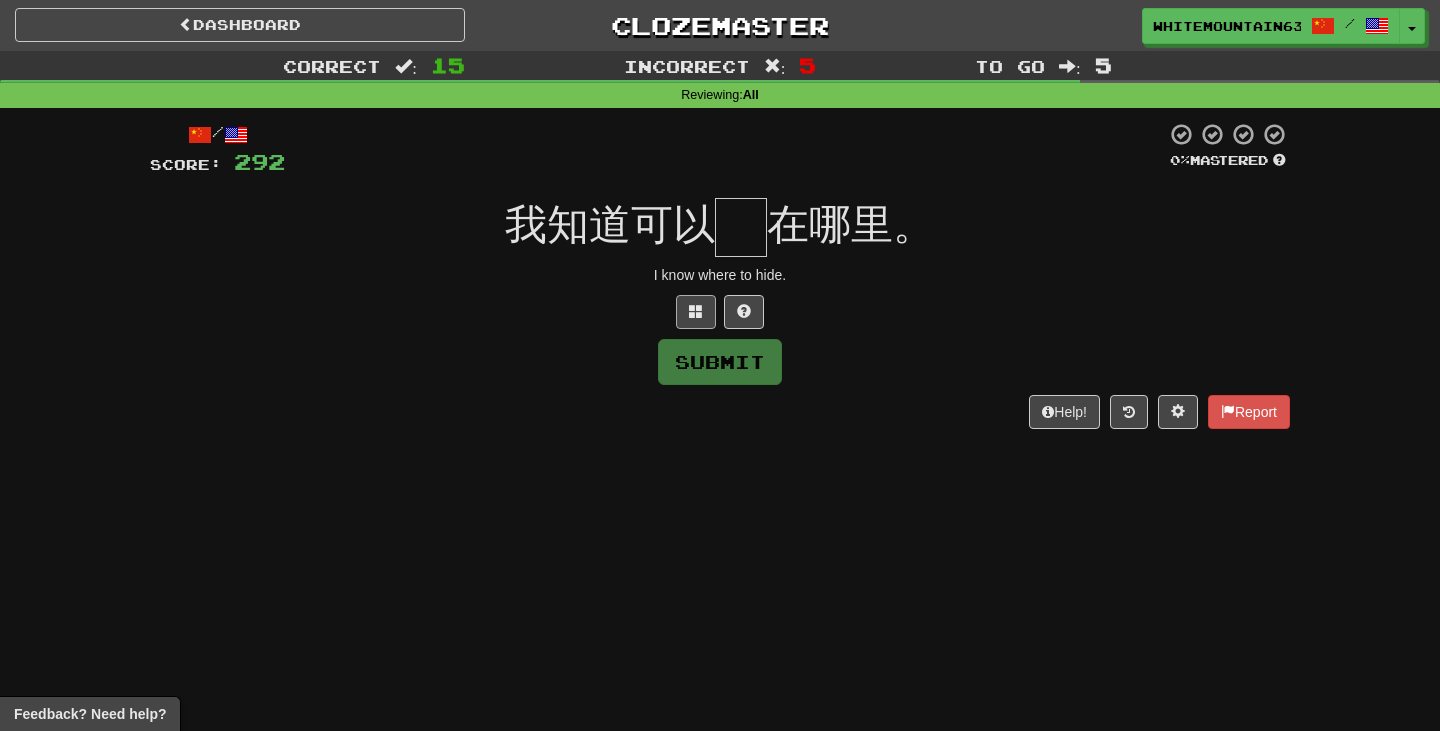 click at bounding box center [696, 311] 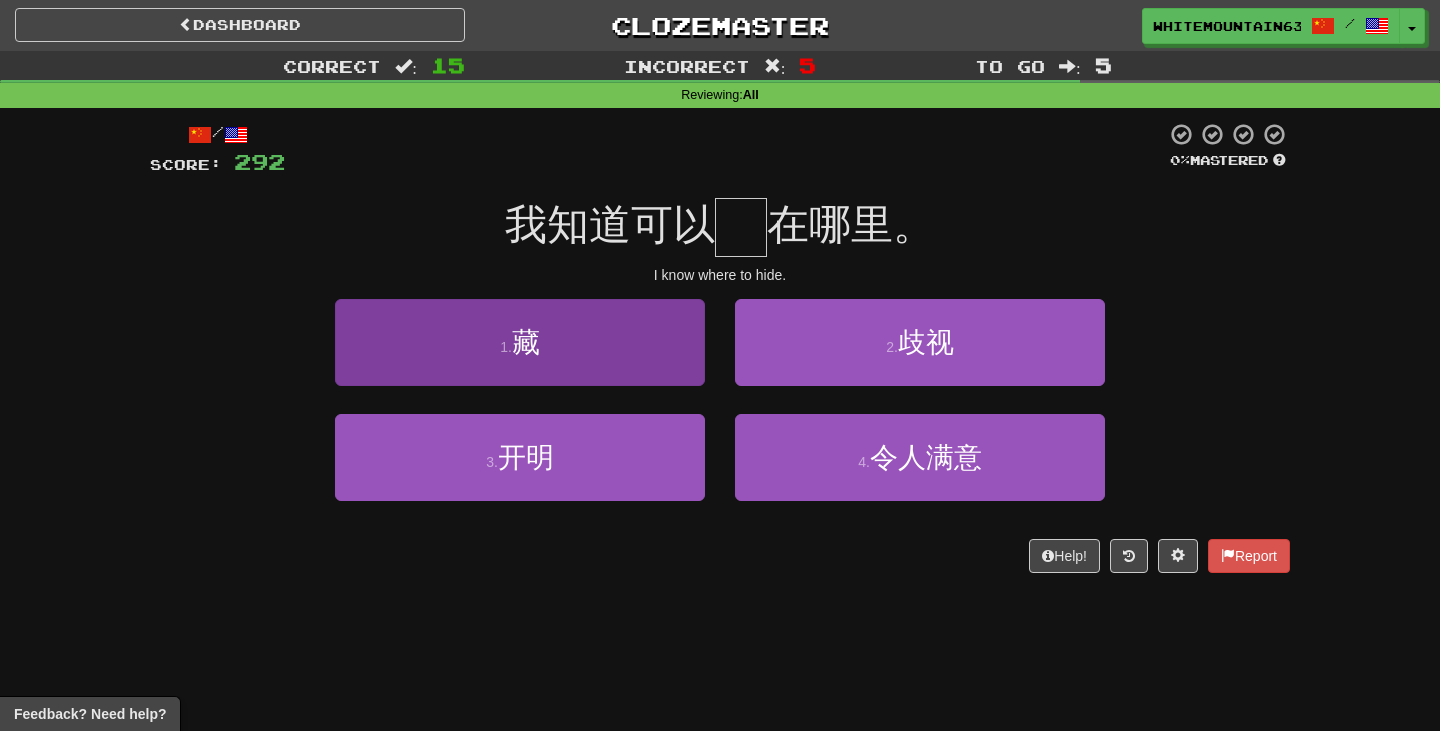 click on "1 .  藏" at bounding box center (520, 342) 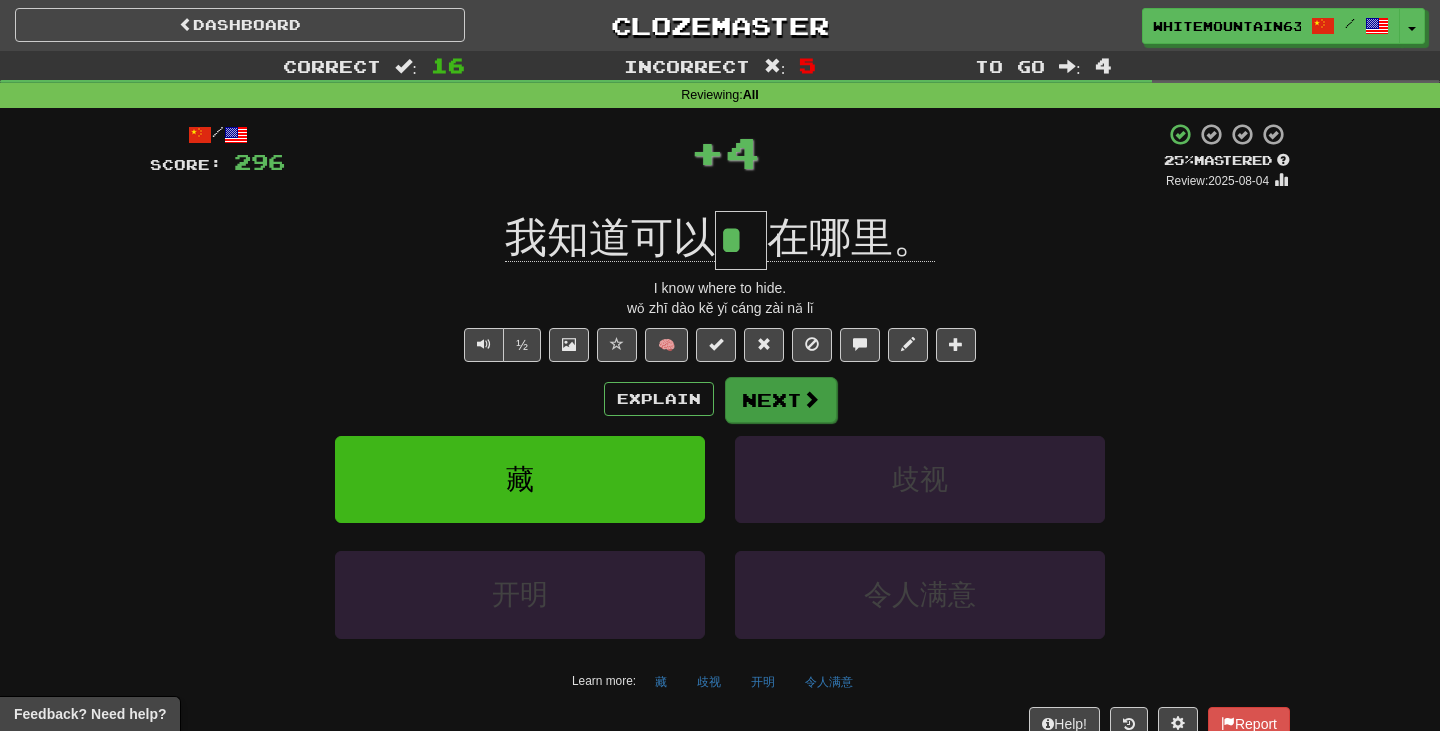 click on "Next" at bounding box center (781, 400) 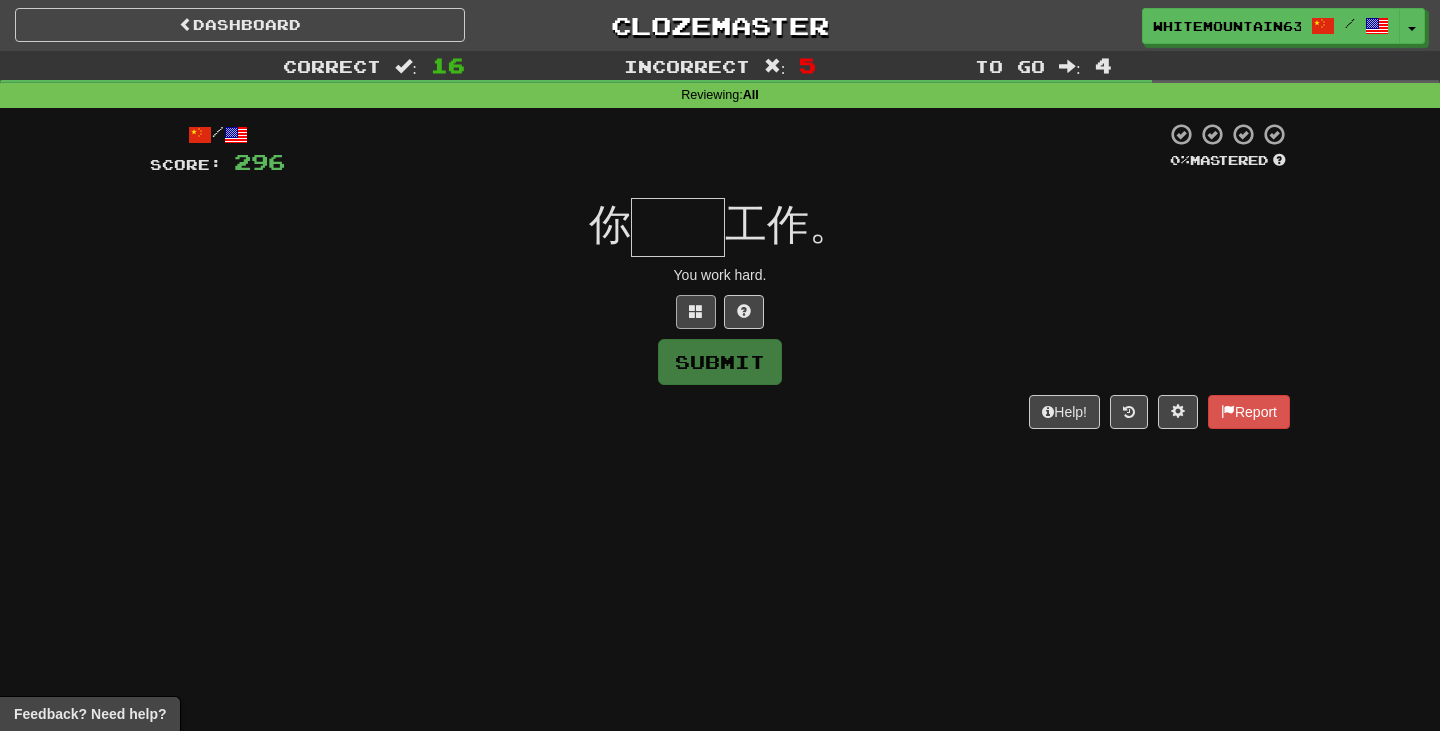 click at bounding box center [696, 311] 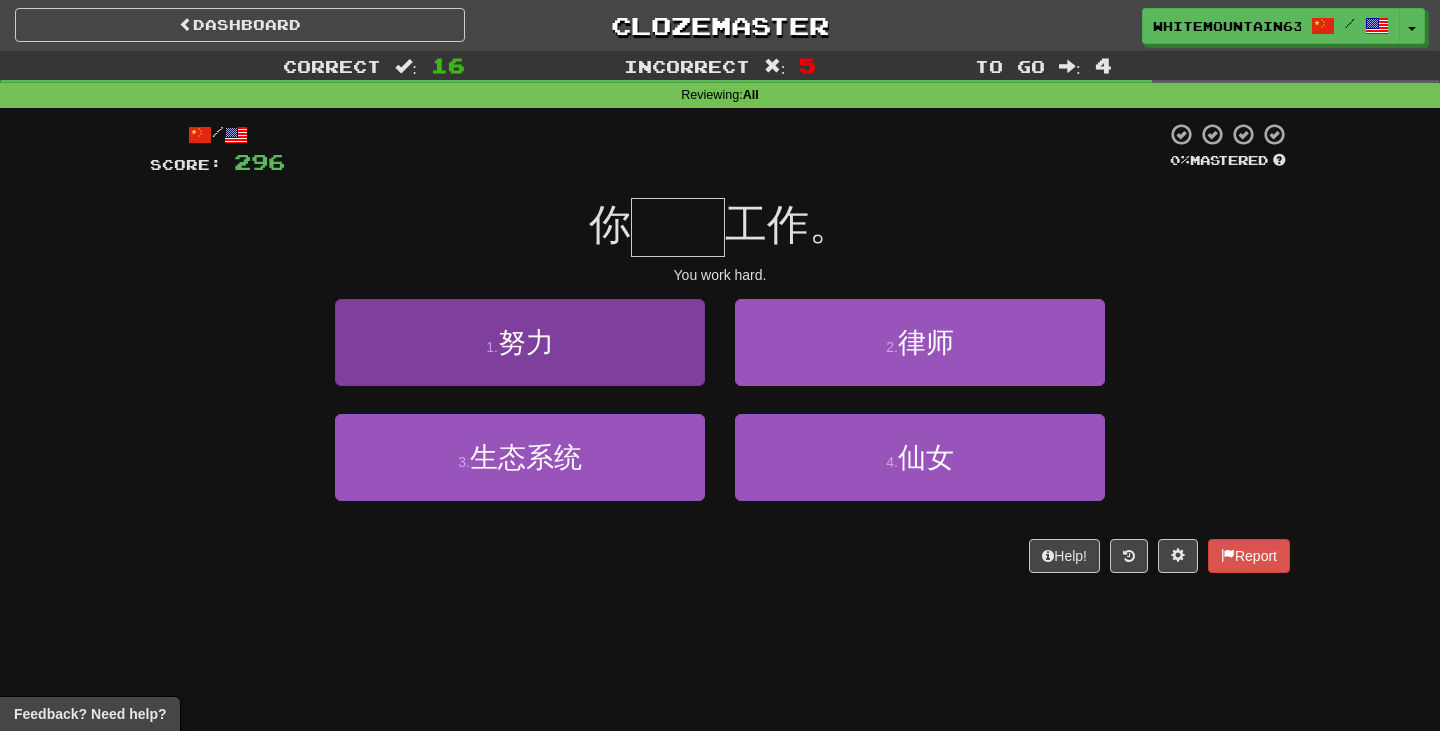 click on "1 .  努力" at bounding box center (520, 342) 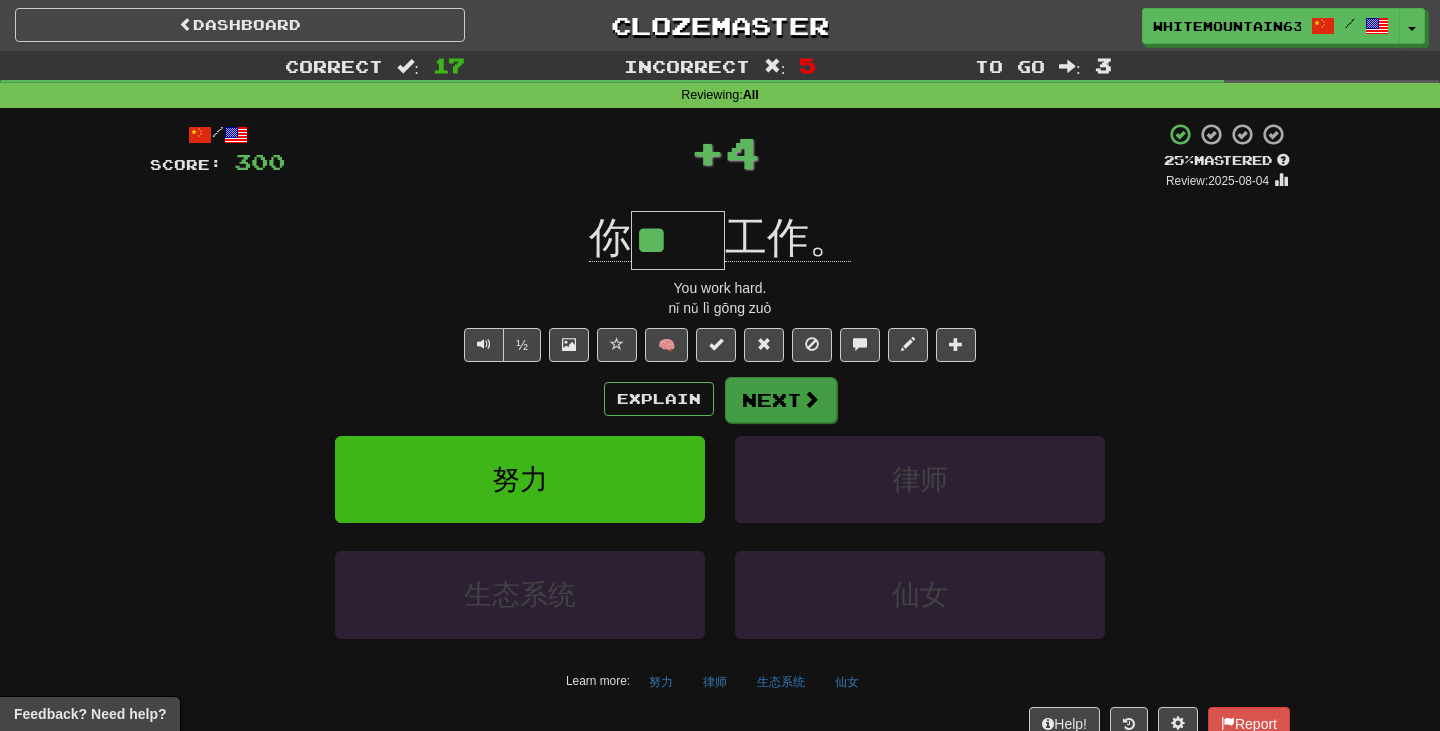 click on "Next" at bounding box center [781, 400] 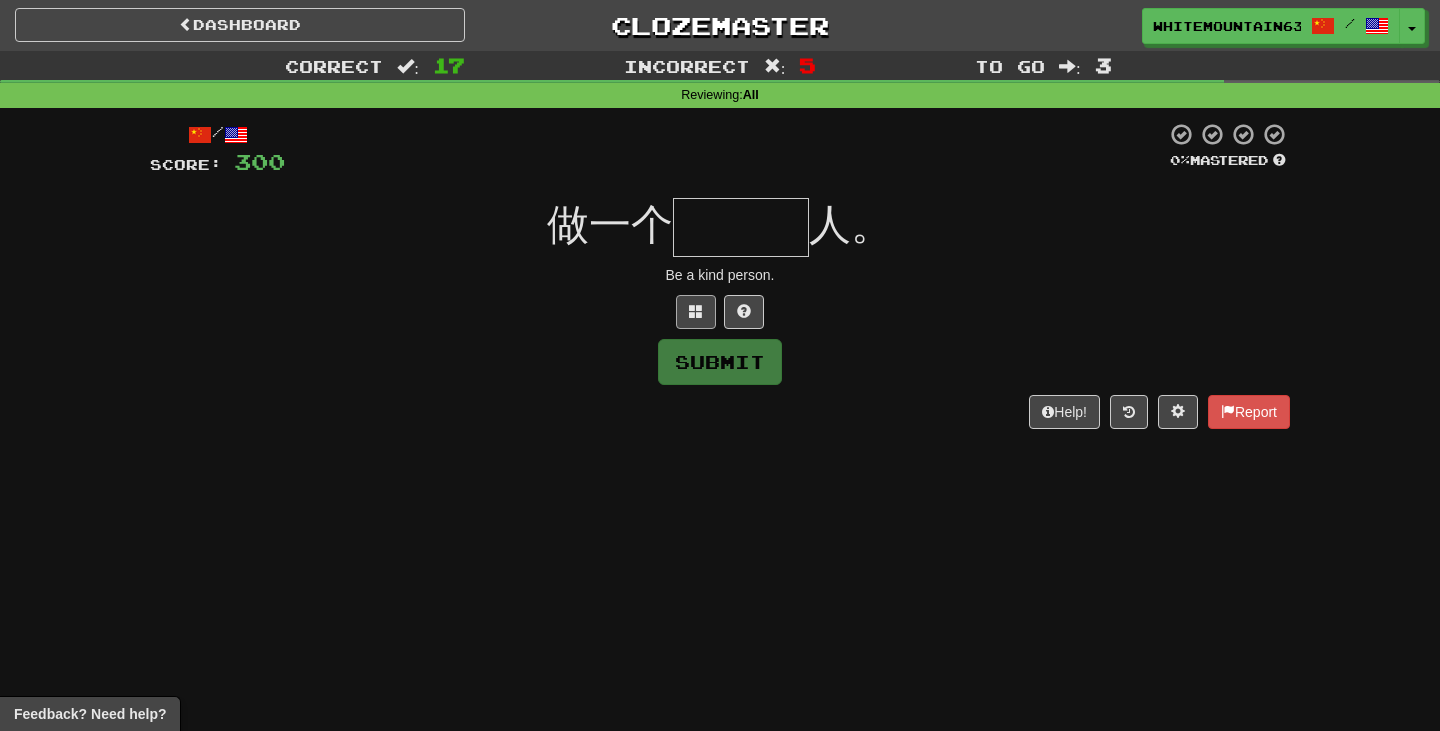 click at bounding box center [696, 311] 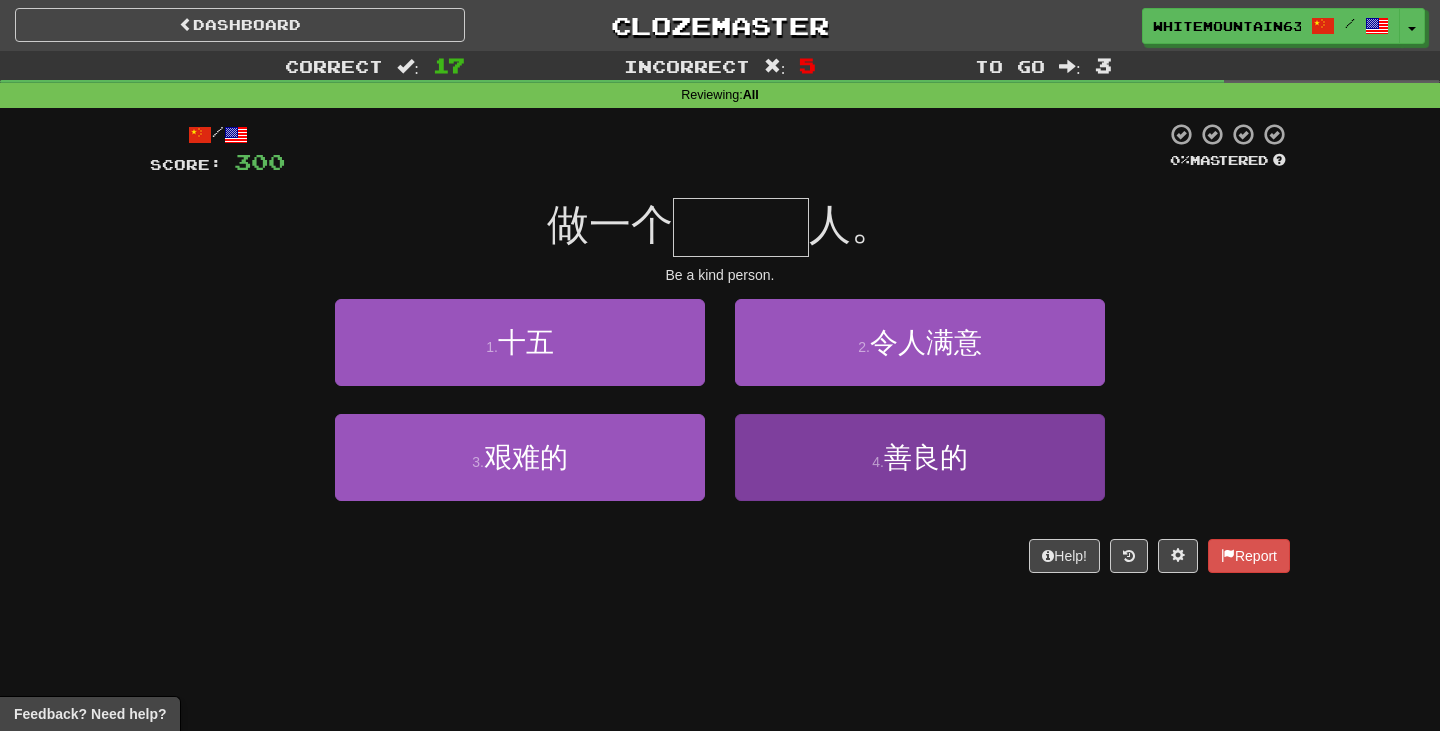 click on "4 .  善良的" at bounding box center [920, 457] 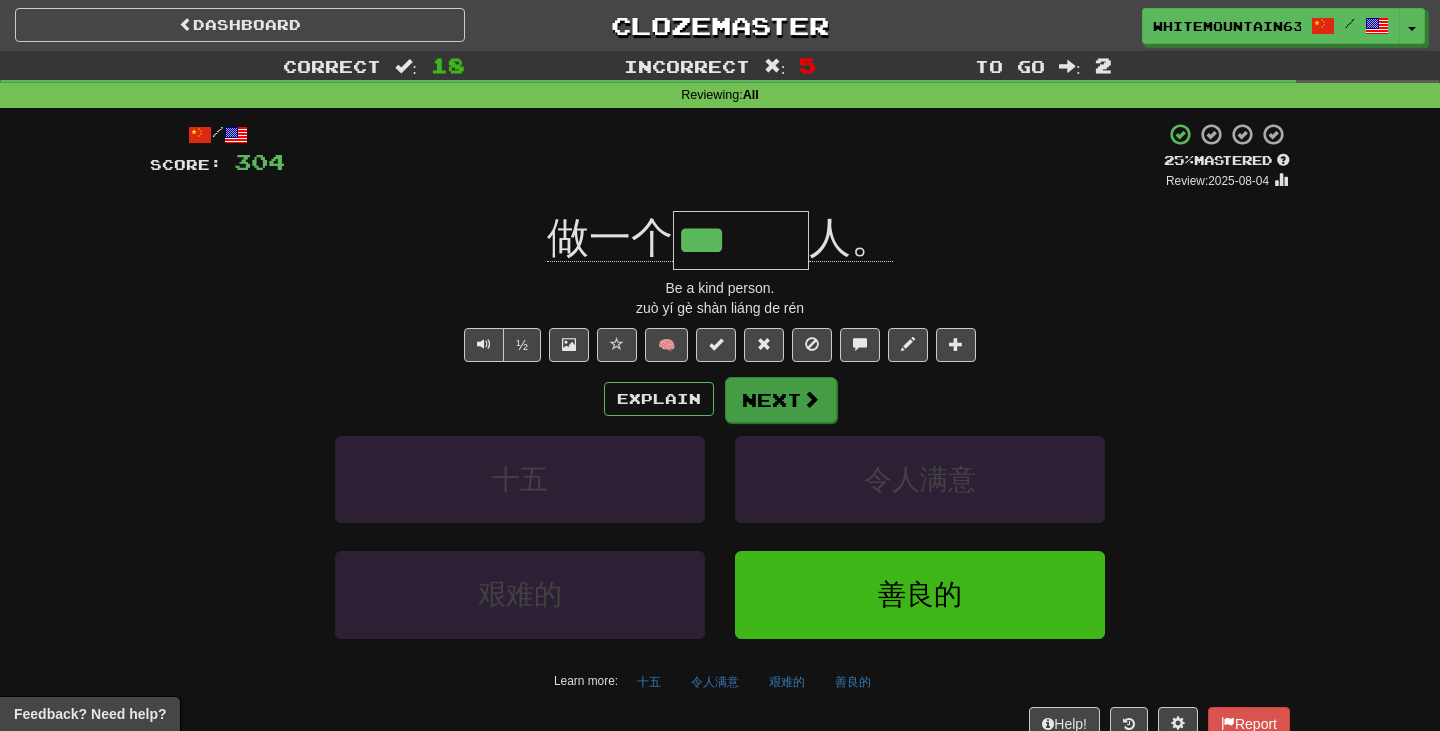 click on "Next" at bounding box center (781, 400) 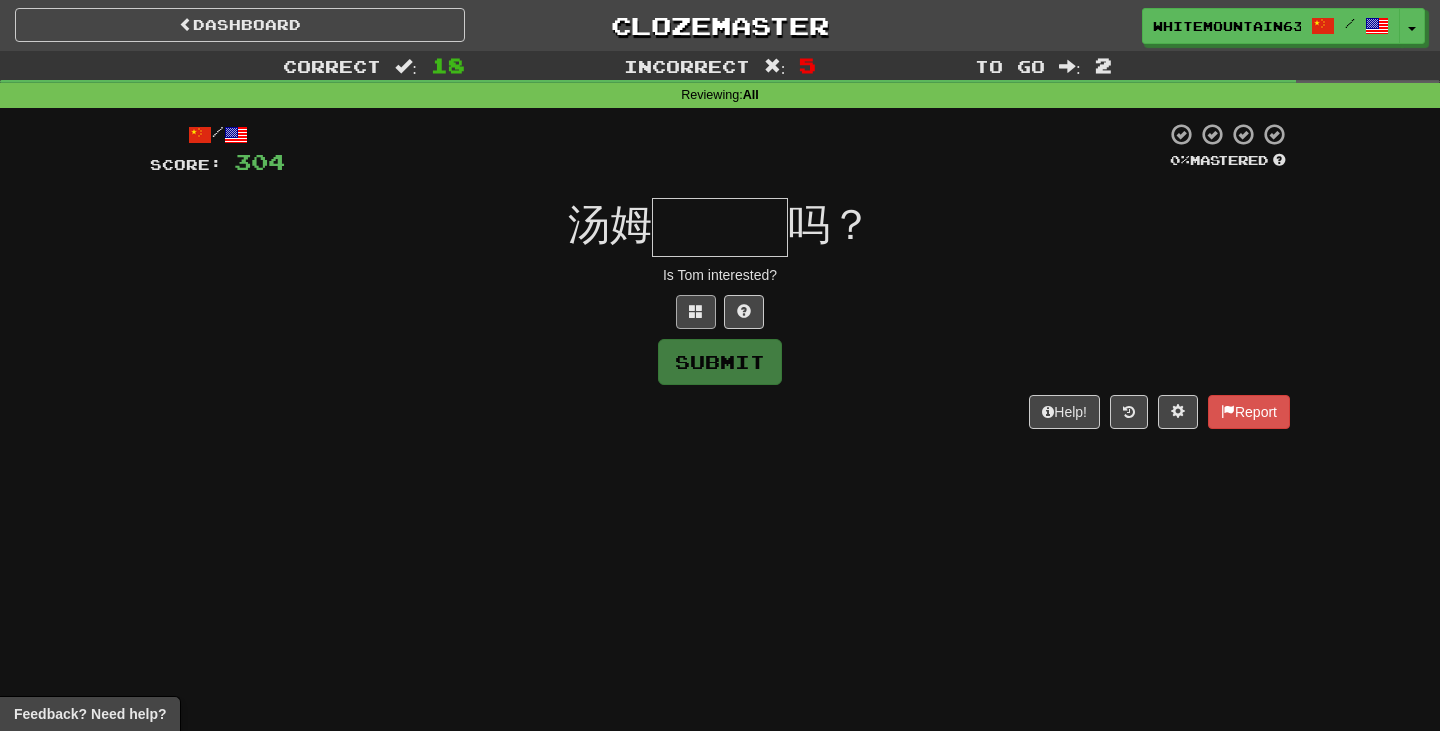 click at bounding box center [696, 312] 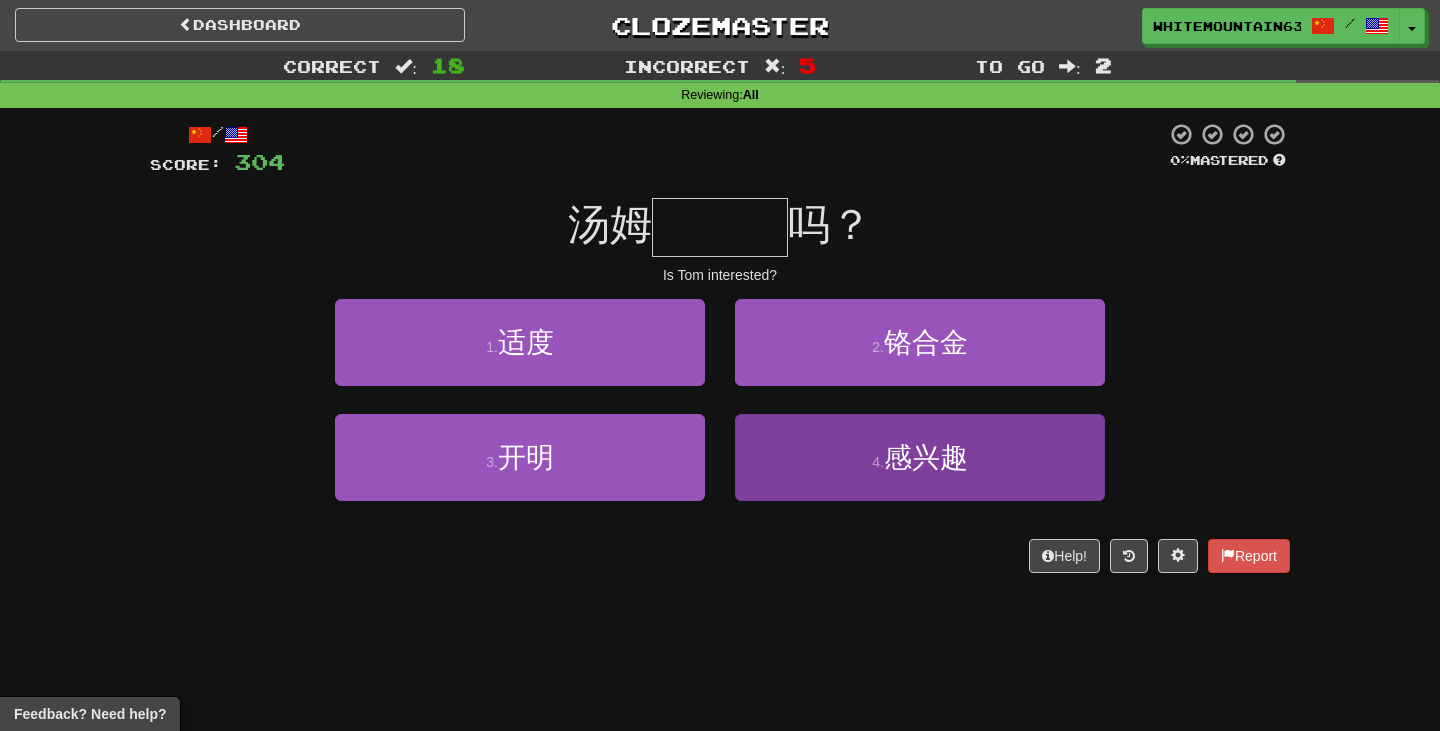 click on "4 .  感兴趣" at bounding box center [920, 457] 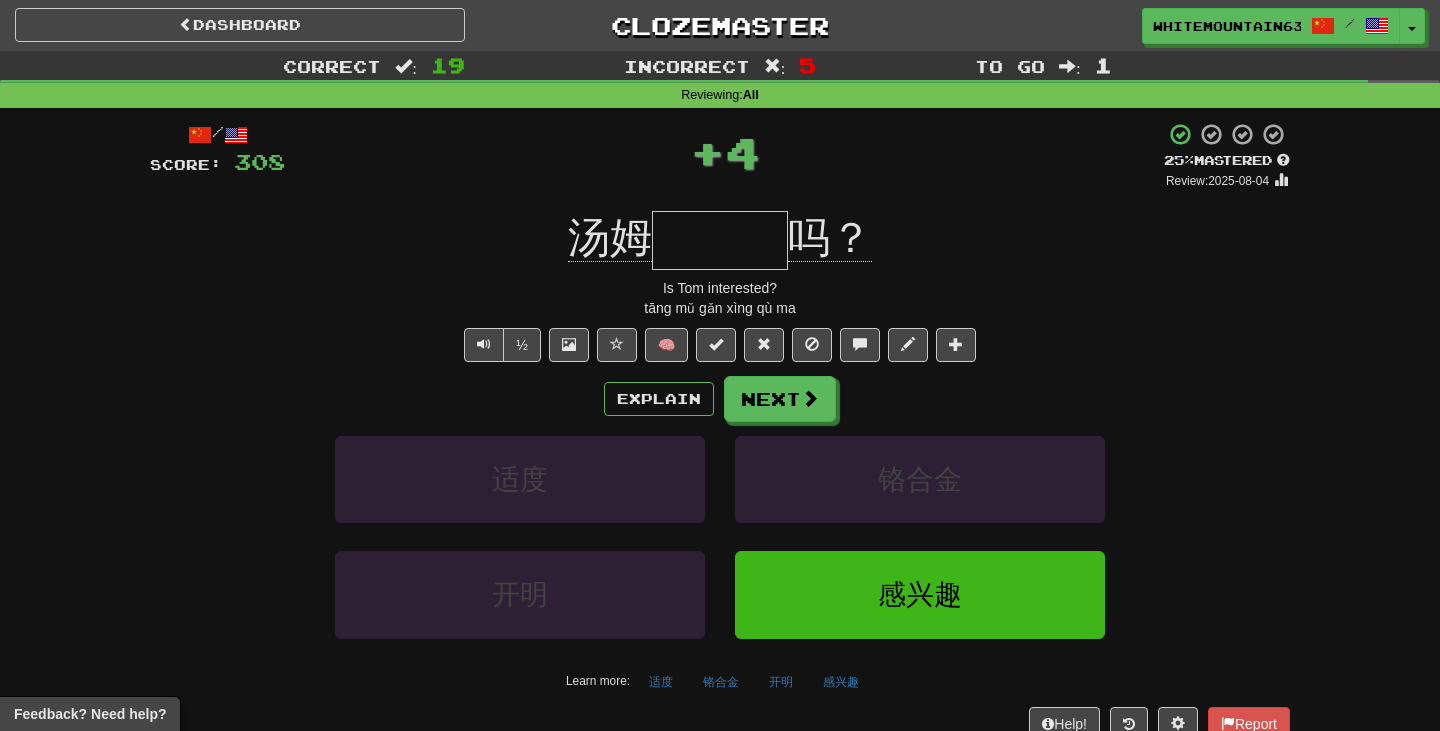 type on "***" 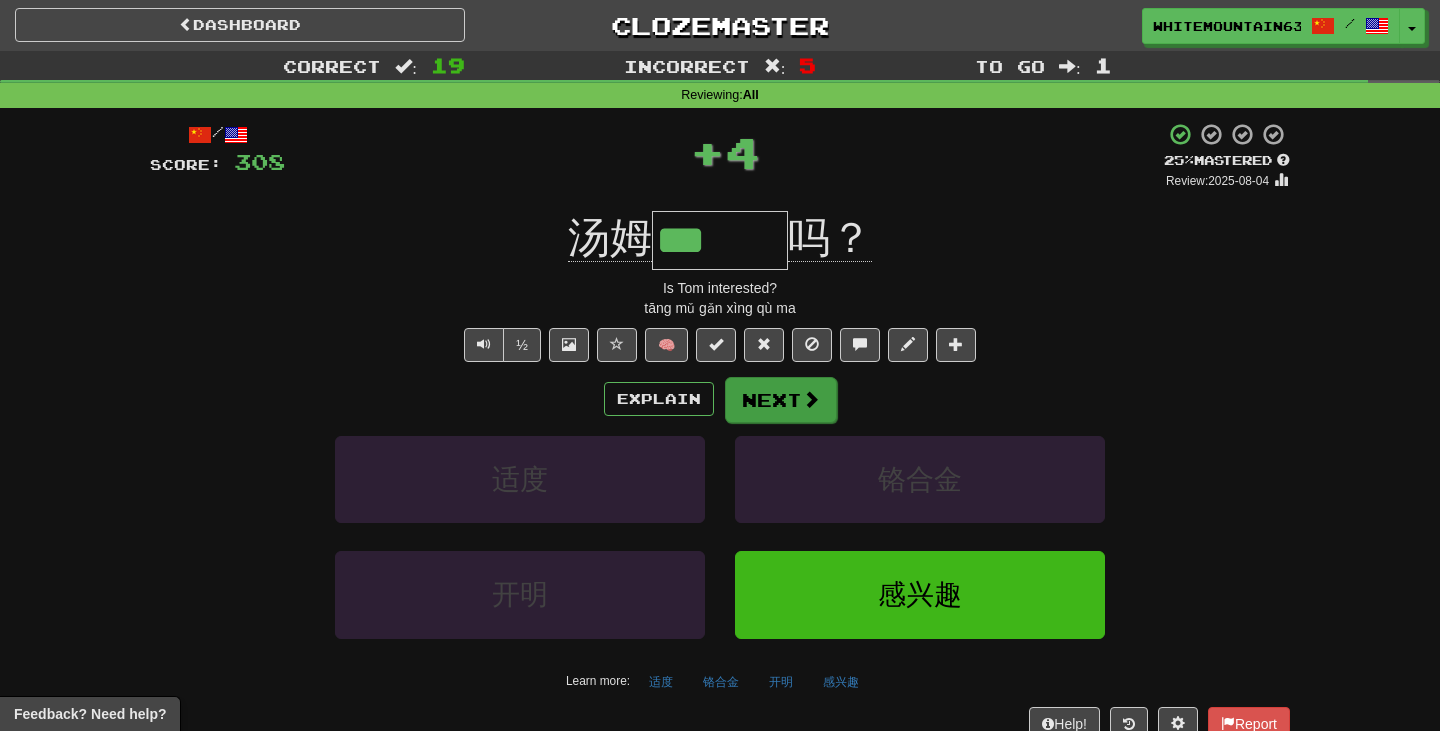 click on "Next" at bounding box center [781, 400] 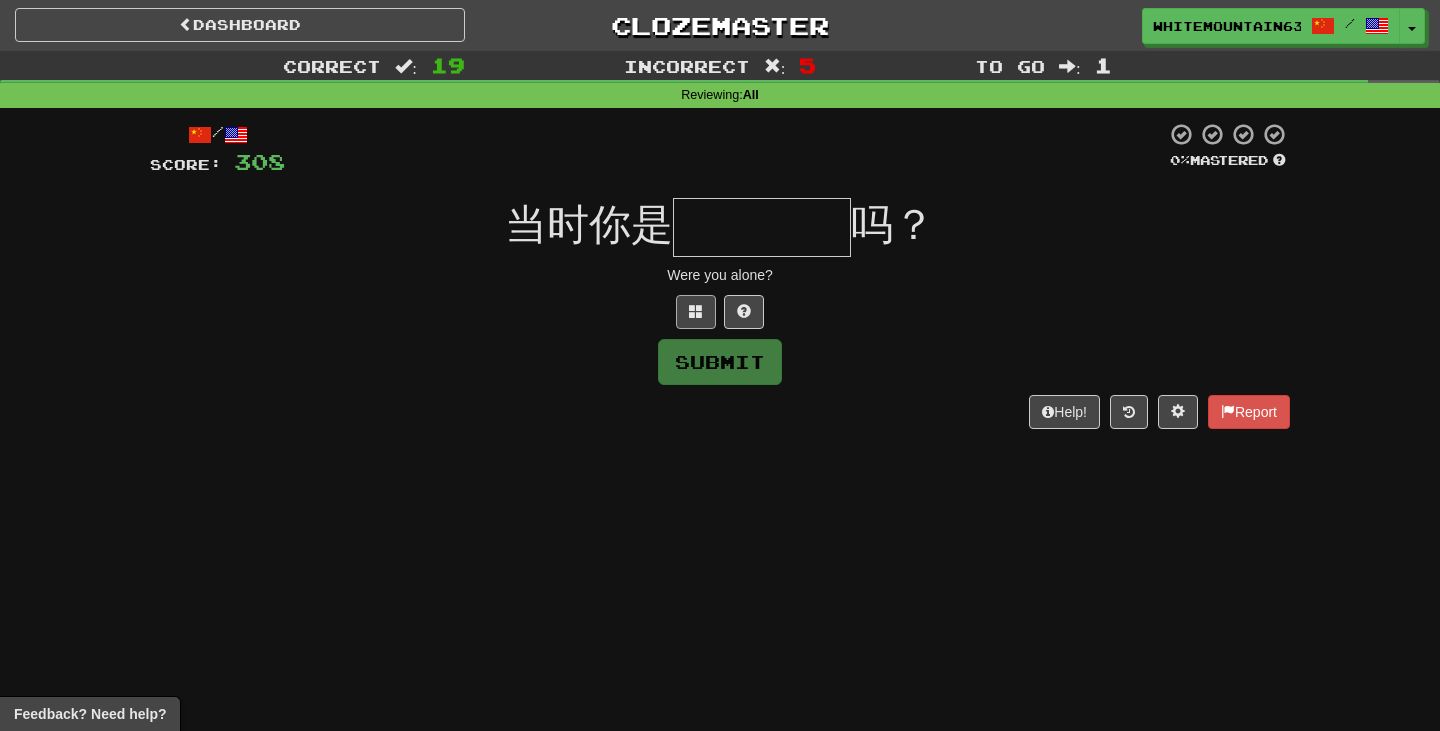 click at bounding box center (696, 311) 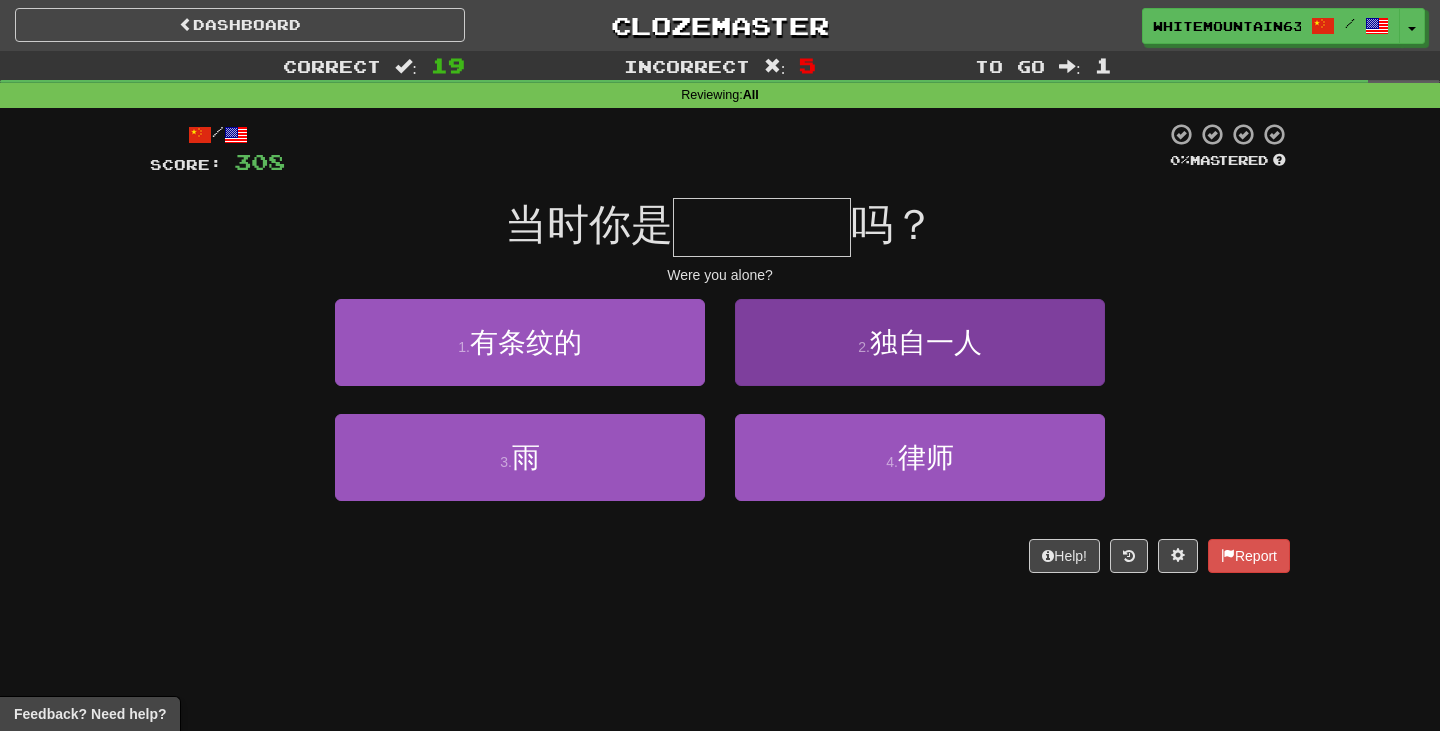 click on "2 .  独自一人" at bounding box center [920, 342] 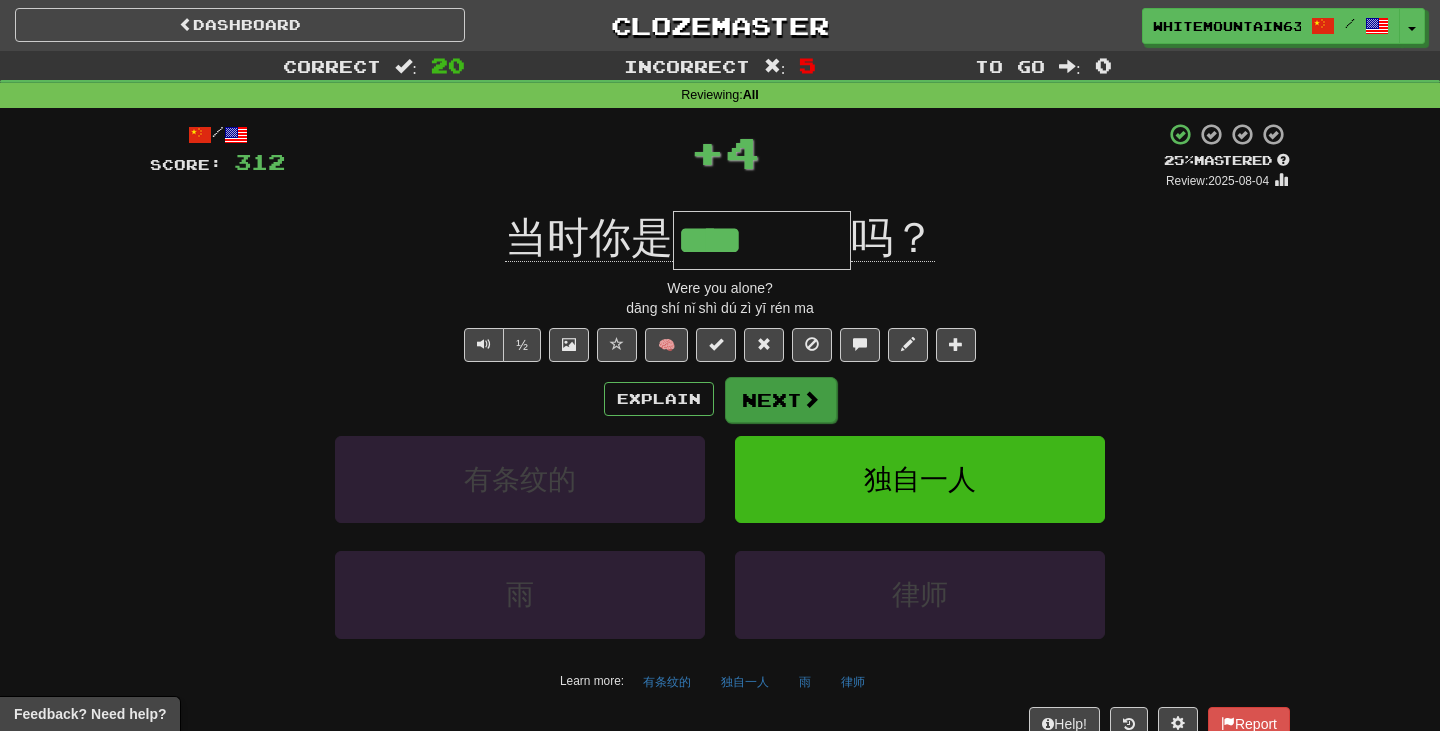 click on "Next" at bounding box center [781, 400] 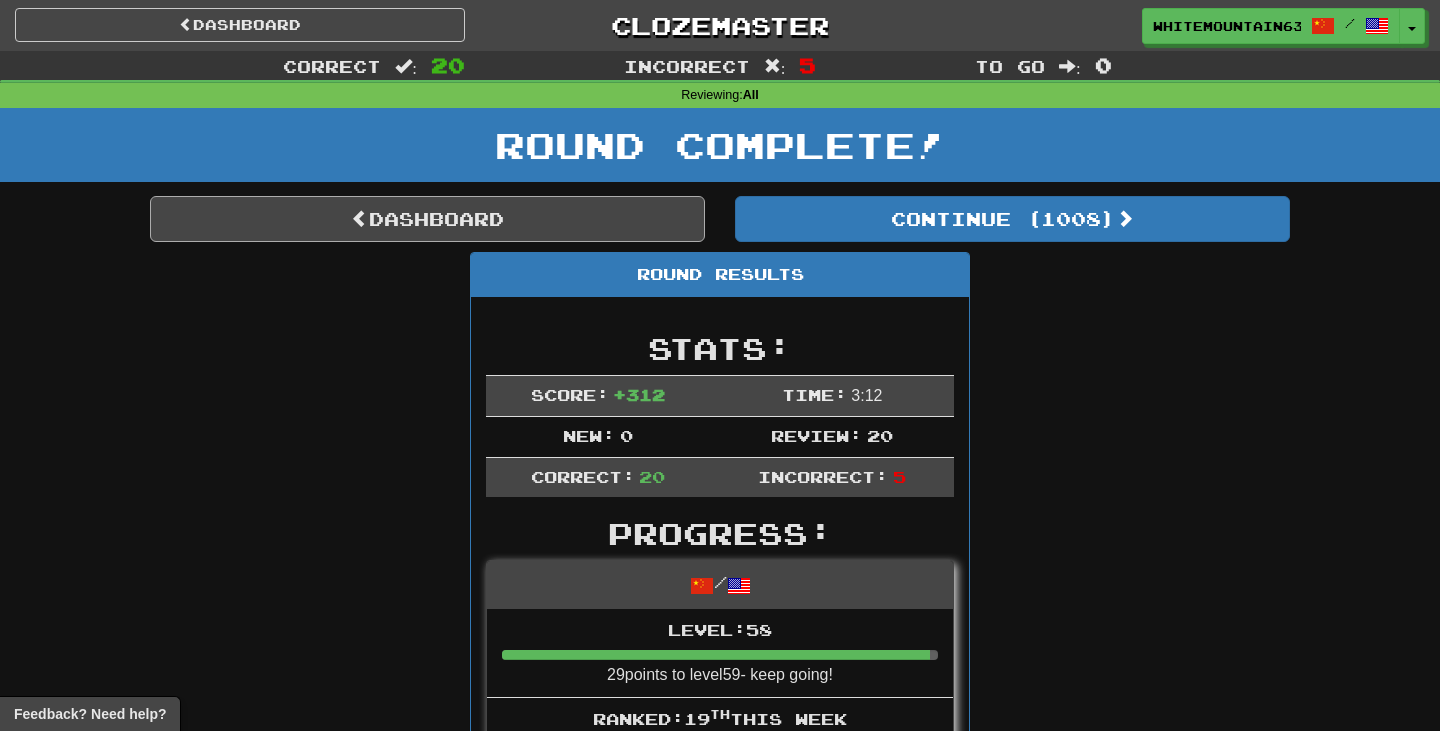 click on "Dashboard" at bounding box center [427, 219] 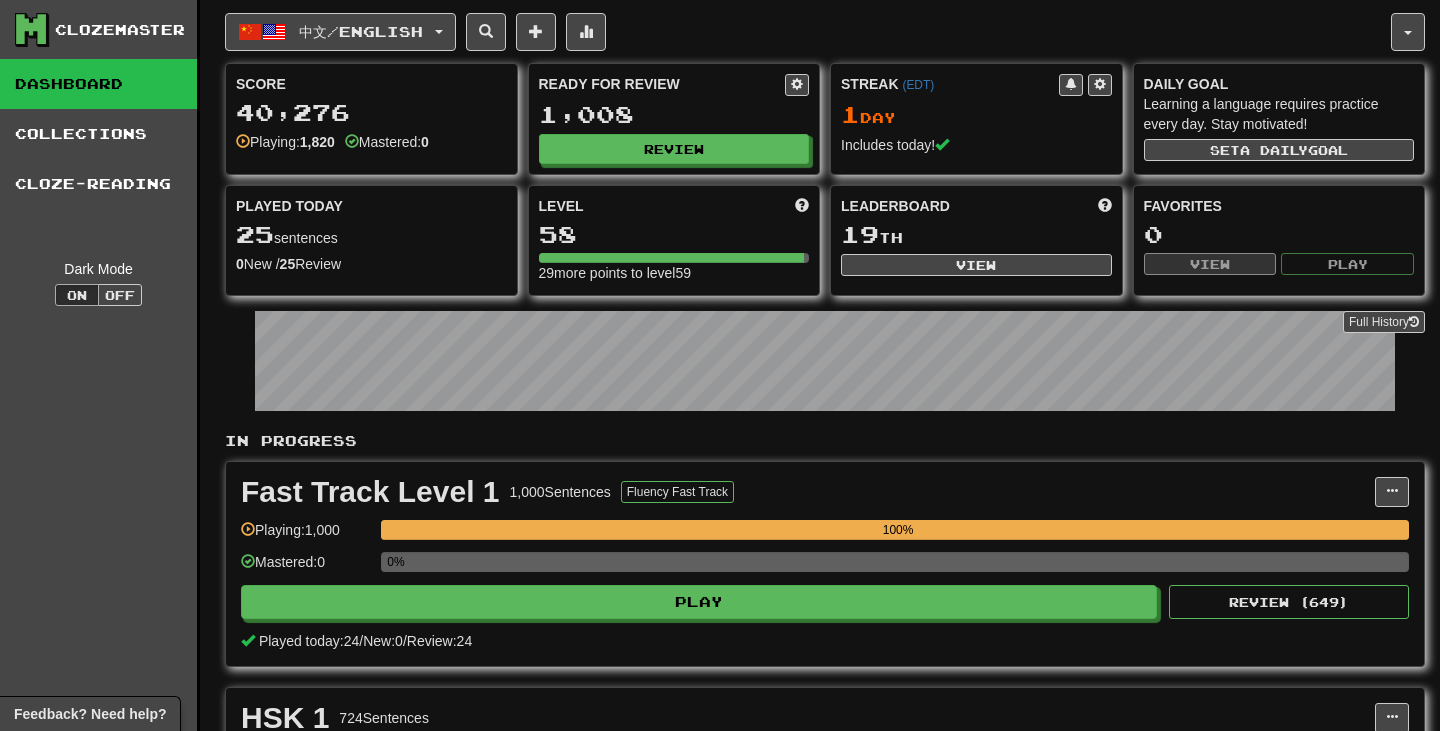 scroll, scrollTop: 0, scrollLeft: 0, axis: both 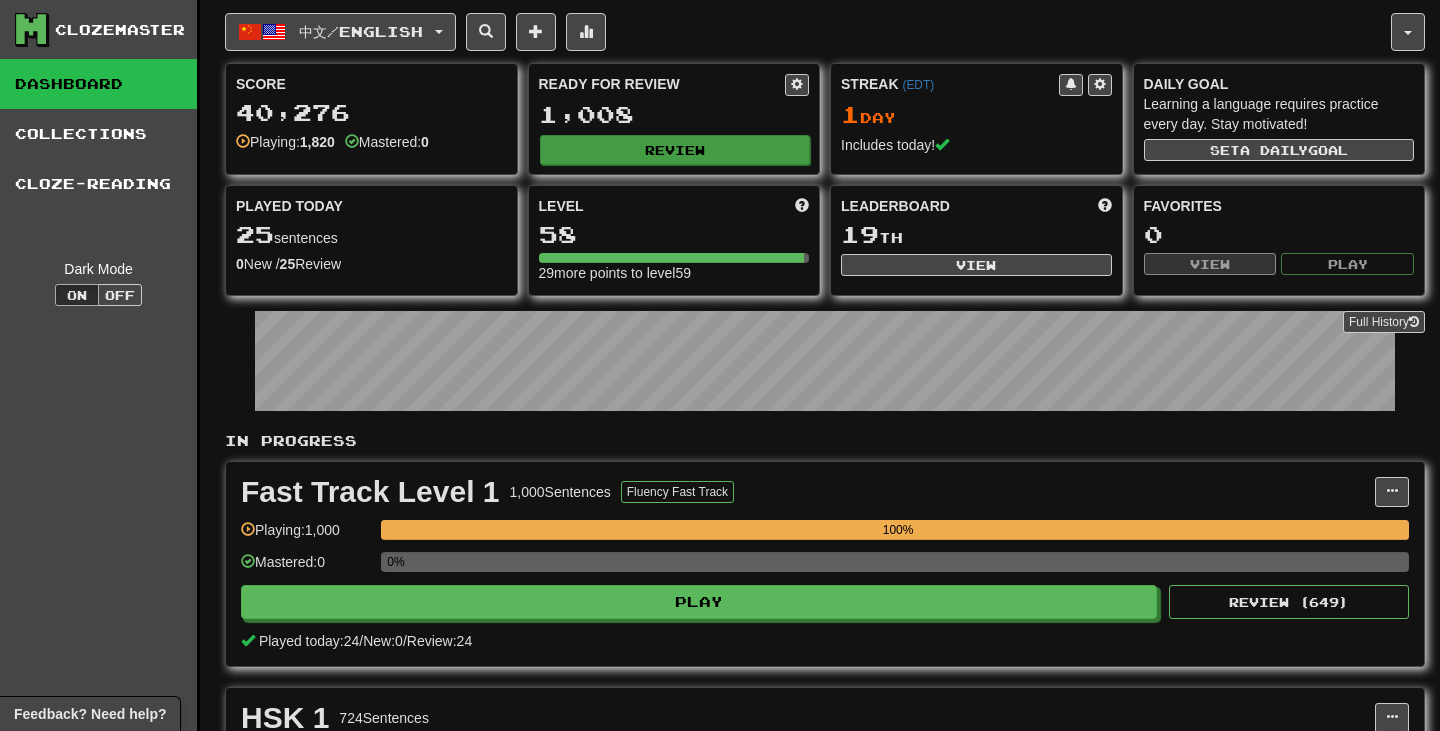 click on "Ready for Review 1,008   Review" at bounding box center (674, 119) 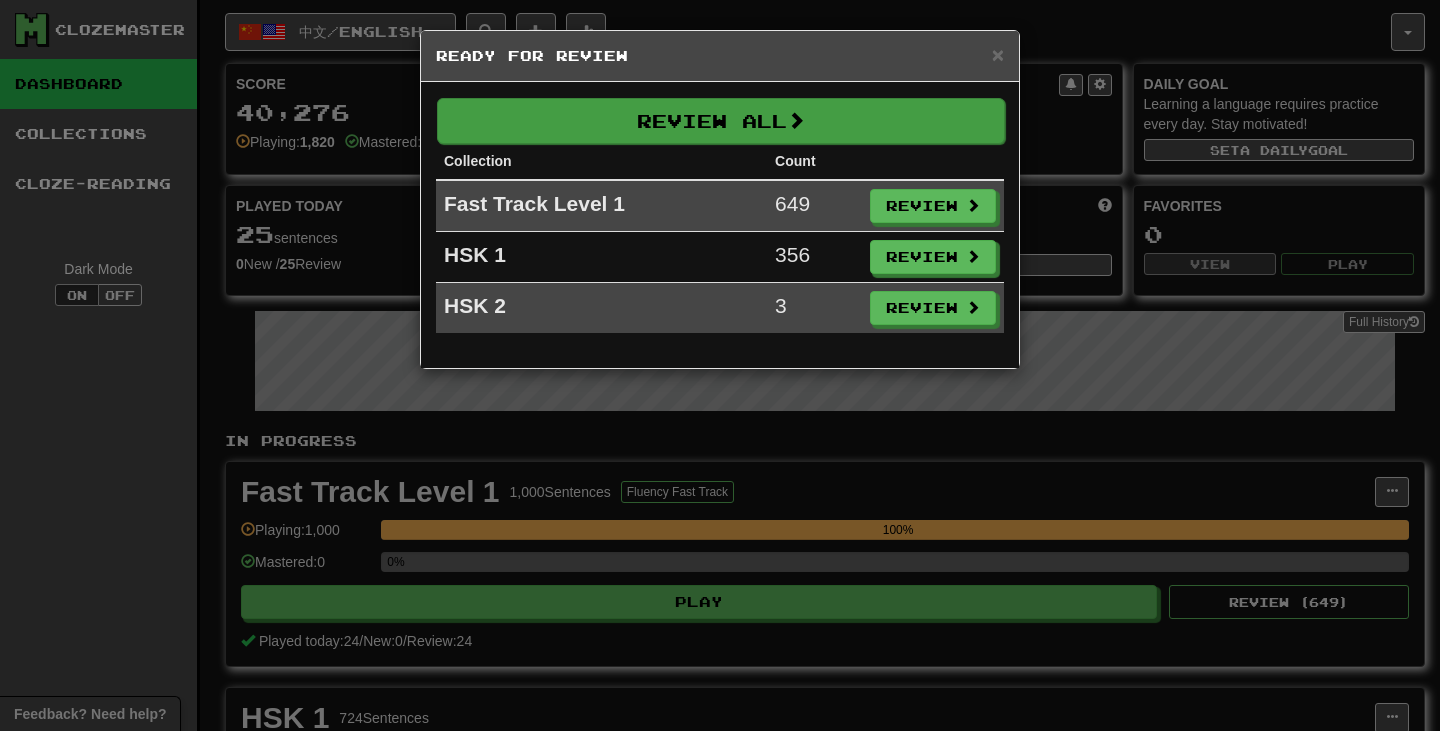 click on "Review All" at bounding box center [721, 121] 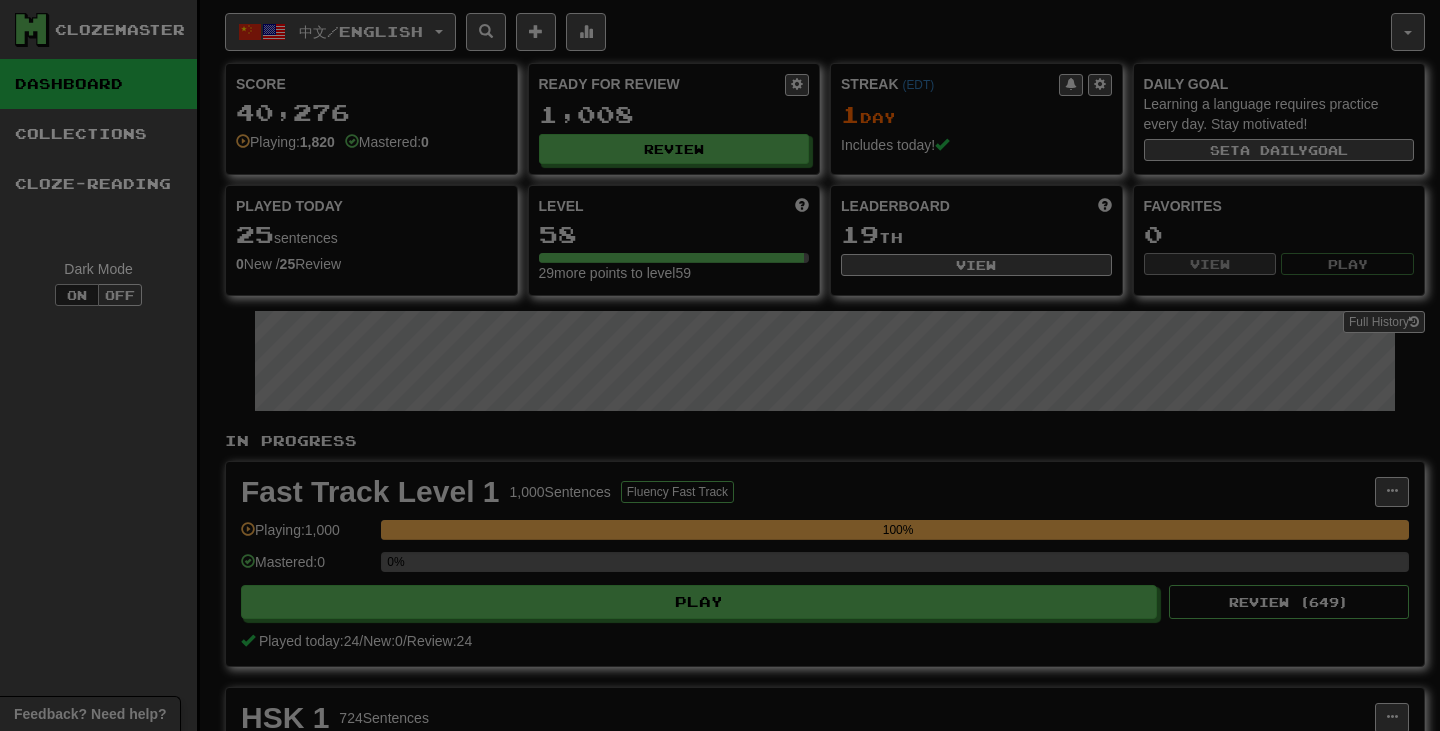 select on "**" 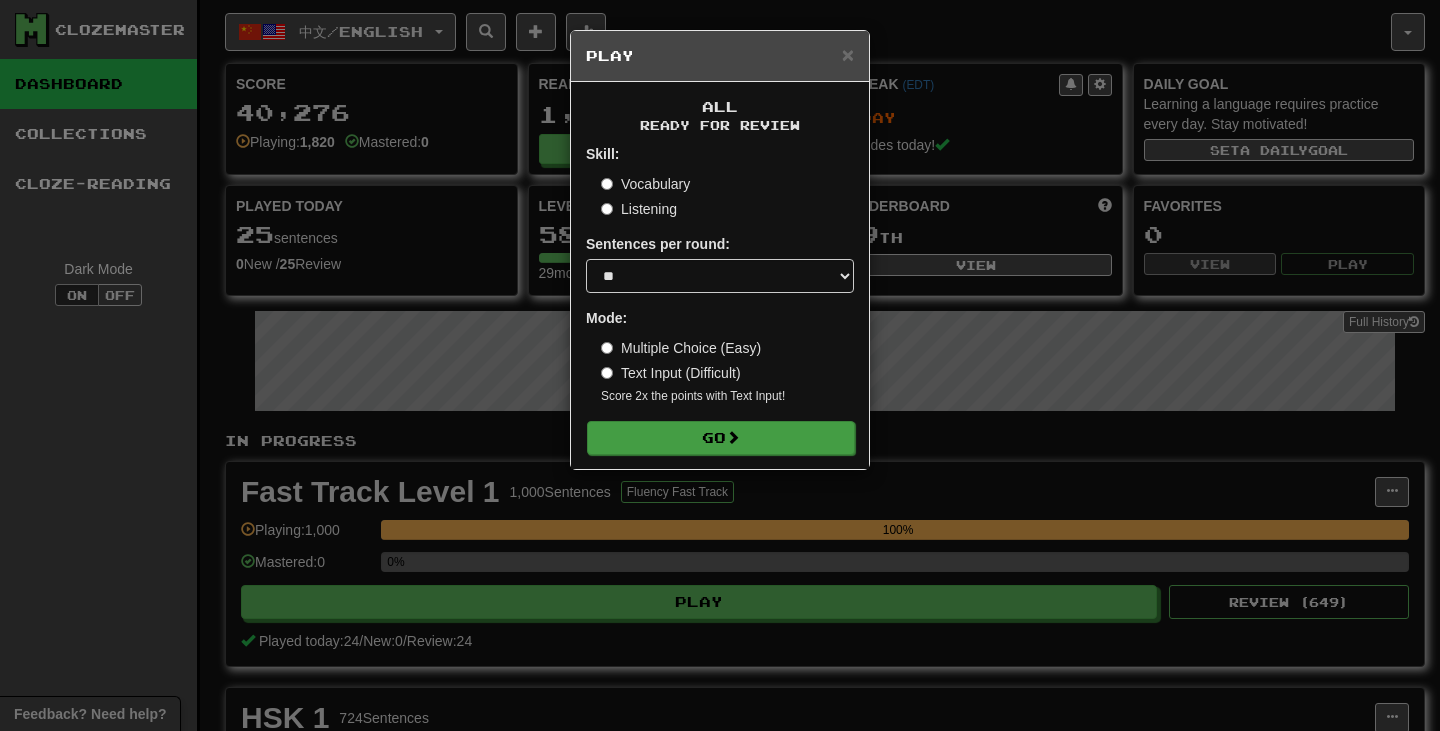 click on "Go" at bounding box center (721, 438) 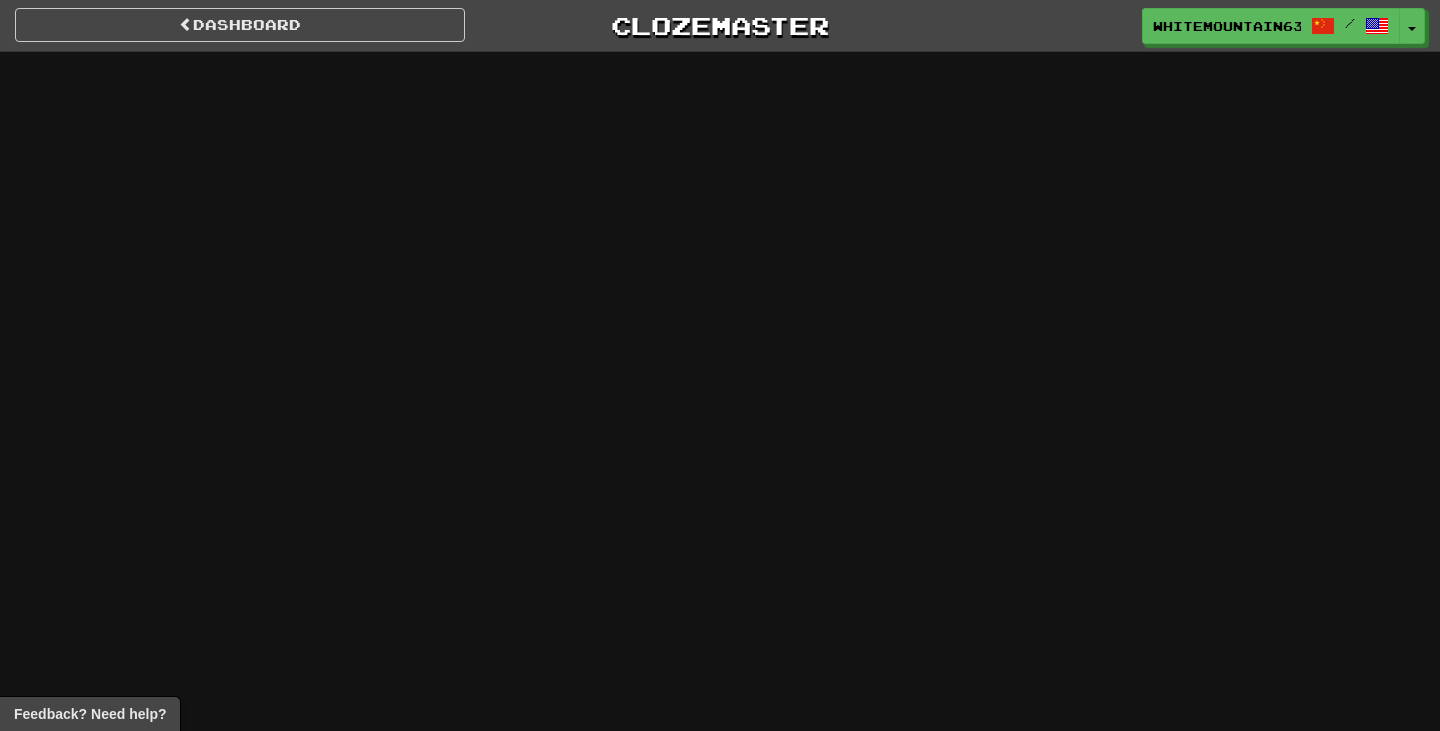 scroll, scrollTop: 0, scrollLeft: 0, axis: both 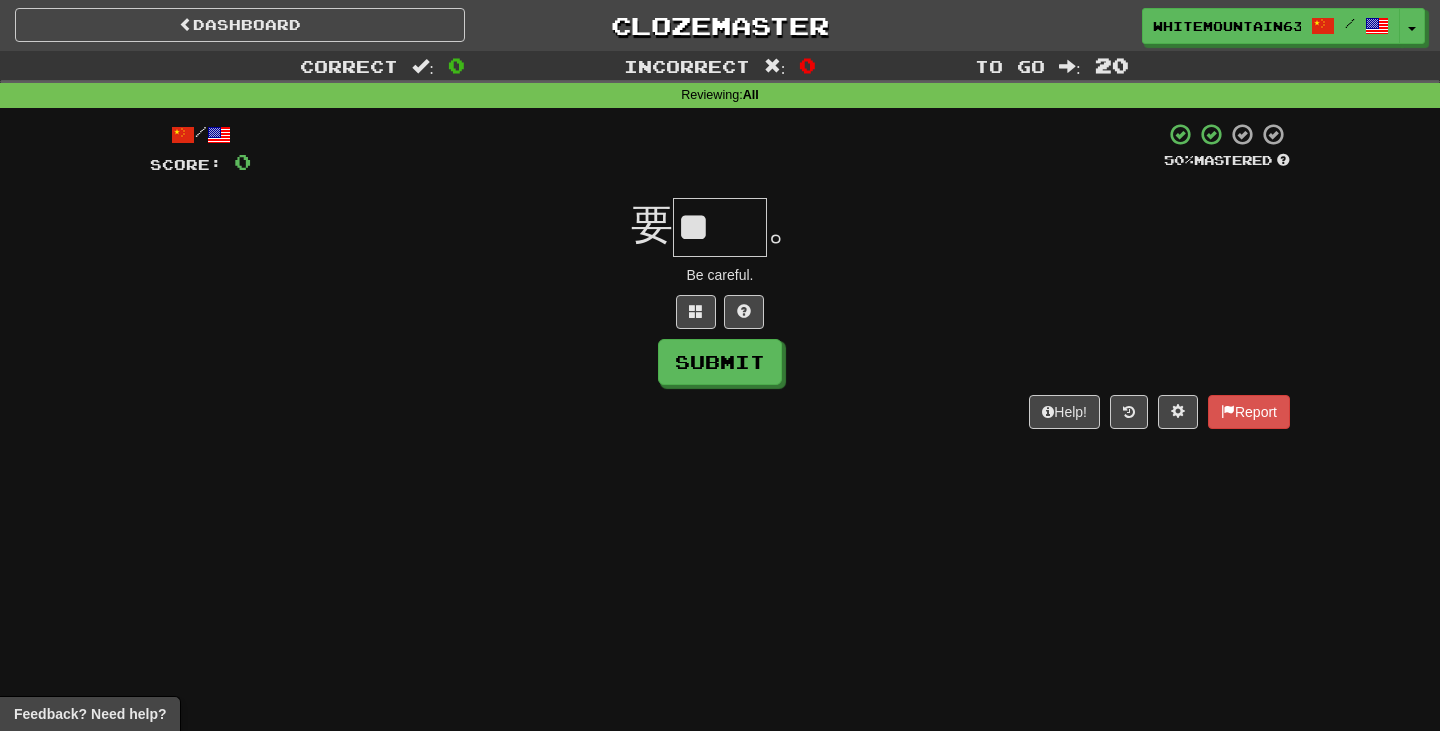 type on "**" 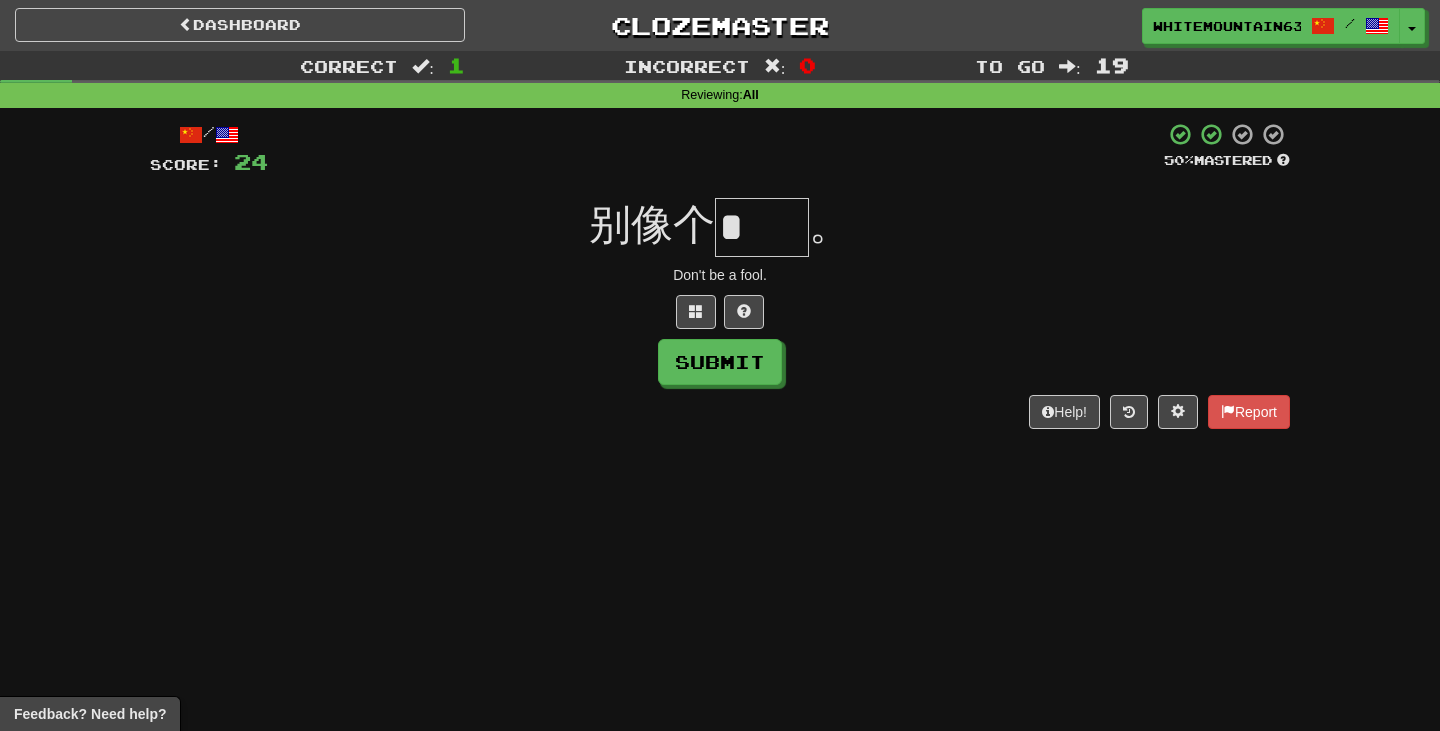 type on "*" 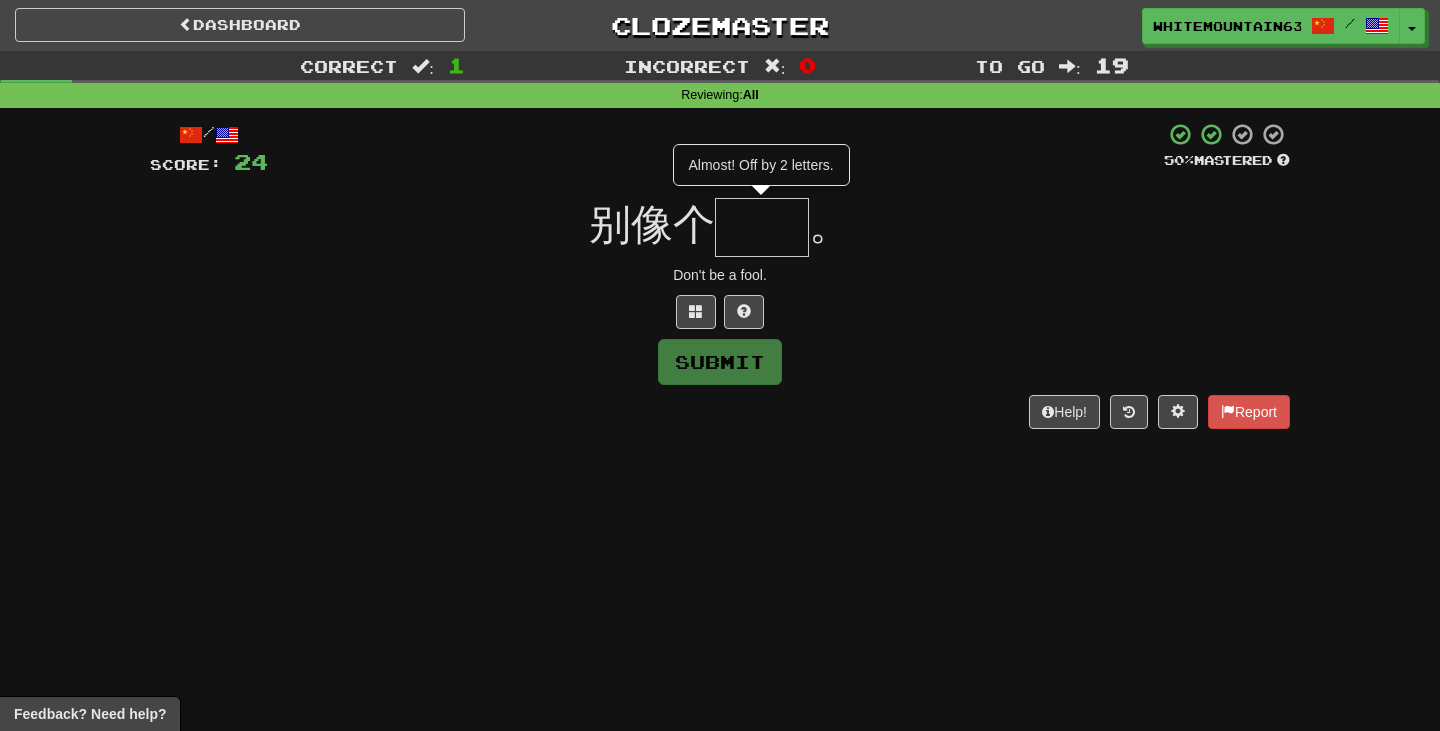 click on "/  Score:   24 50 %  Mastered 别像个 Almost! Off by 2 letters. 。 Don't be a fool. Submit  Help!  Report" at bounding box center [720, 275] 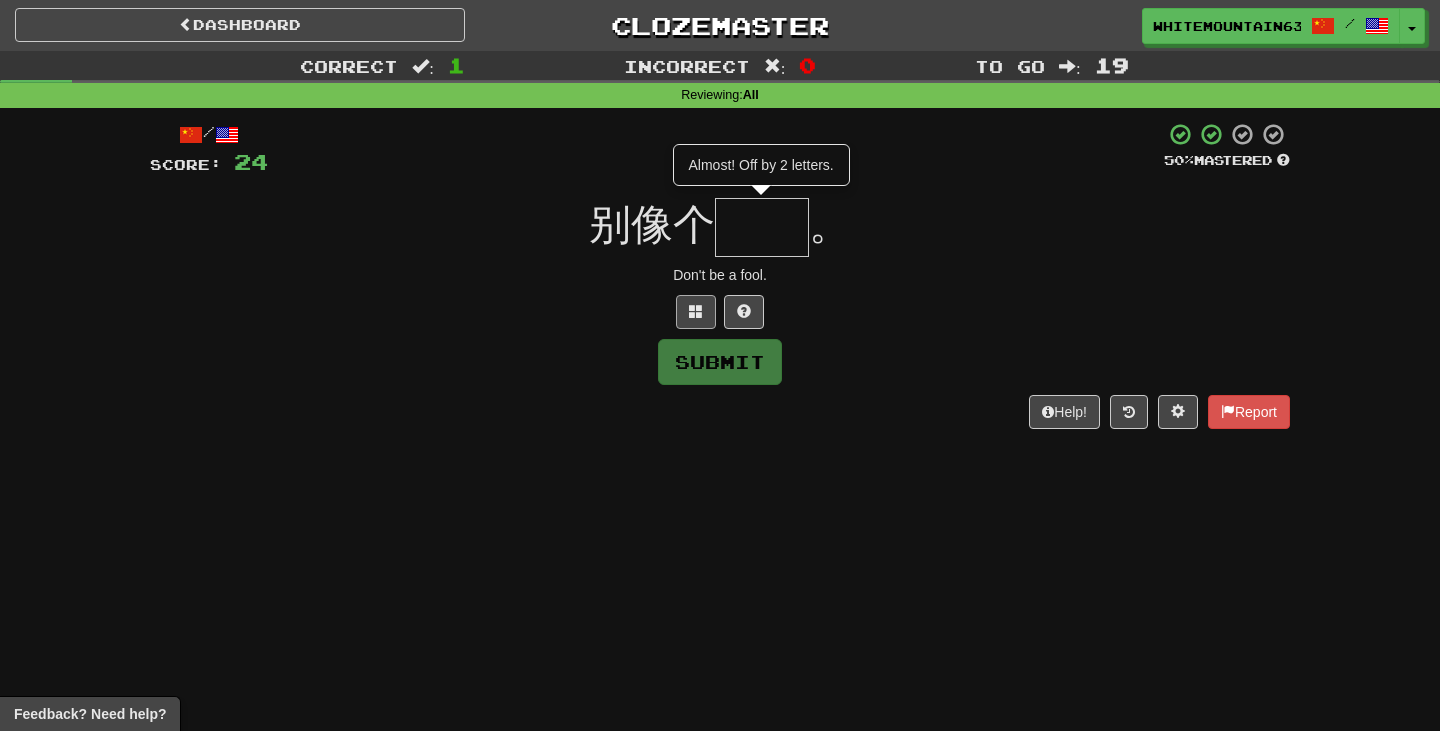 click at bounding box center (696, 311) 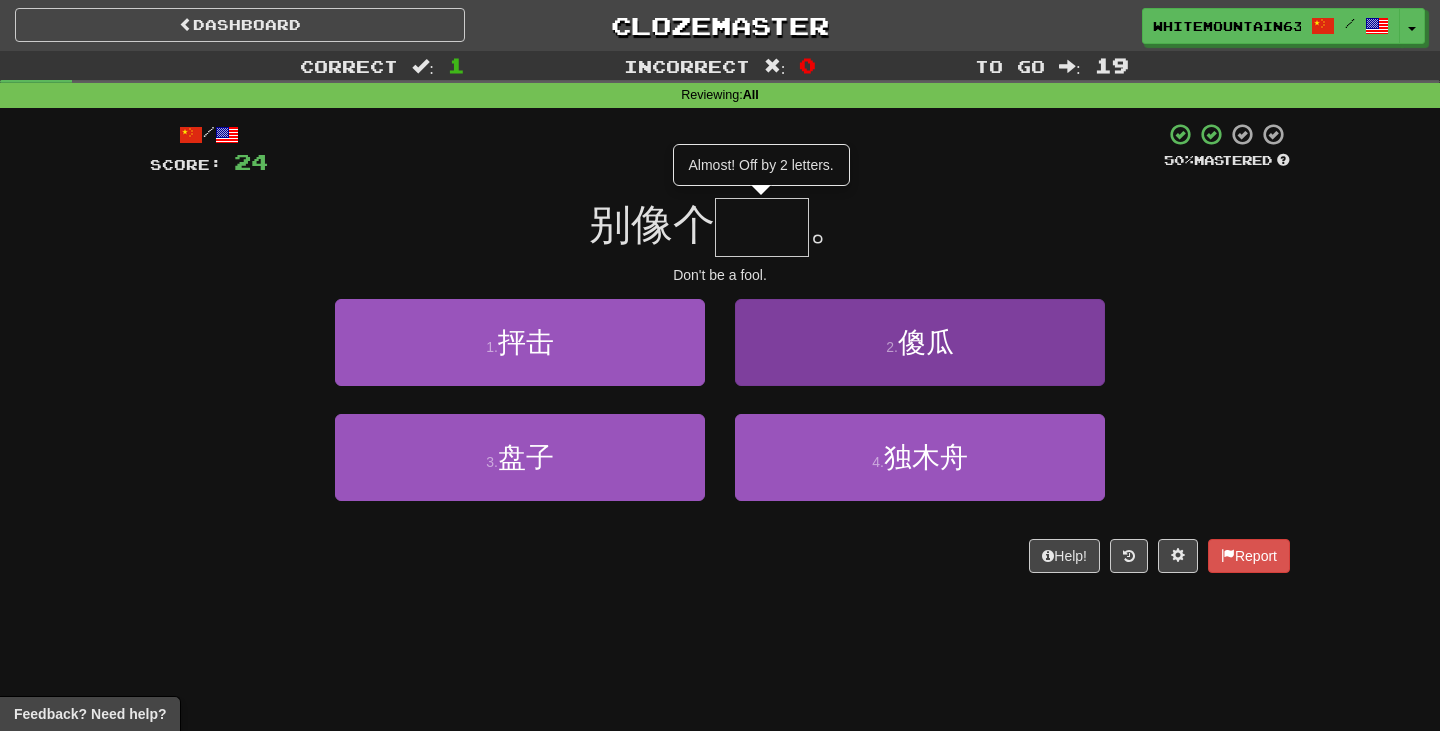 click on "2 .  傻瓜" at bounding box center (920, 342) 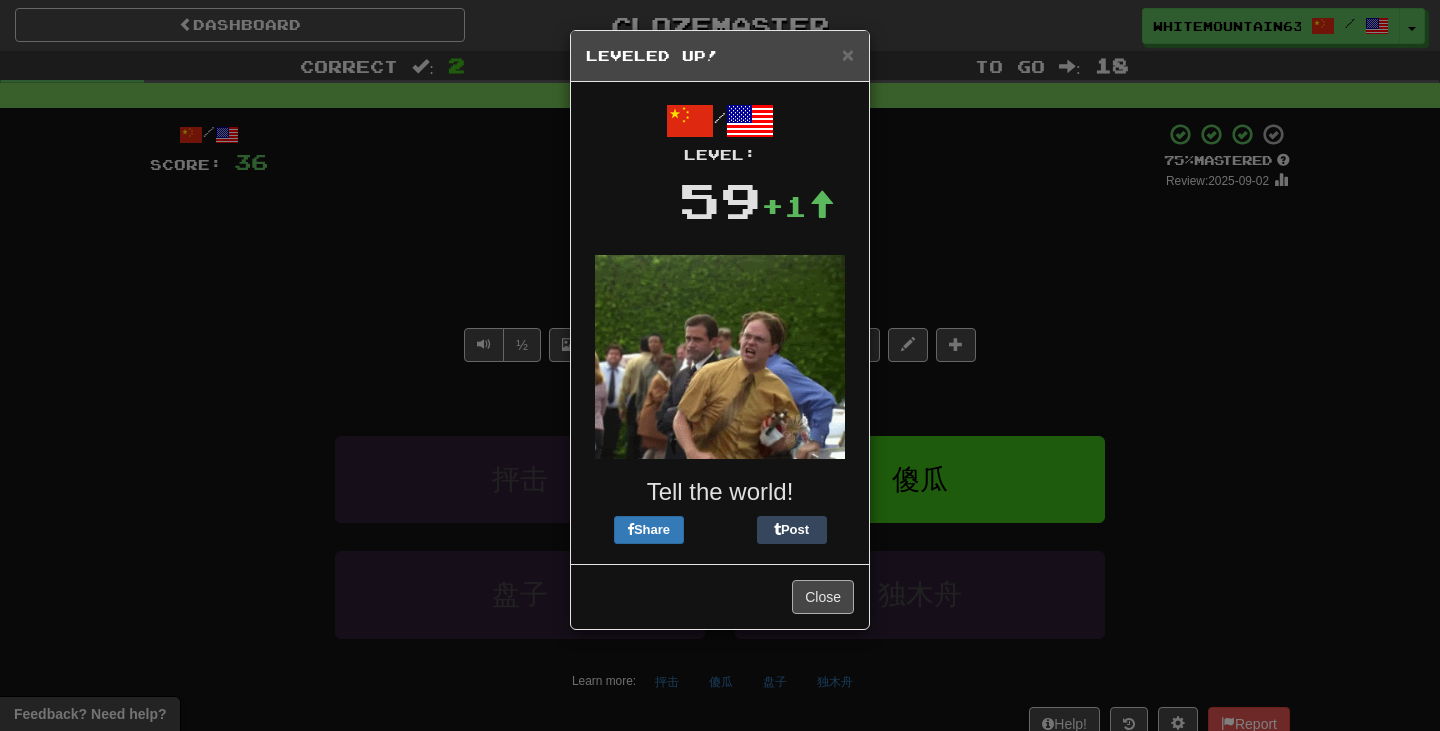 click on "Close" at bounding box center [823, 597] 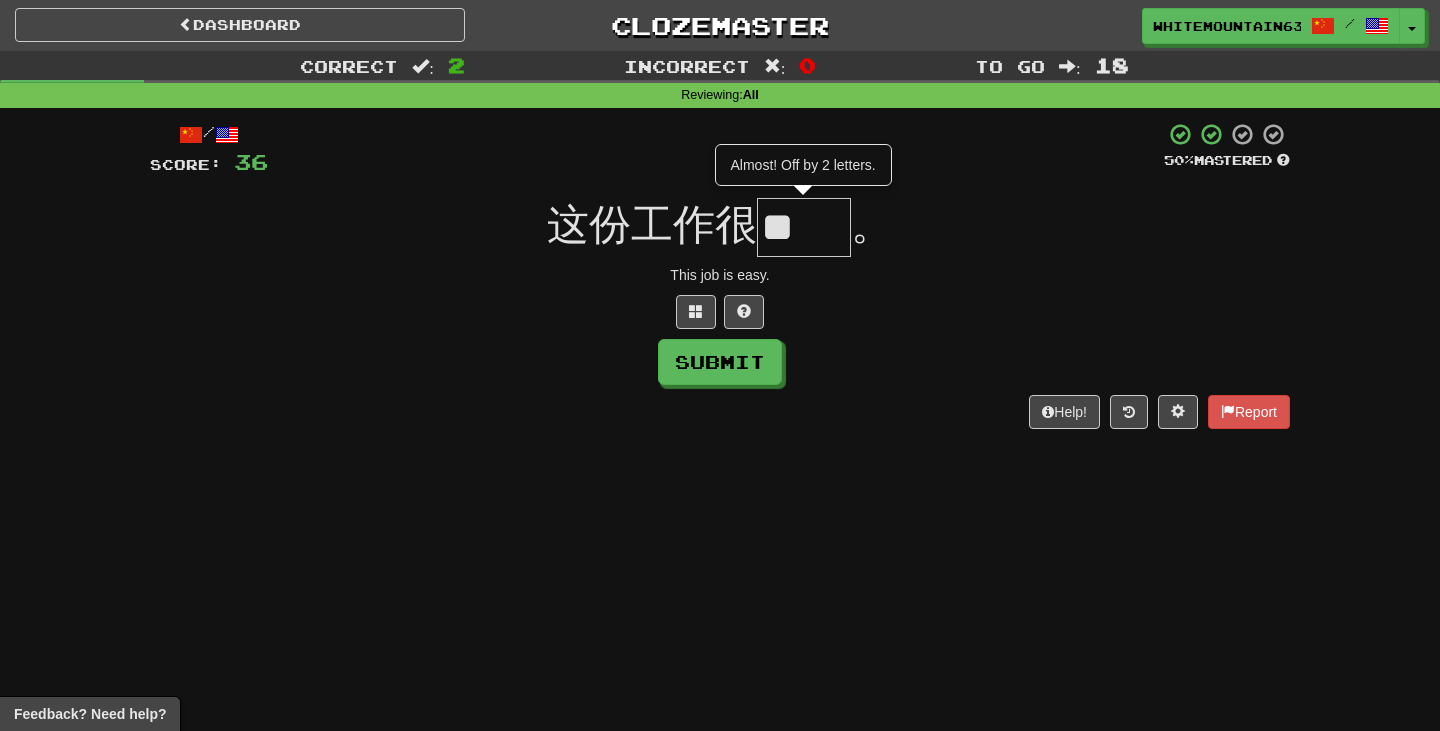 type on "*" 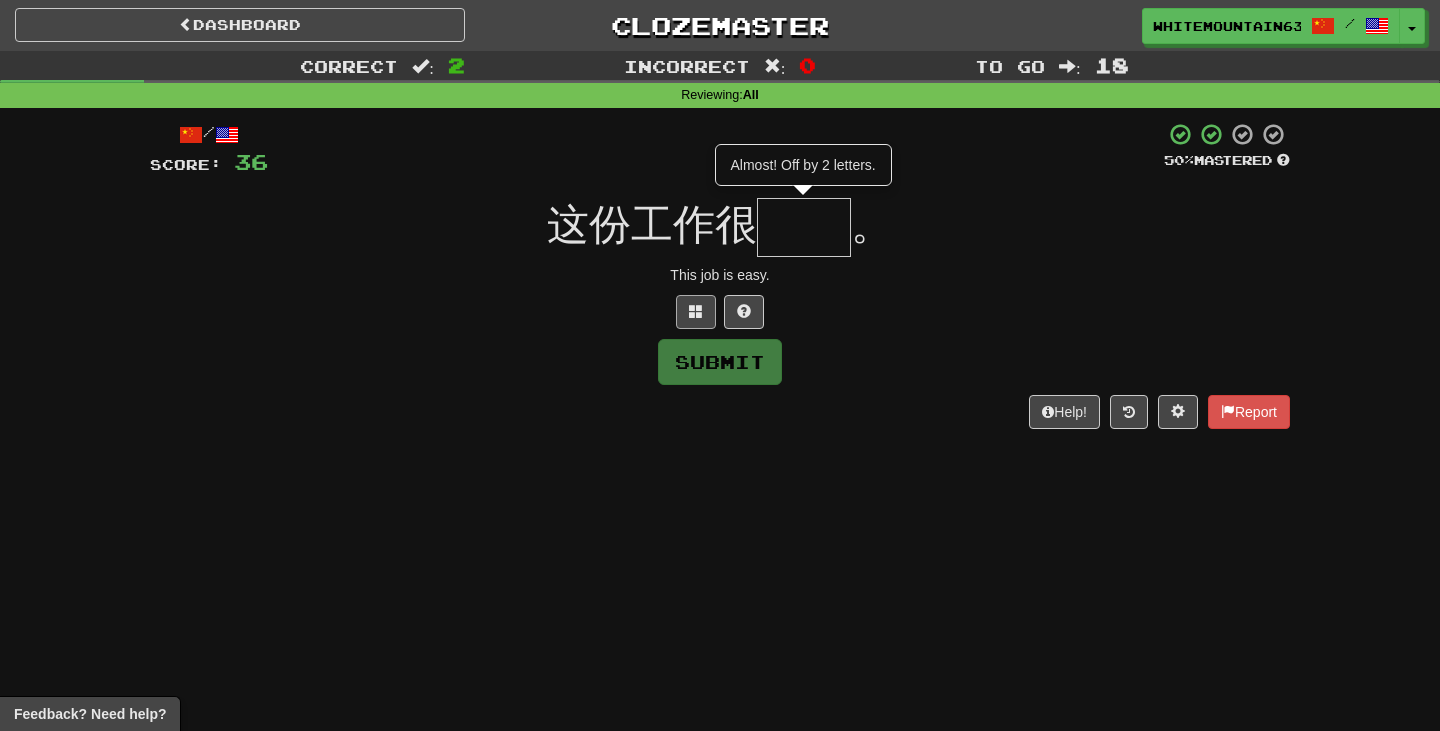 click at bounding box center [696, 311] 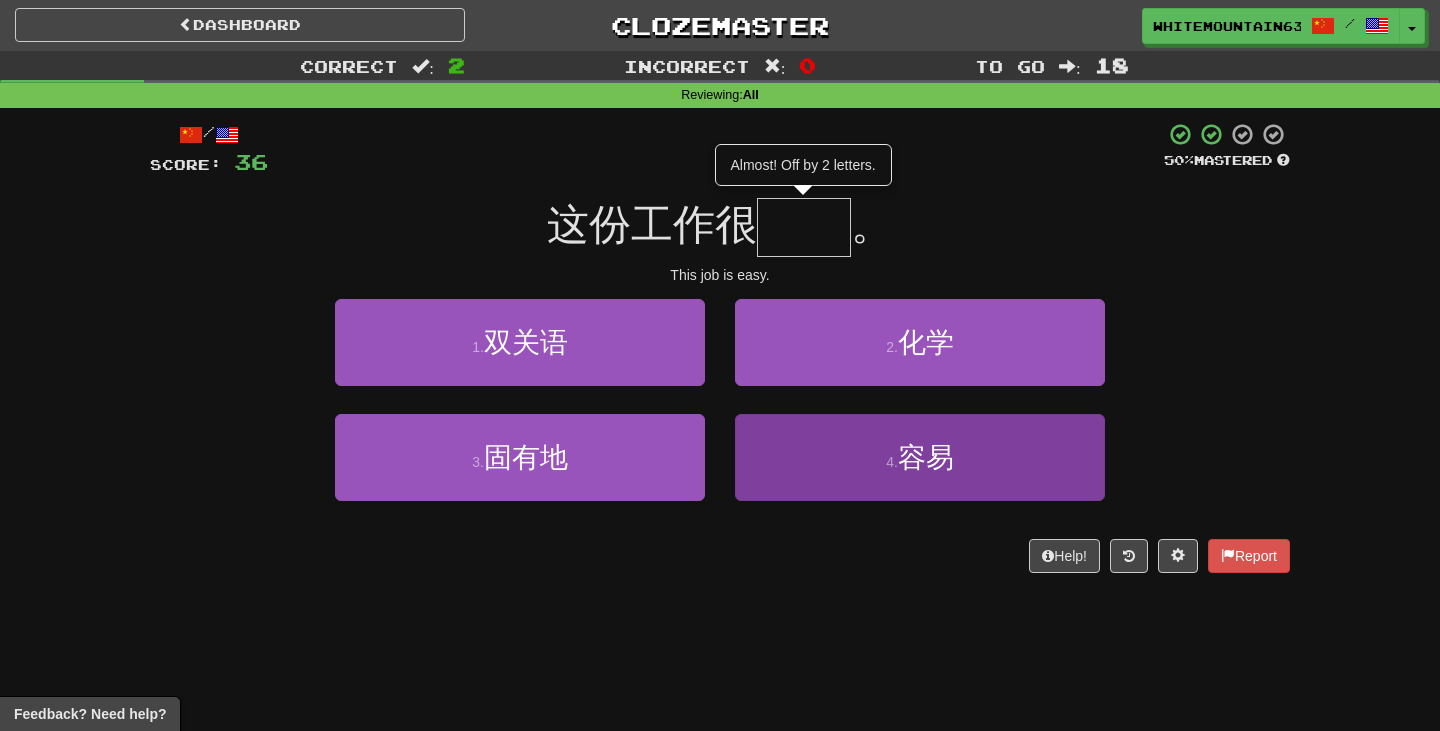 click on "4 .  容易" at bounding box center [920, 457] 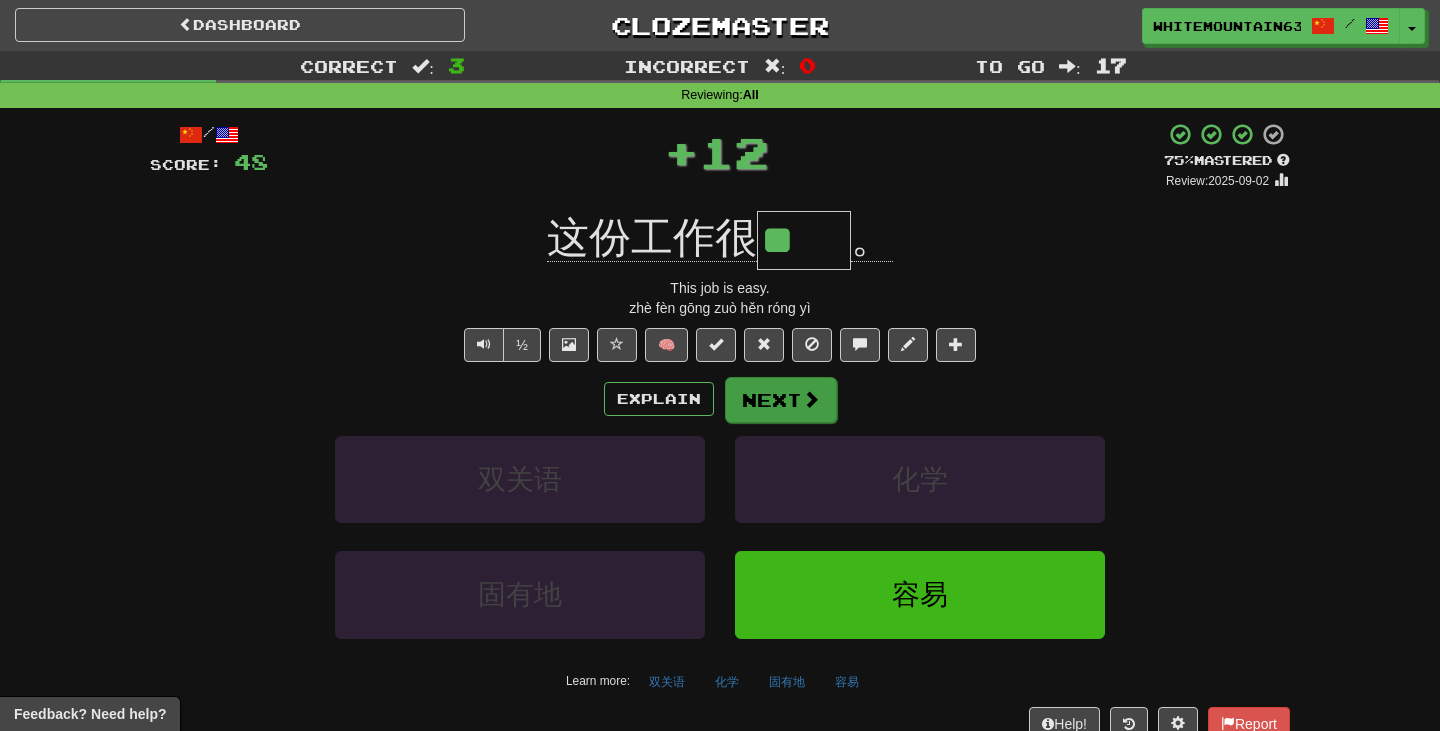 click on "Next" at bounding box center [781, 400] 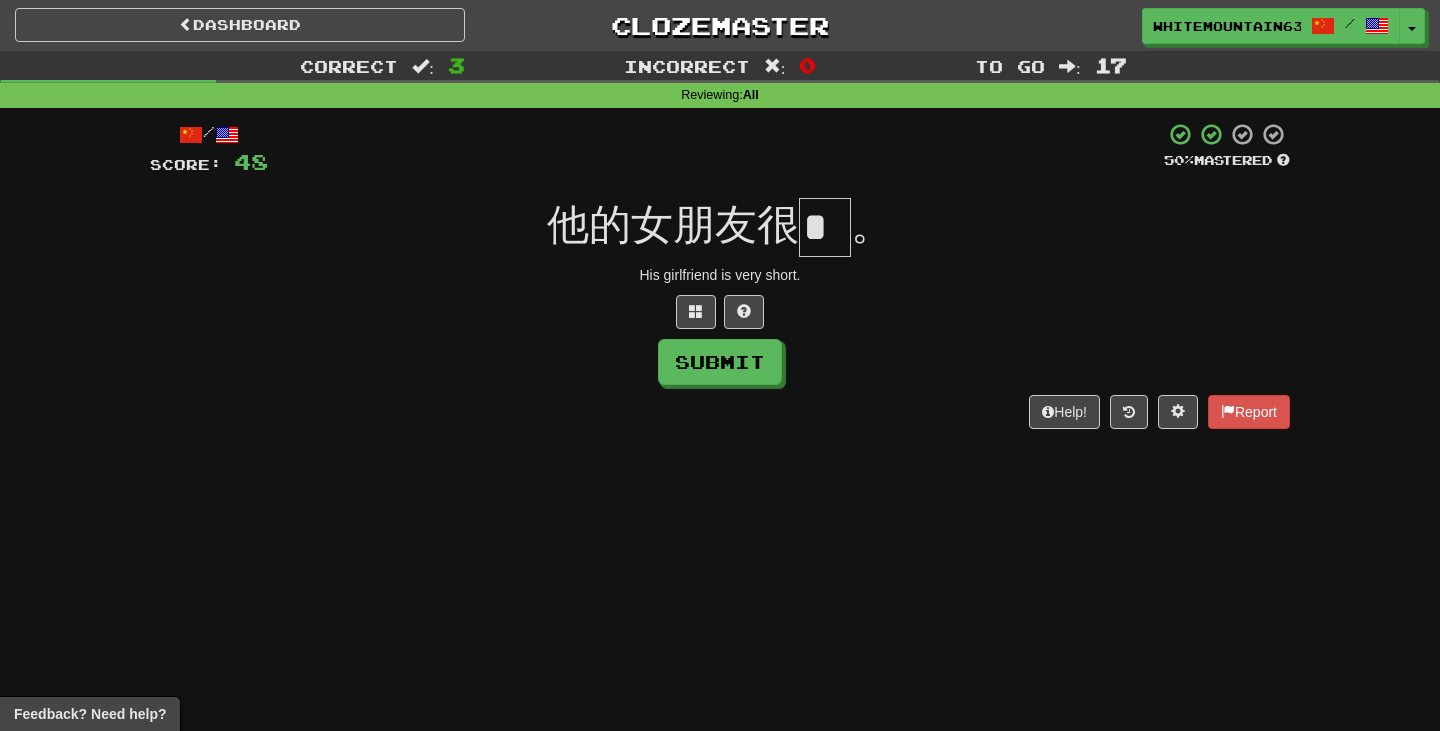 type on "*" 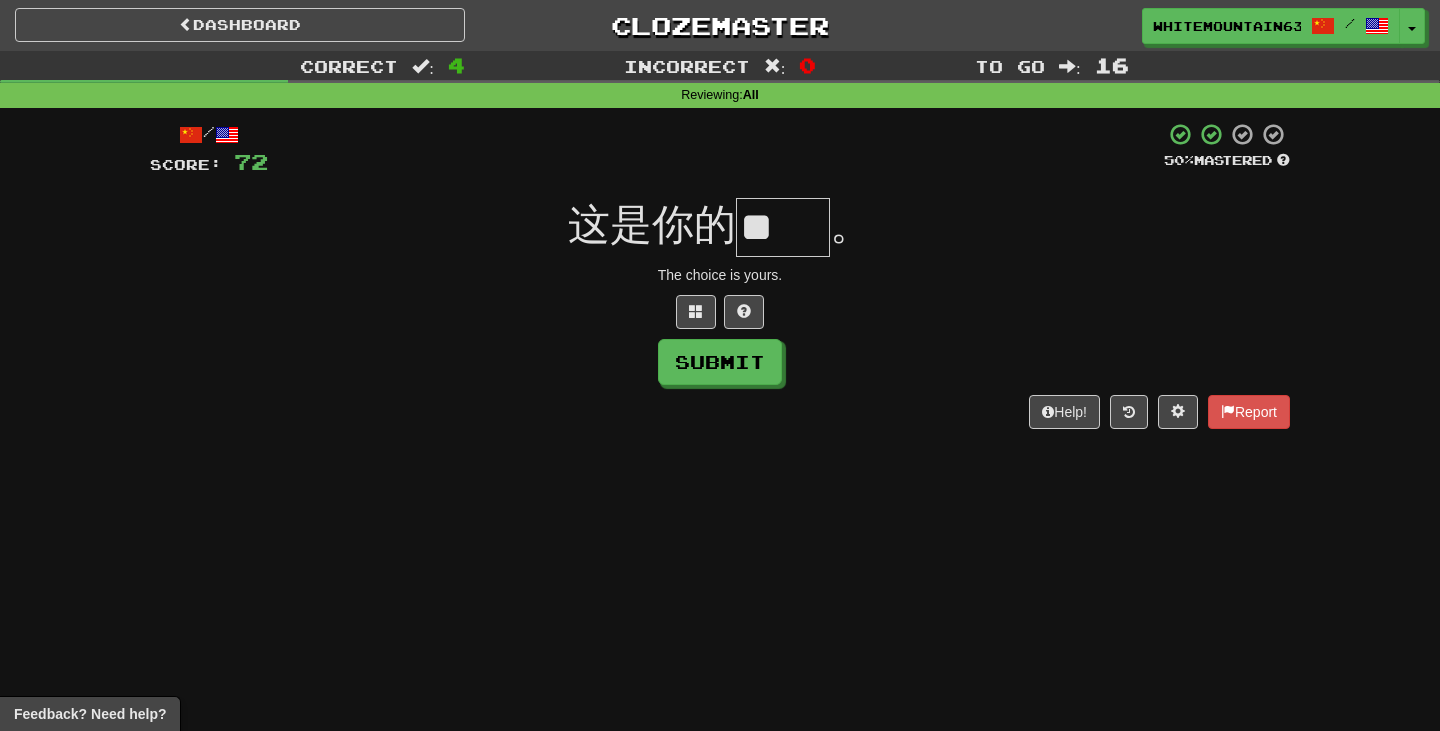 type on "*" 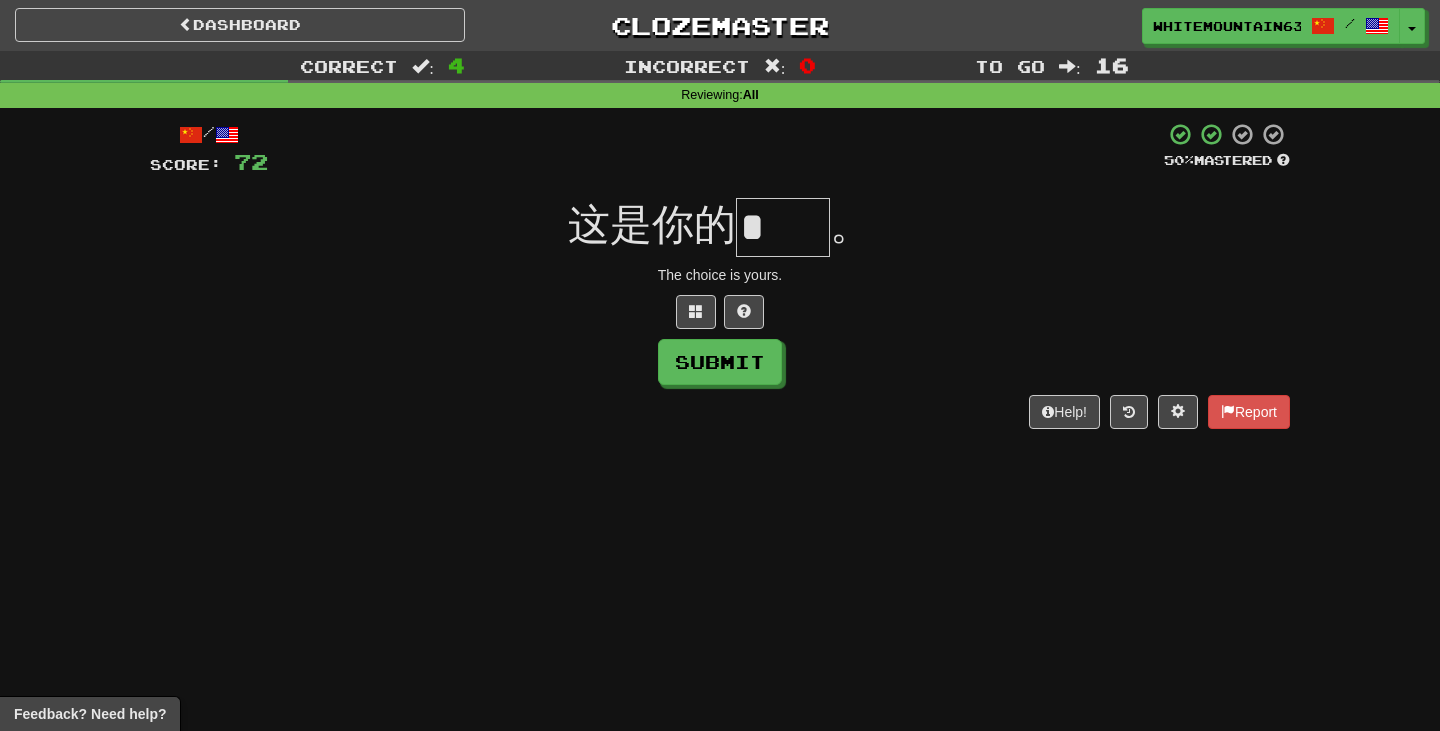 type on "*" 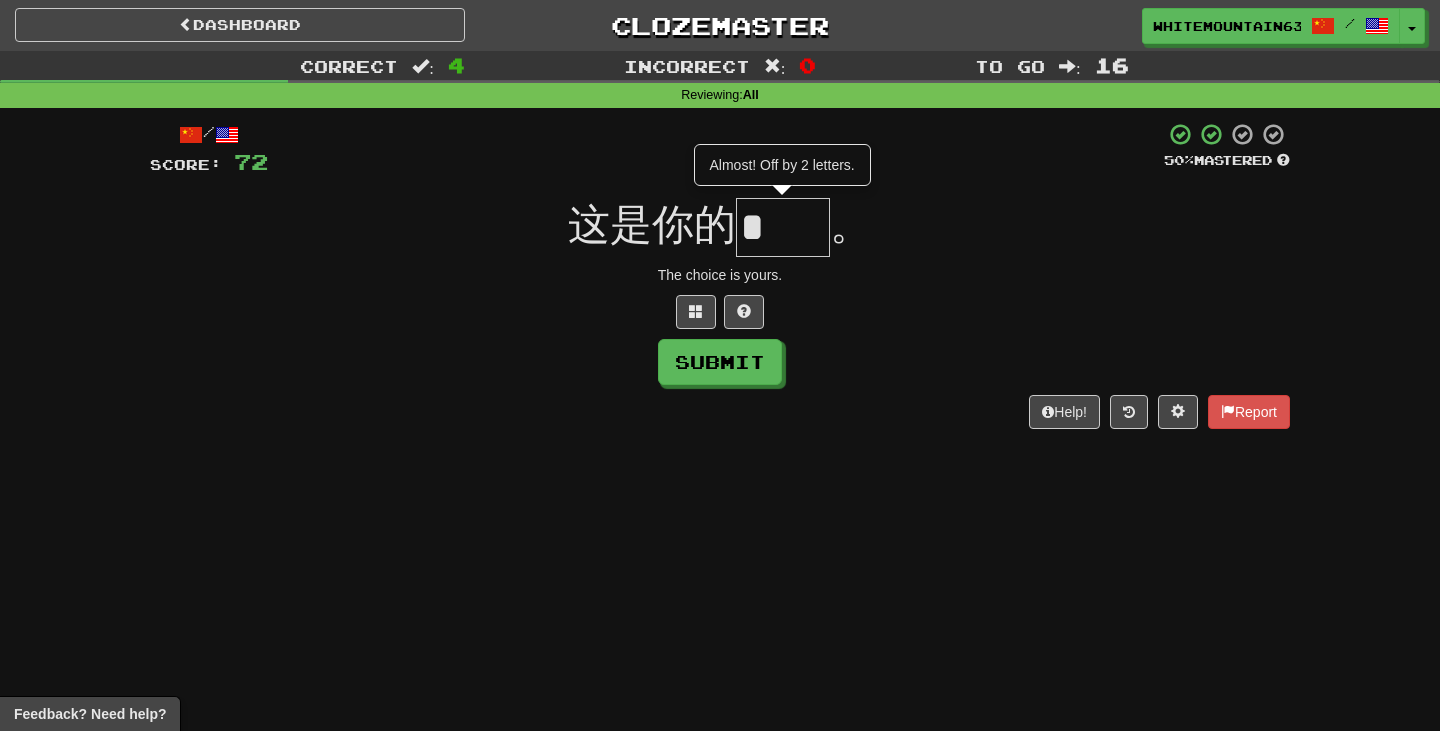 type on "*" 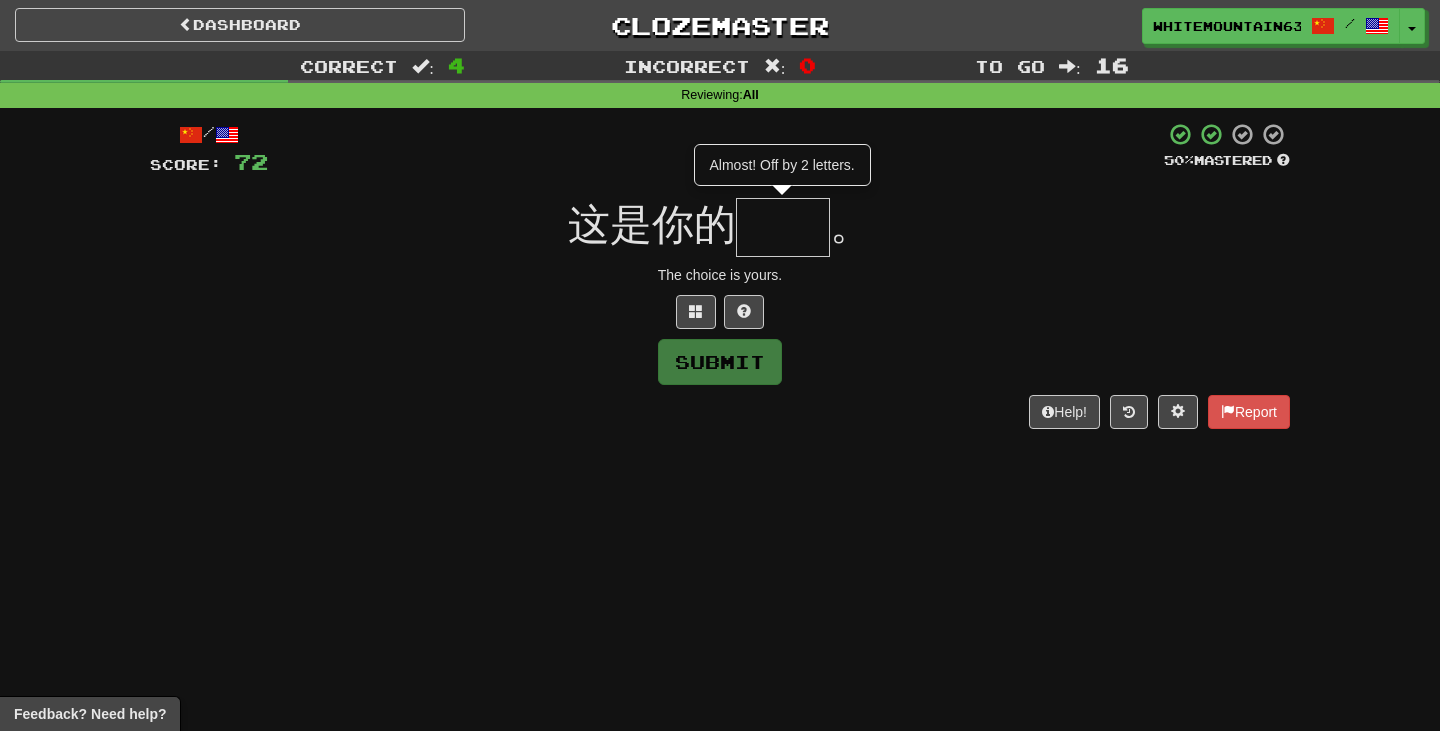 click on "/  Score:   72 50 %  Mastered 这是你的 Almost! Off by 2 letters. 。 The choice is yours. Submit  Help!  Report" at bounding box center (720, 275) 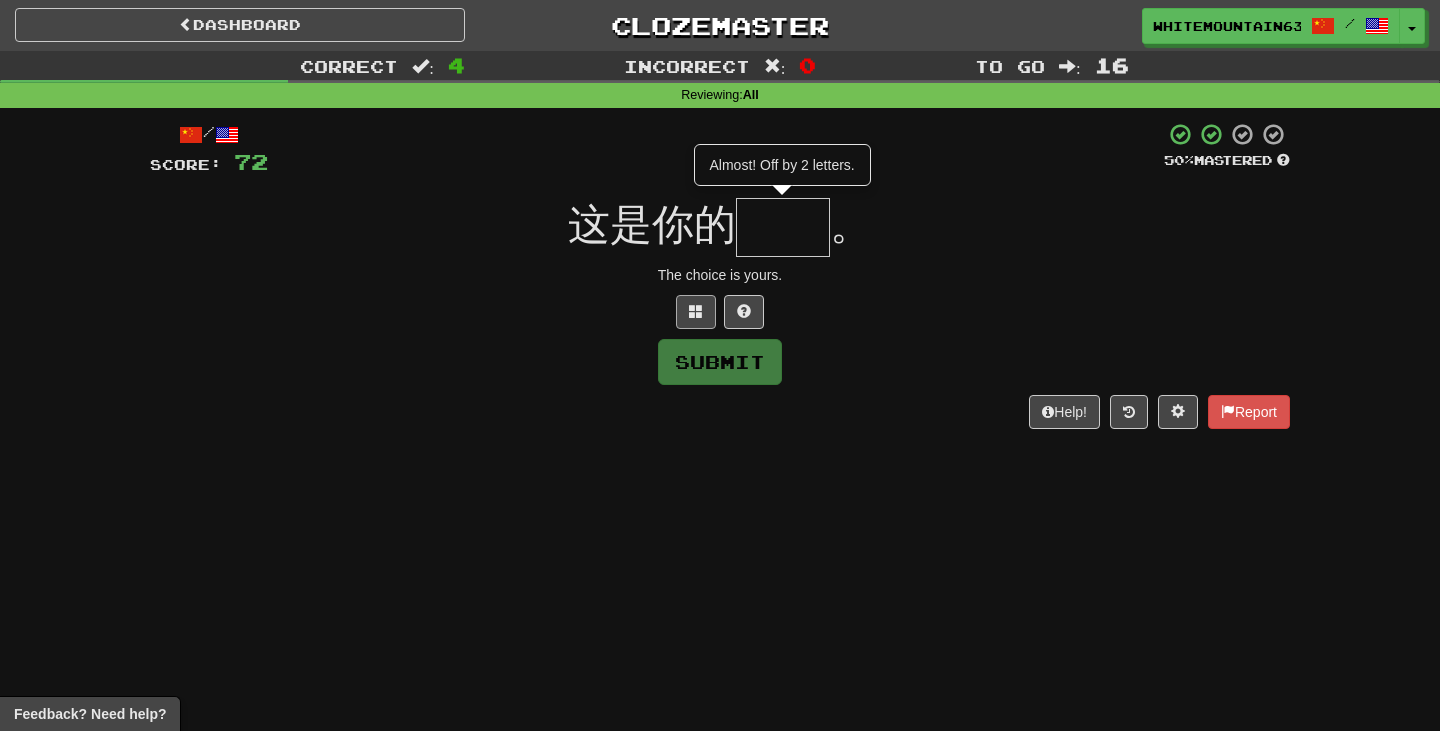 click at bounding box center (696, 312) 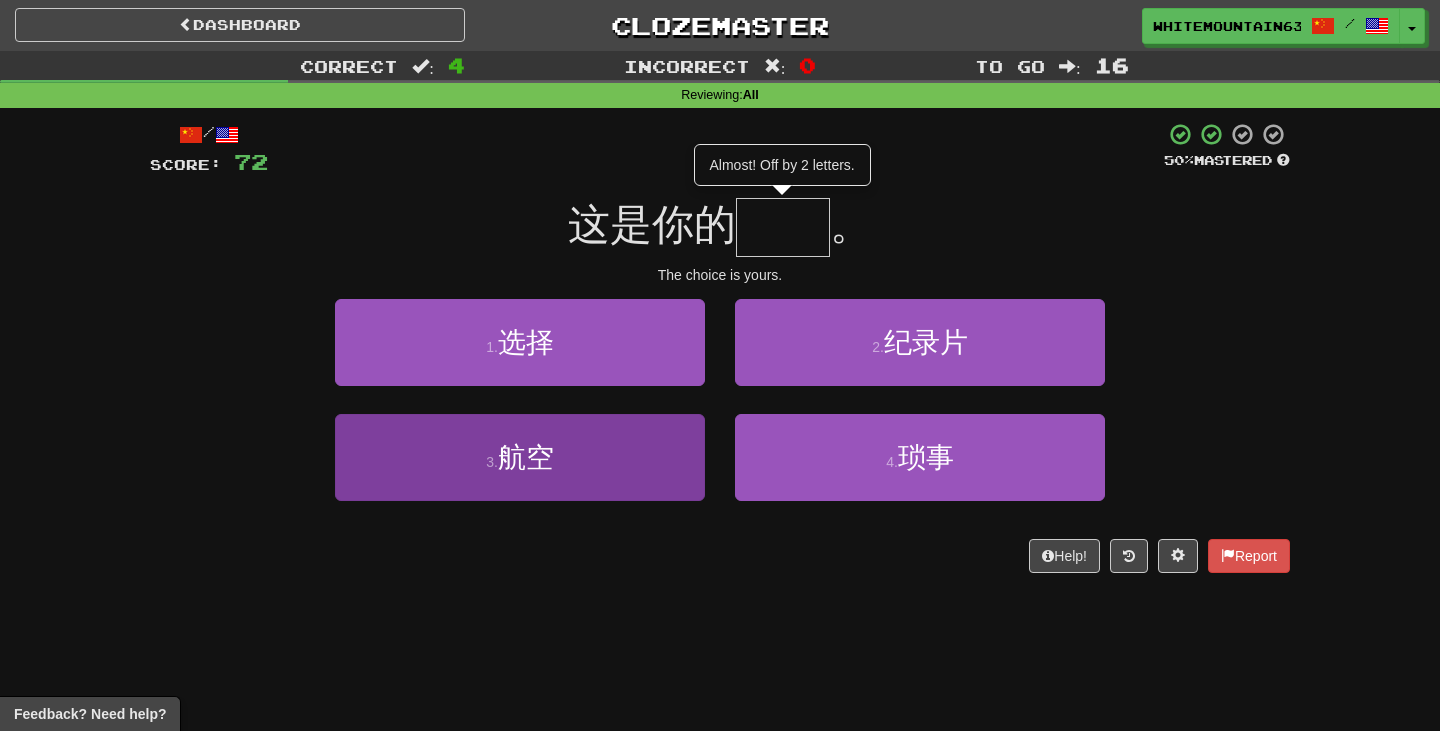 click on "3 .  航空" at bounding box center (520, 457) 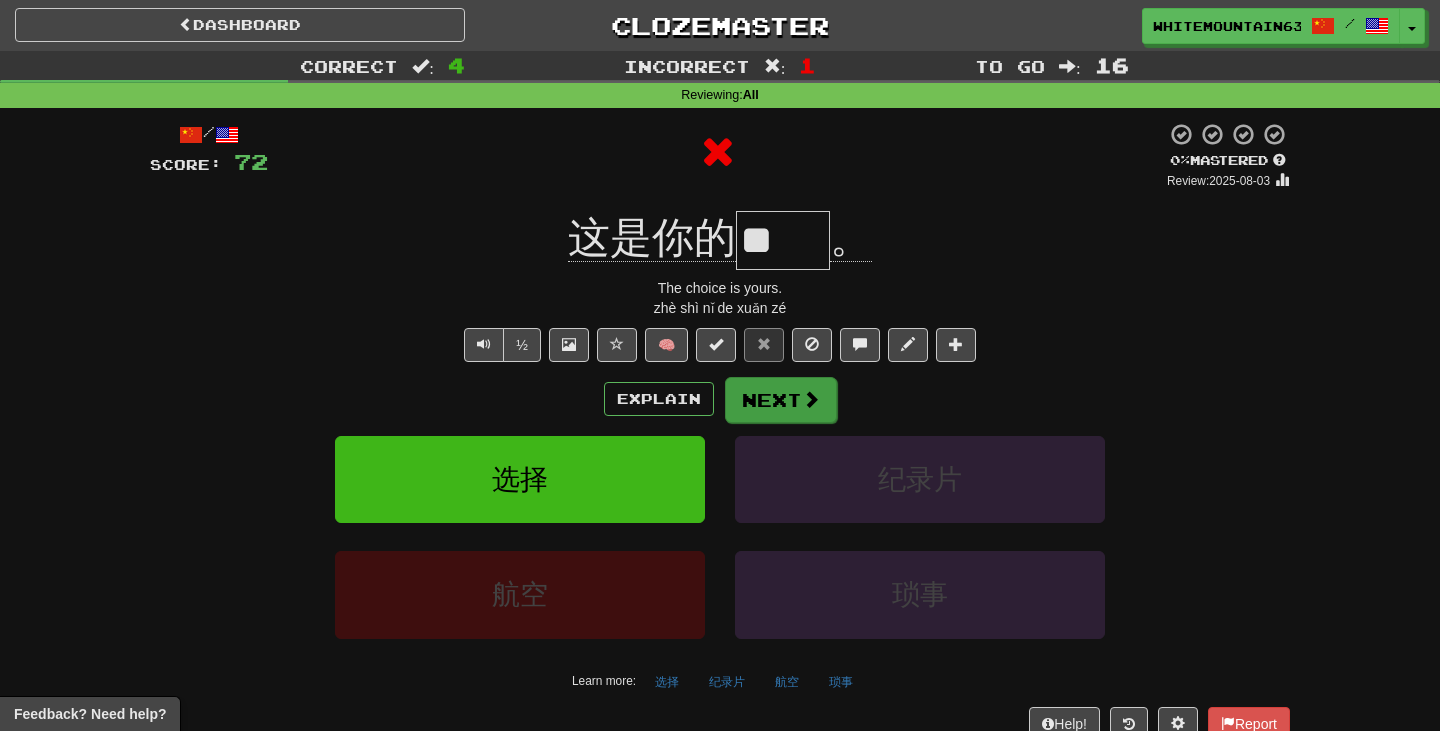 click on "Next" at bounding box center [781, 400] 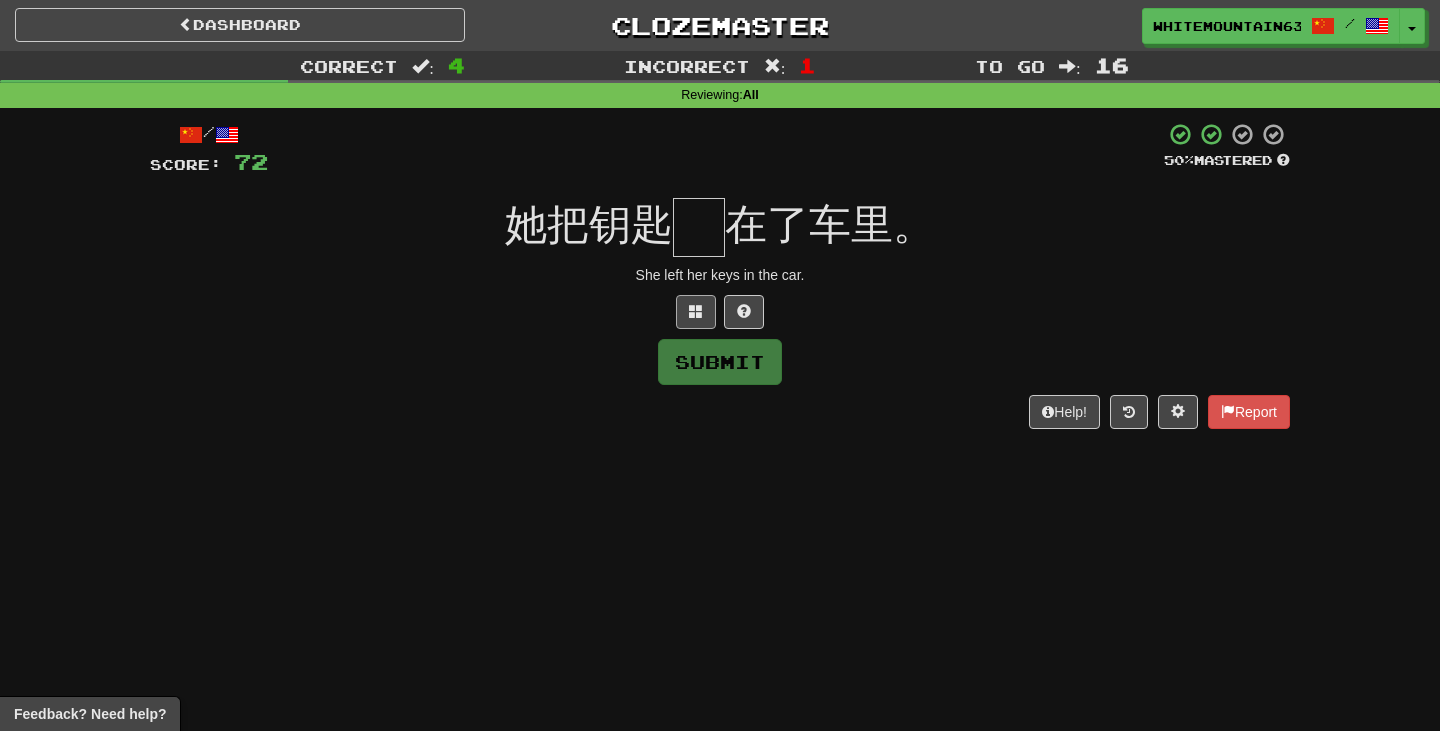 click at bounding box center (696, 312) 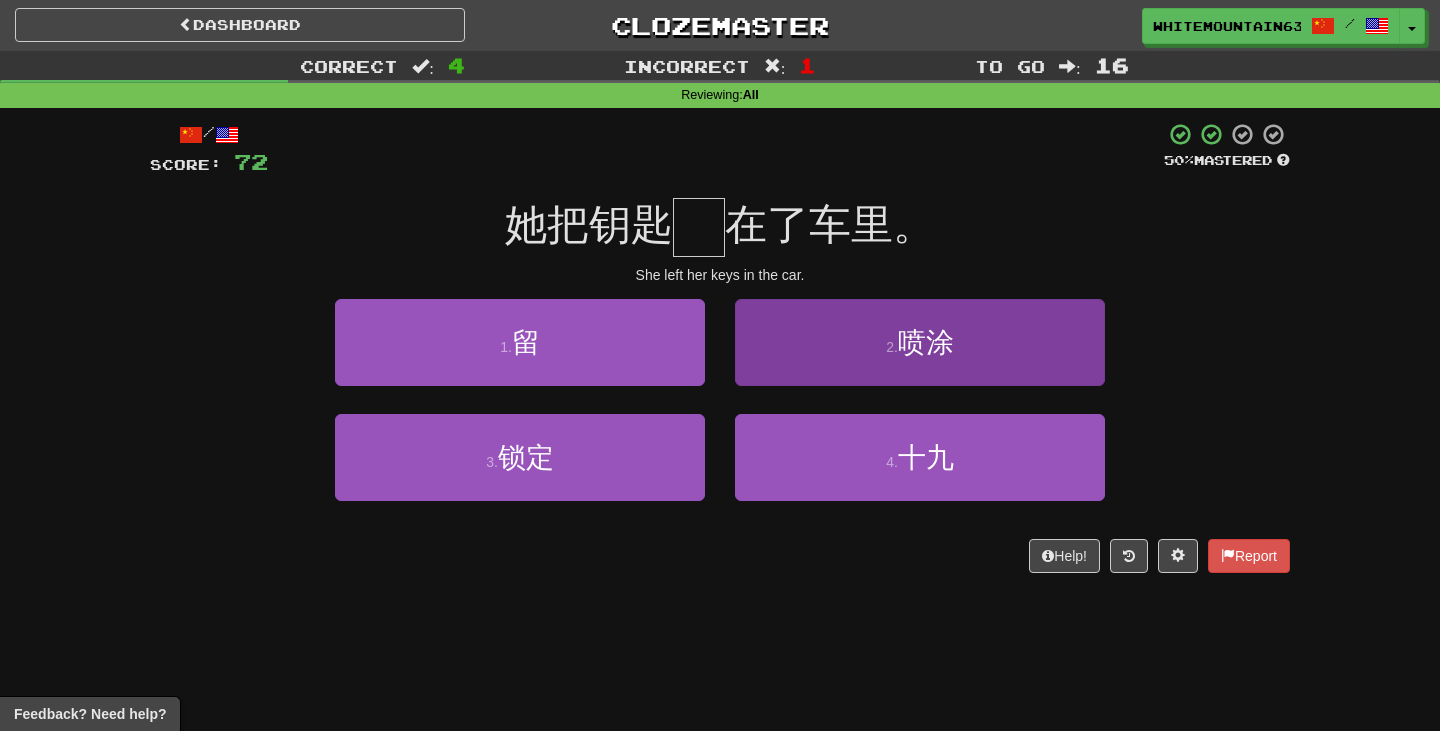 click on "2 .  喷涂" at bounding box center [920, 342] 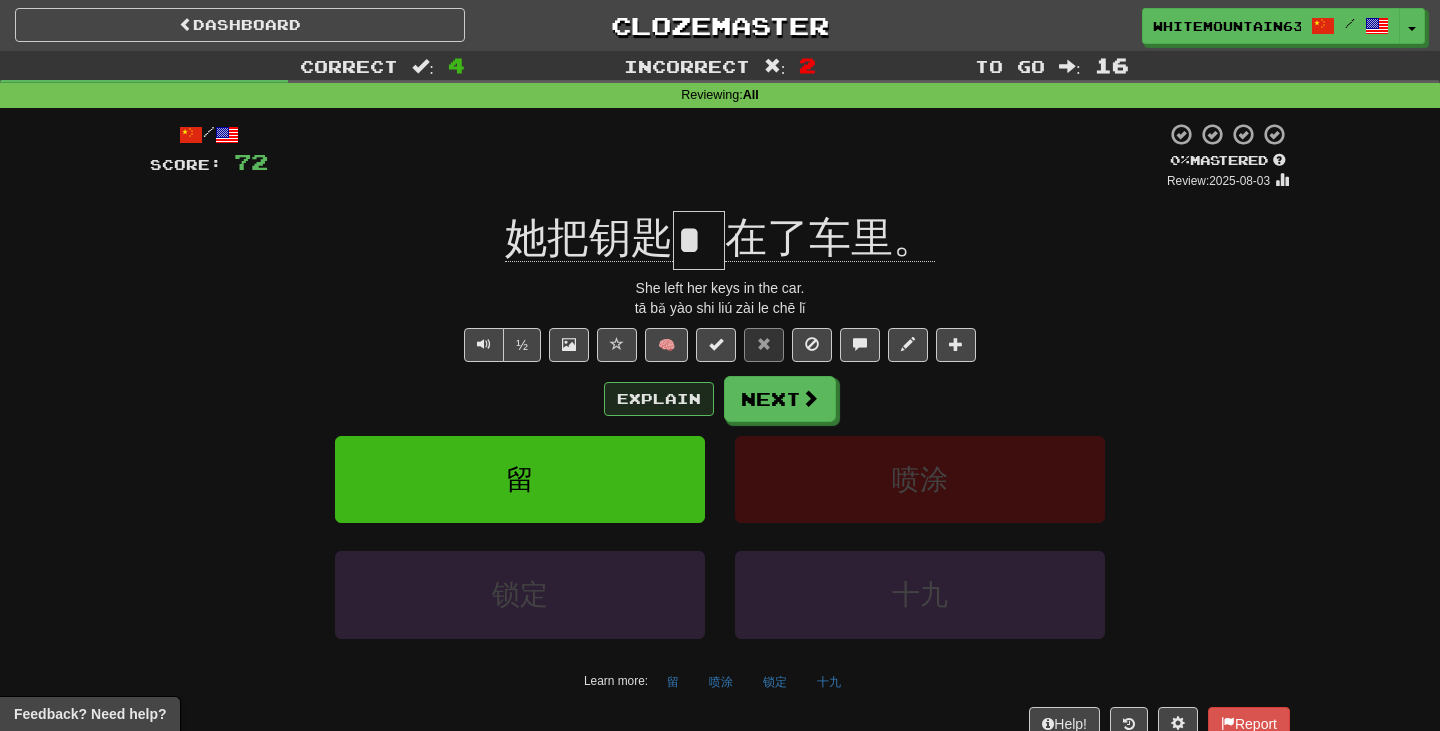 click on "Explain" at bounding box center [659, 399] 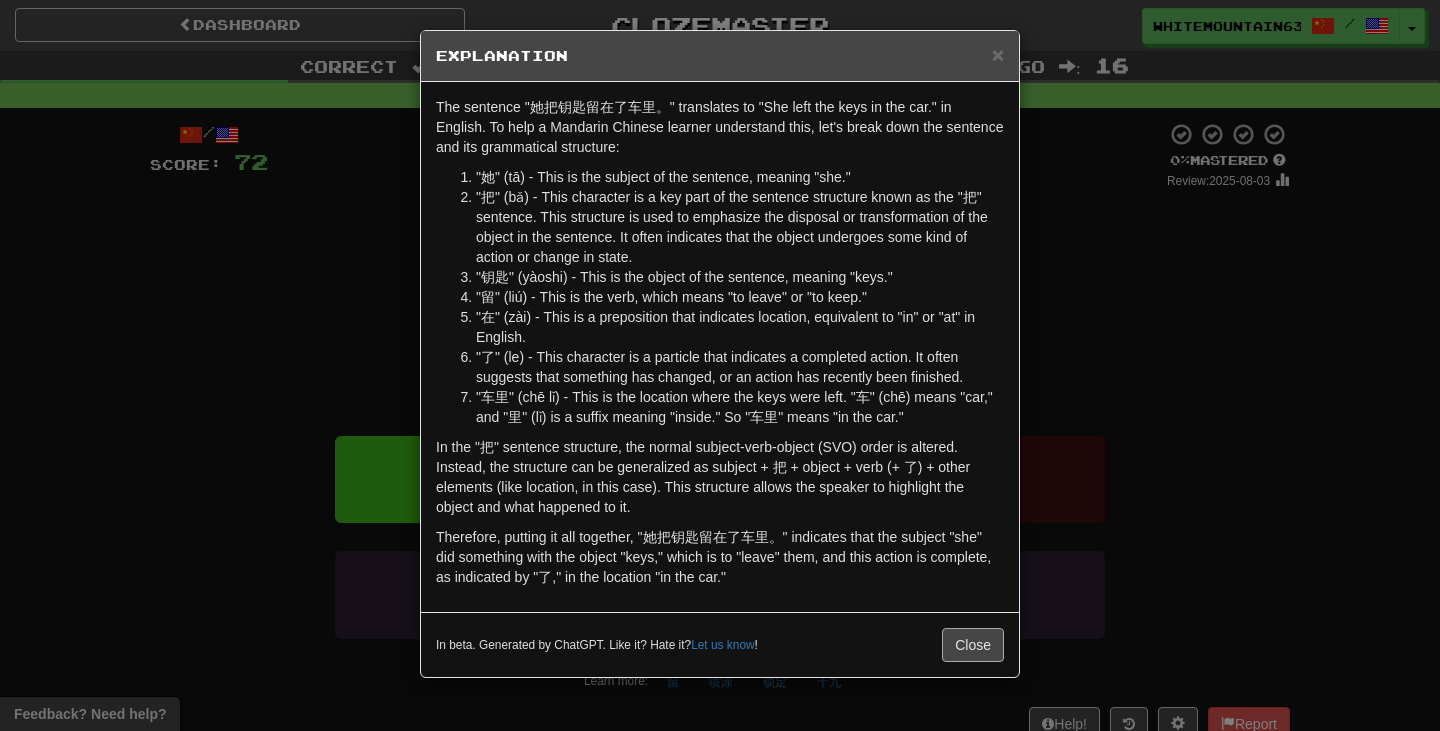 click on "Close" at bounding box center [973, 645] 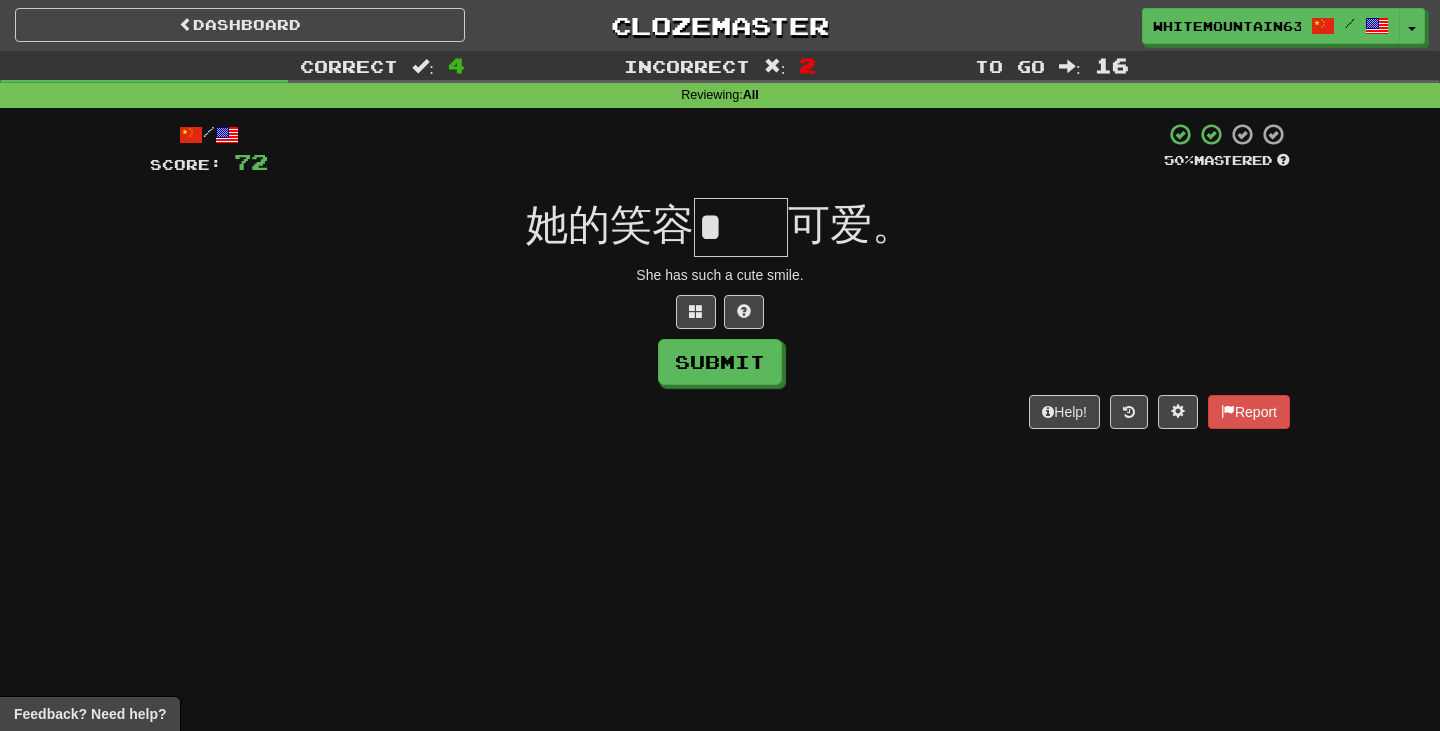 type on "*" 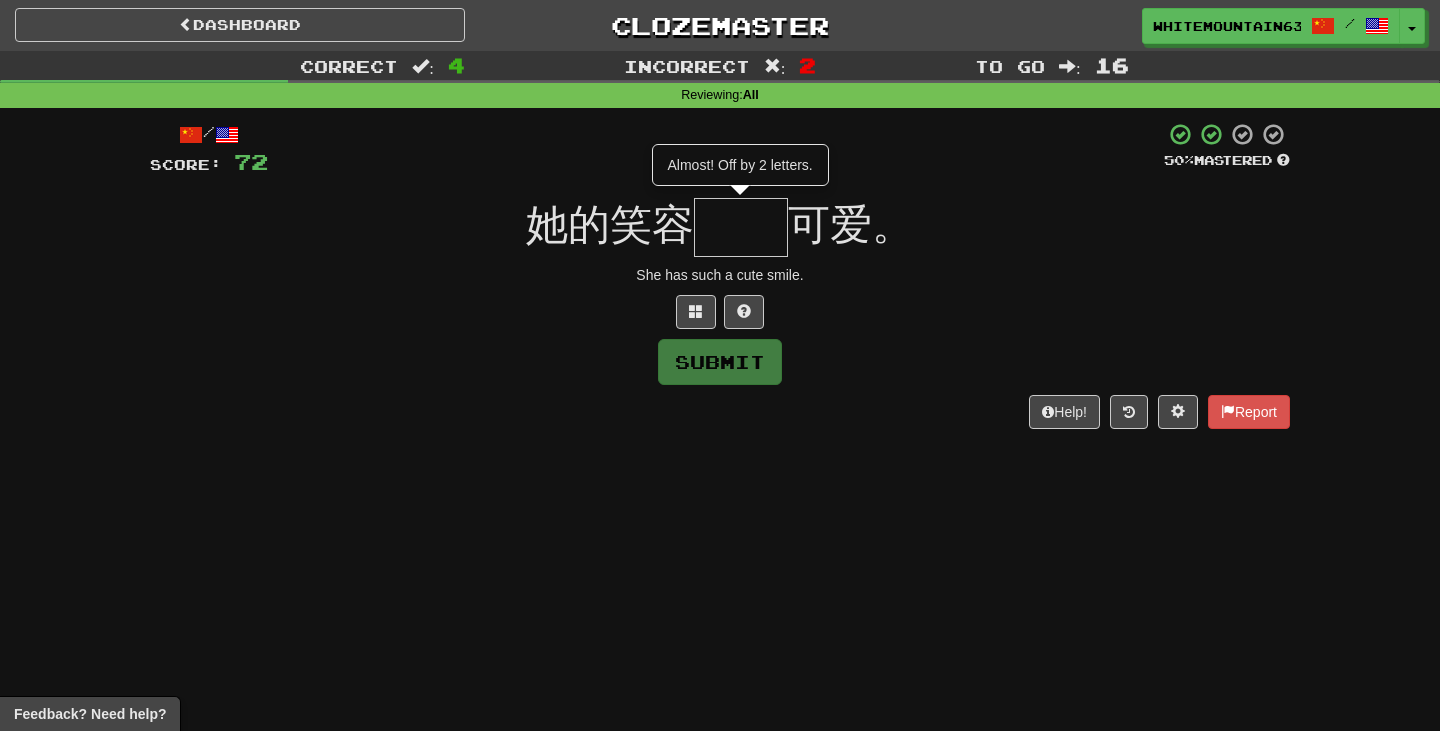 type on "*" 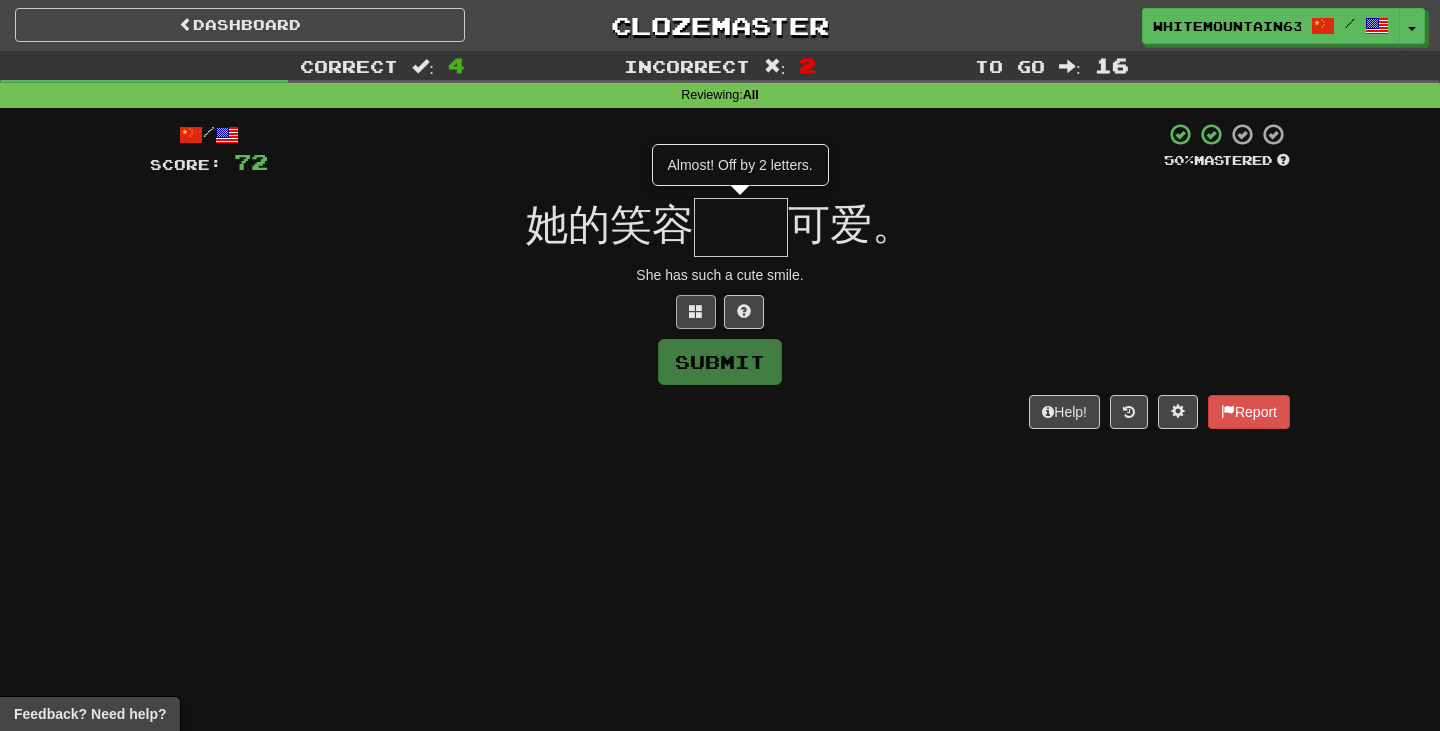 click at bounding box center [696, 311] 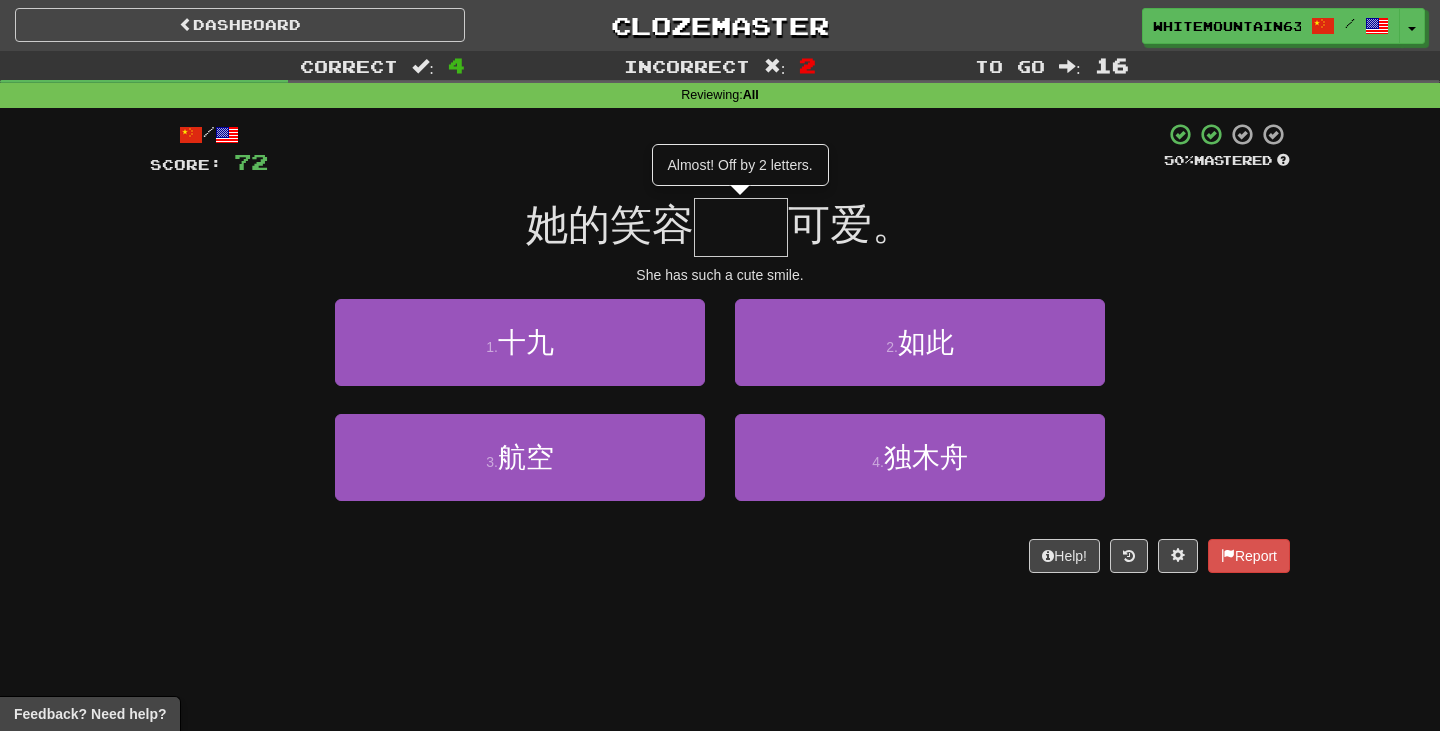 type on "*" 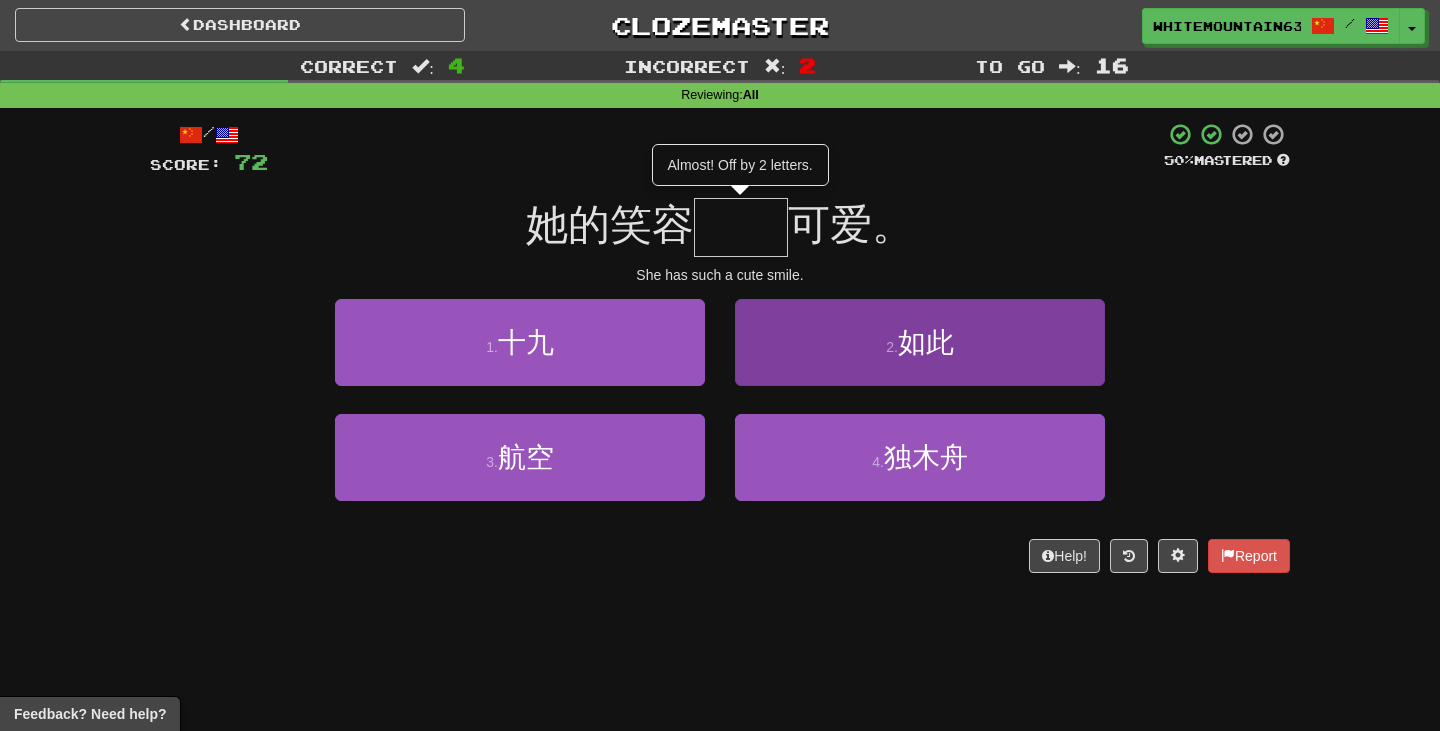click on "2 .  如此" at bounding box center (920, 342) 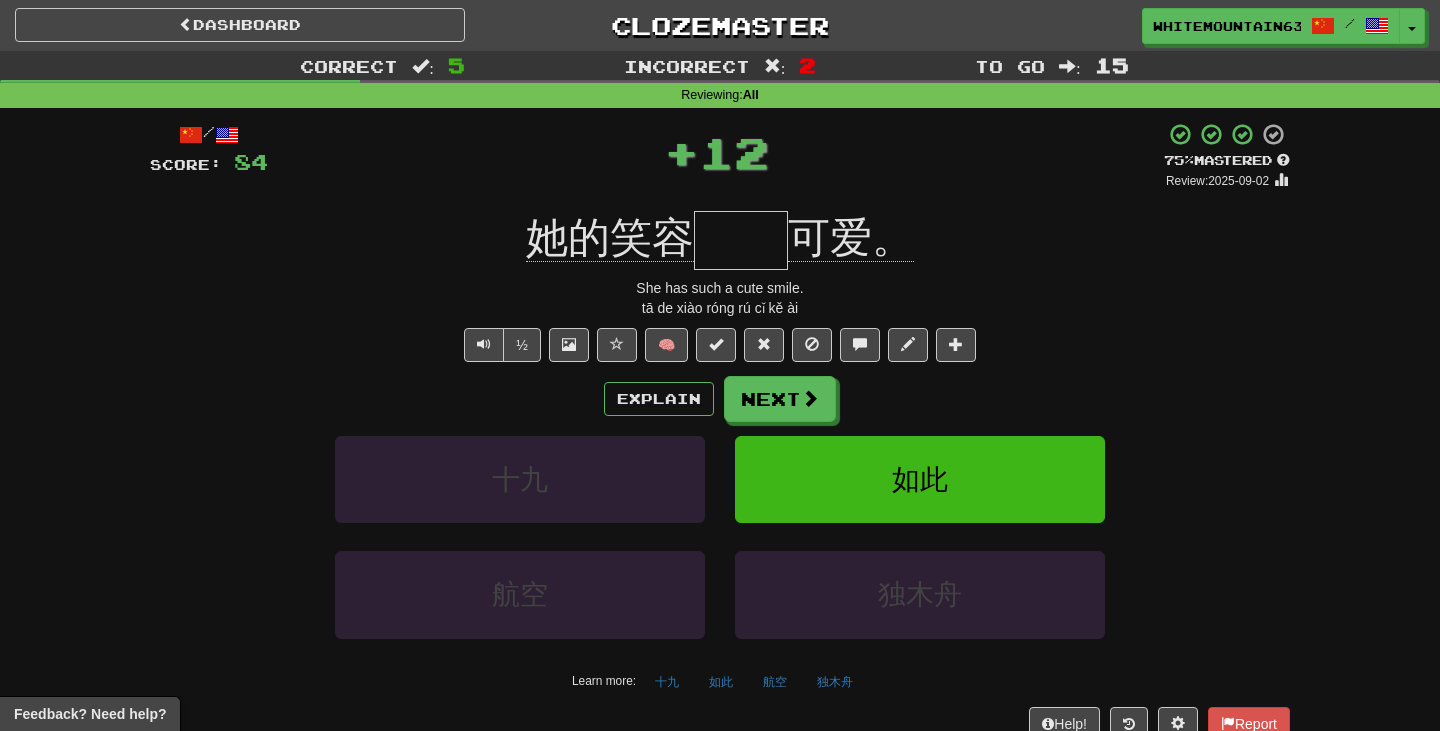 type on "**" 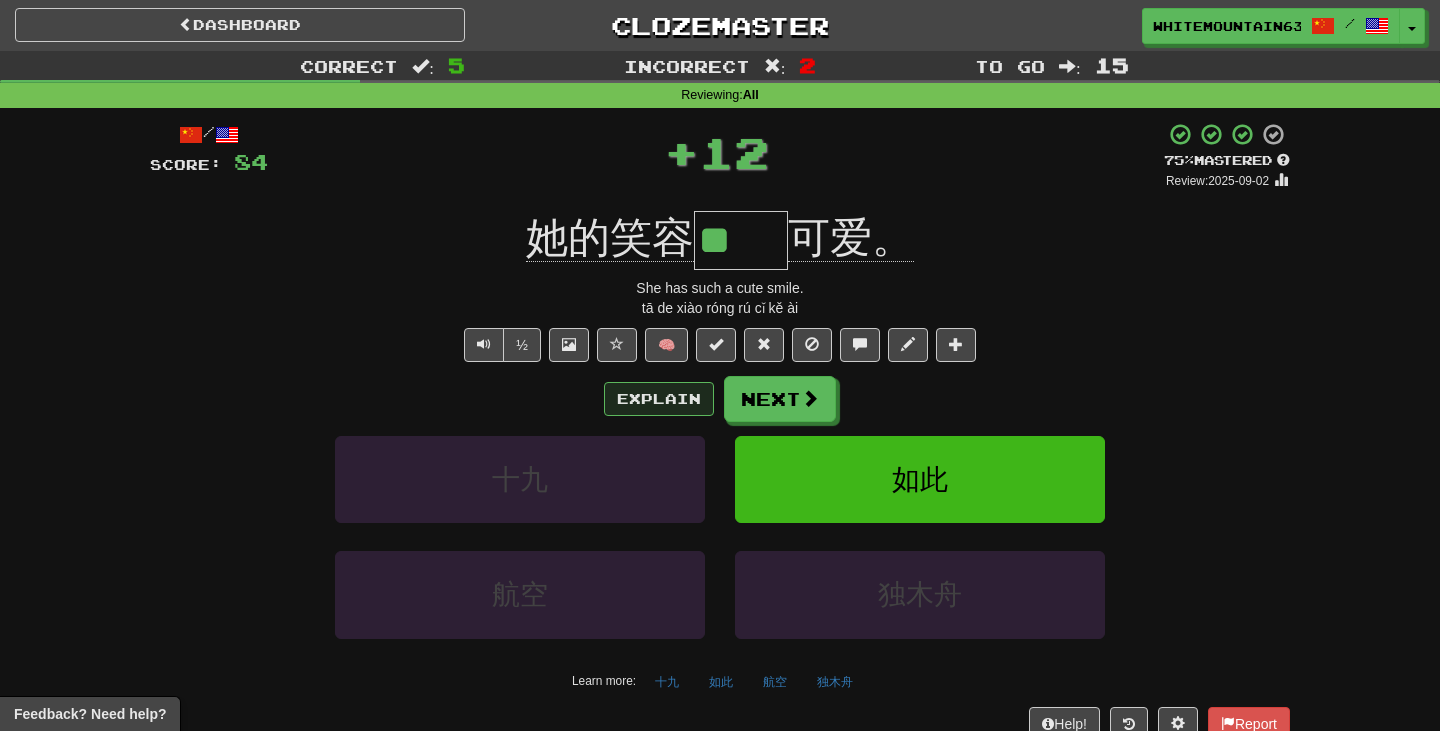 click on "Explain" at bounding box center (659, 399) 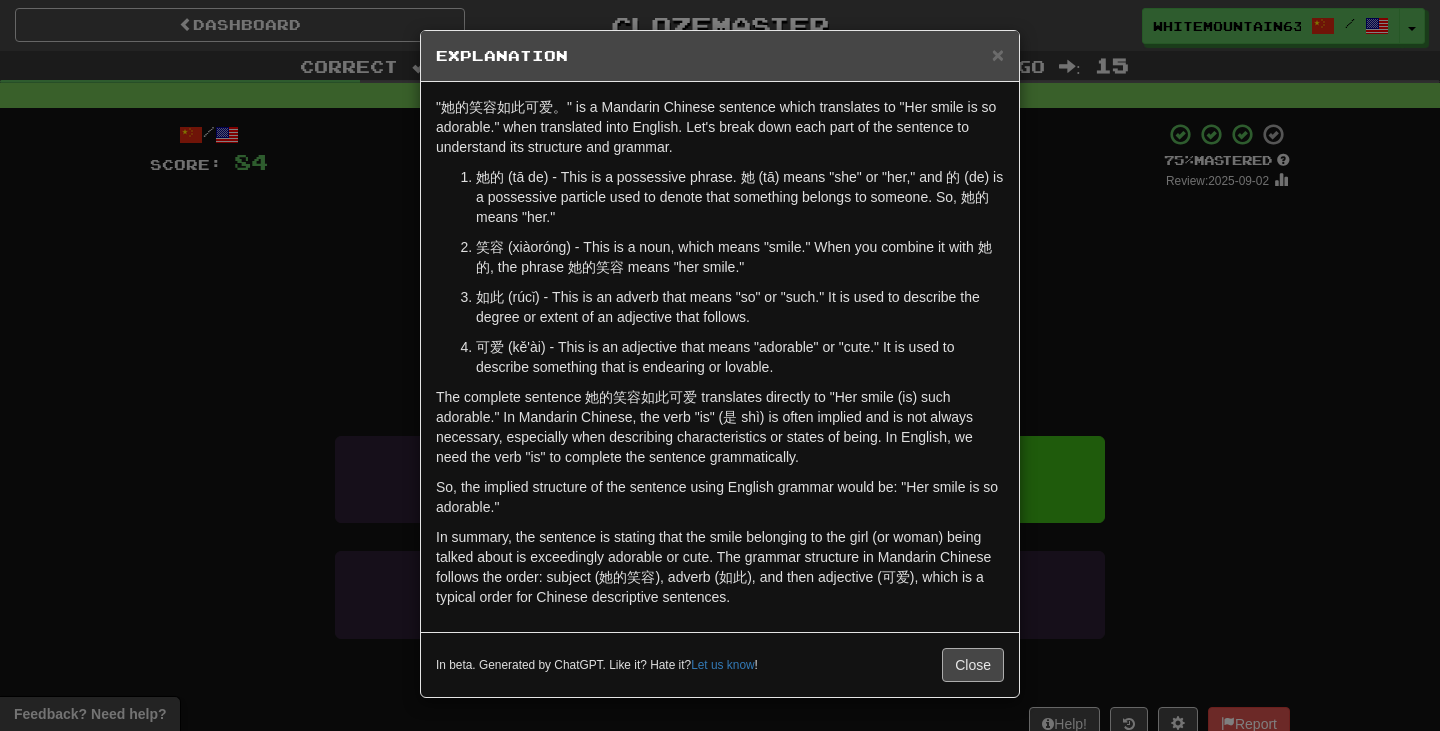 click on "Close" at bounding box center [973, 665] 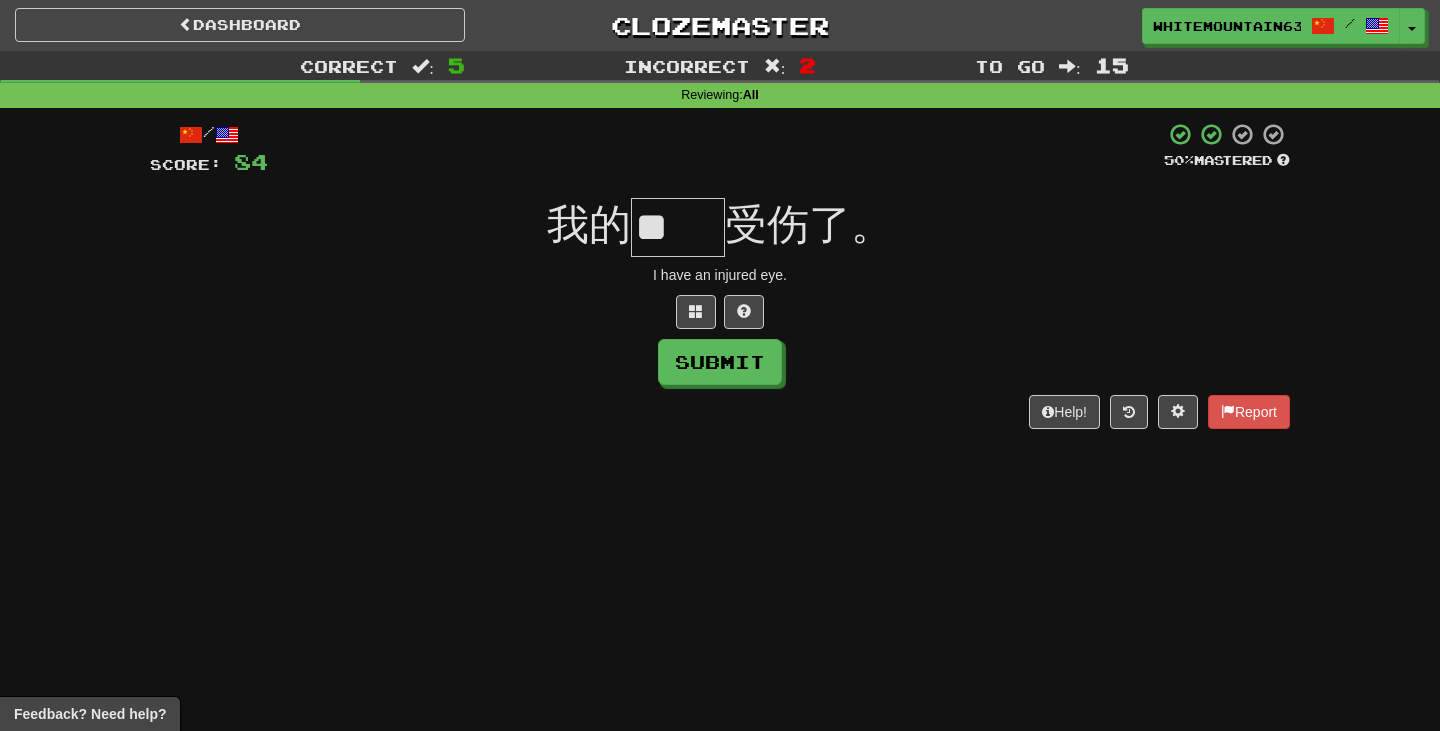 type on "**" 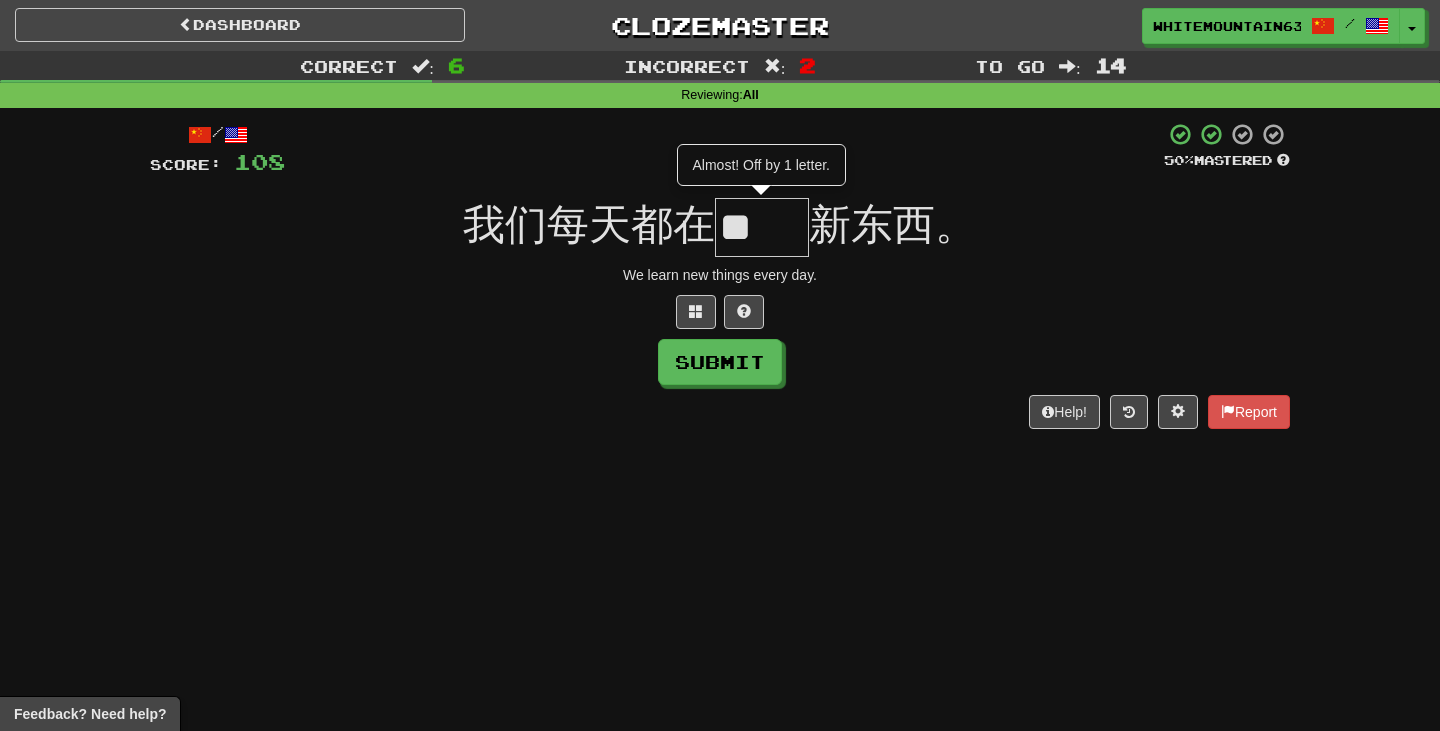 type on "*" 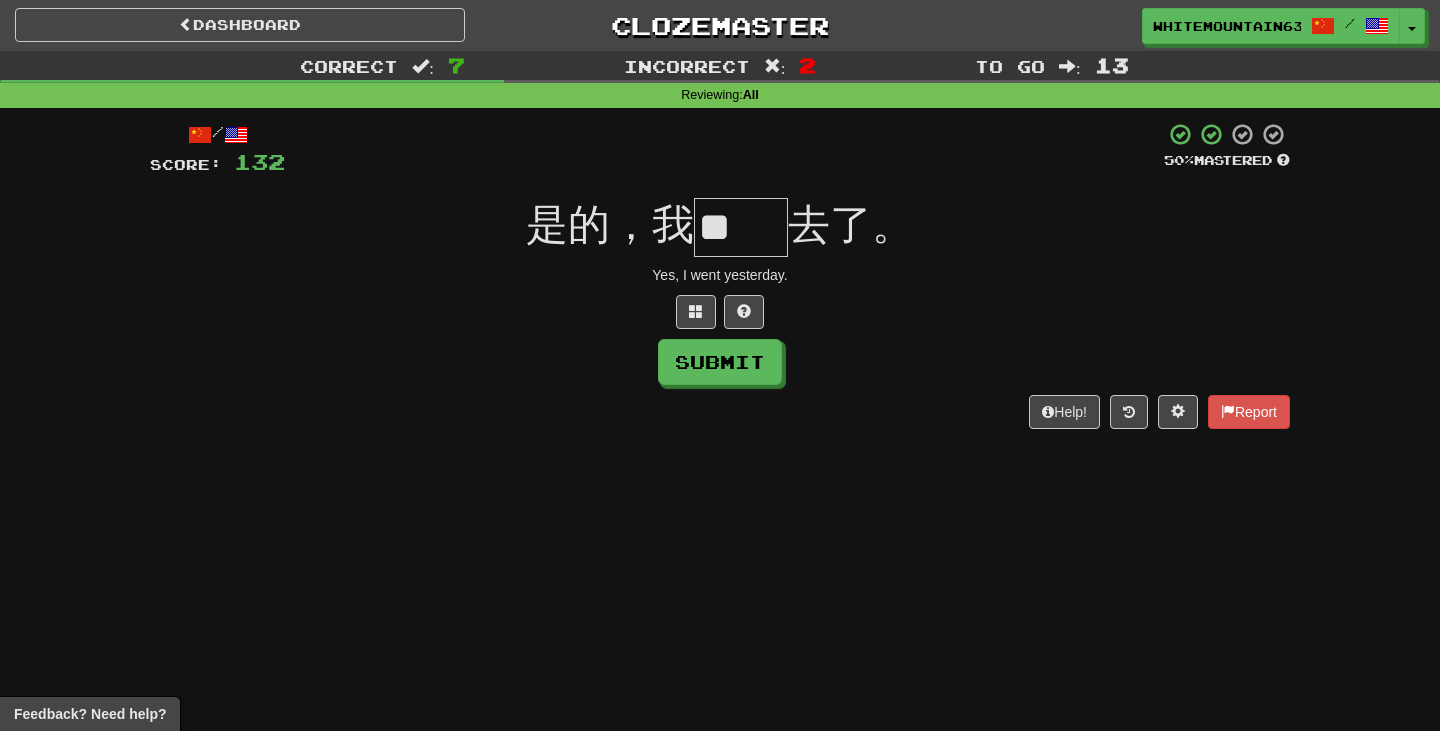 type on "**" 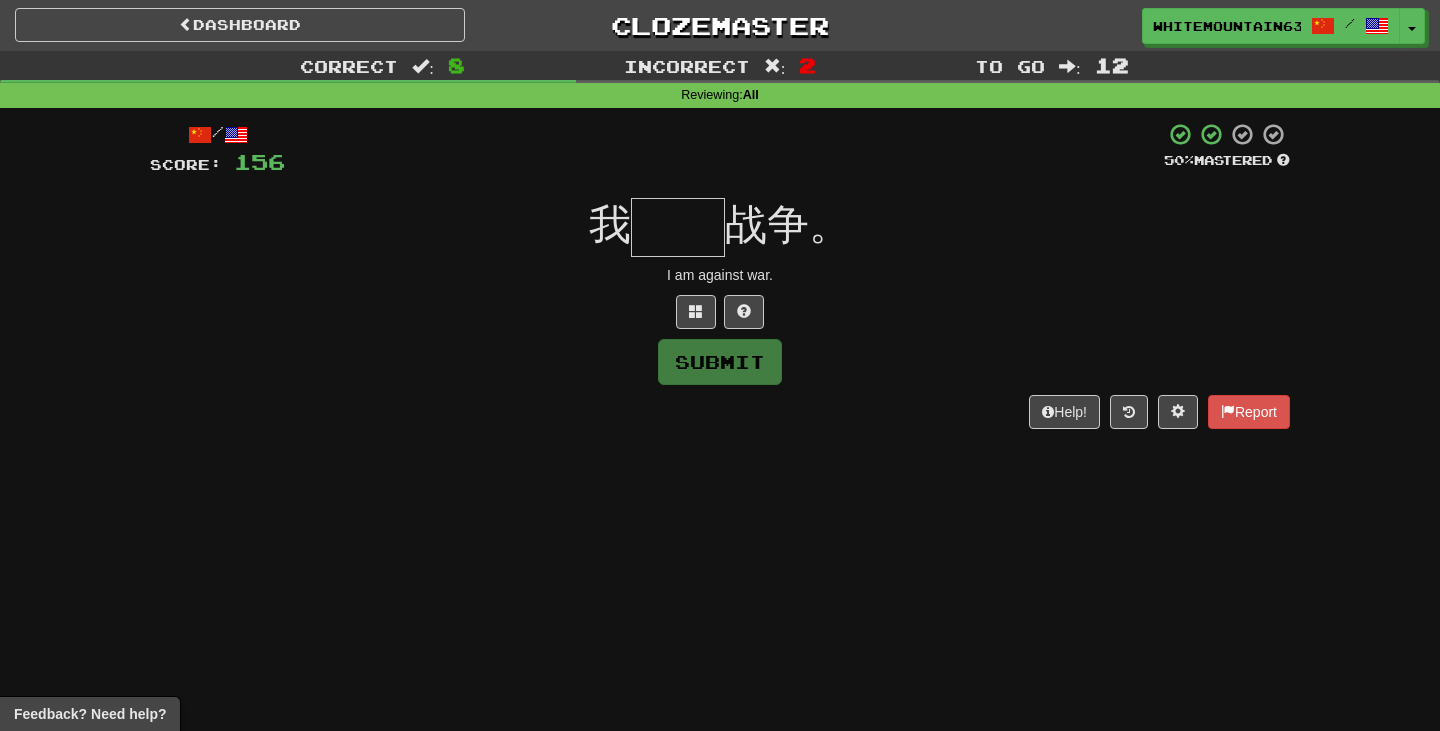 click at bounding box center (720, 312) 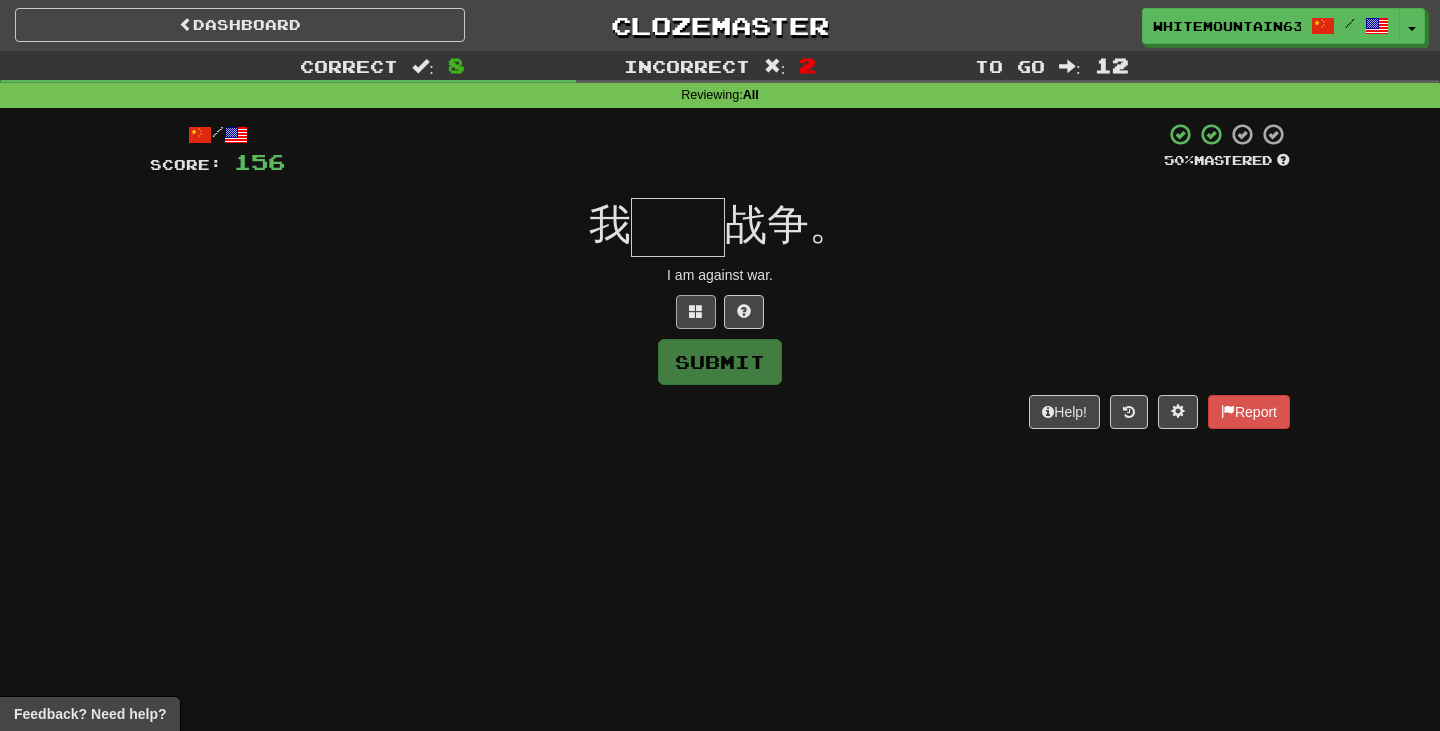 click at bounding box center [720, 312] 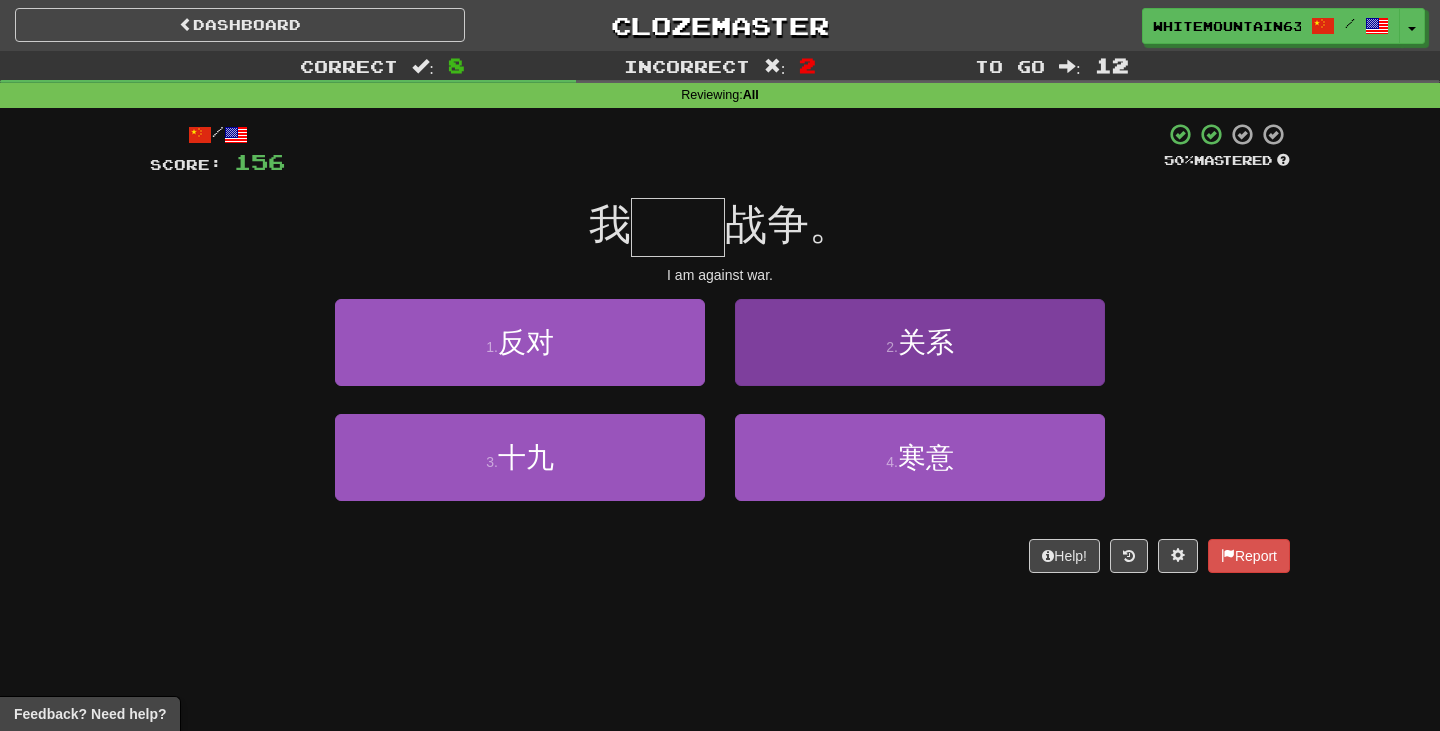 click on "2 .  关系" at bounding box center [920, 342] 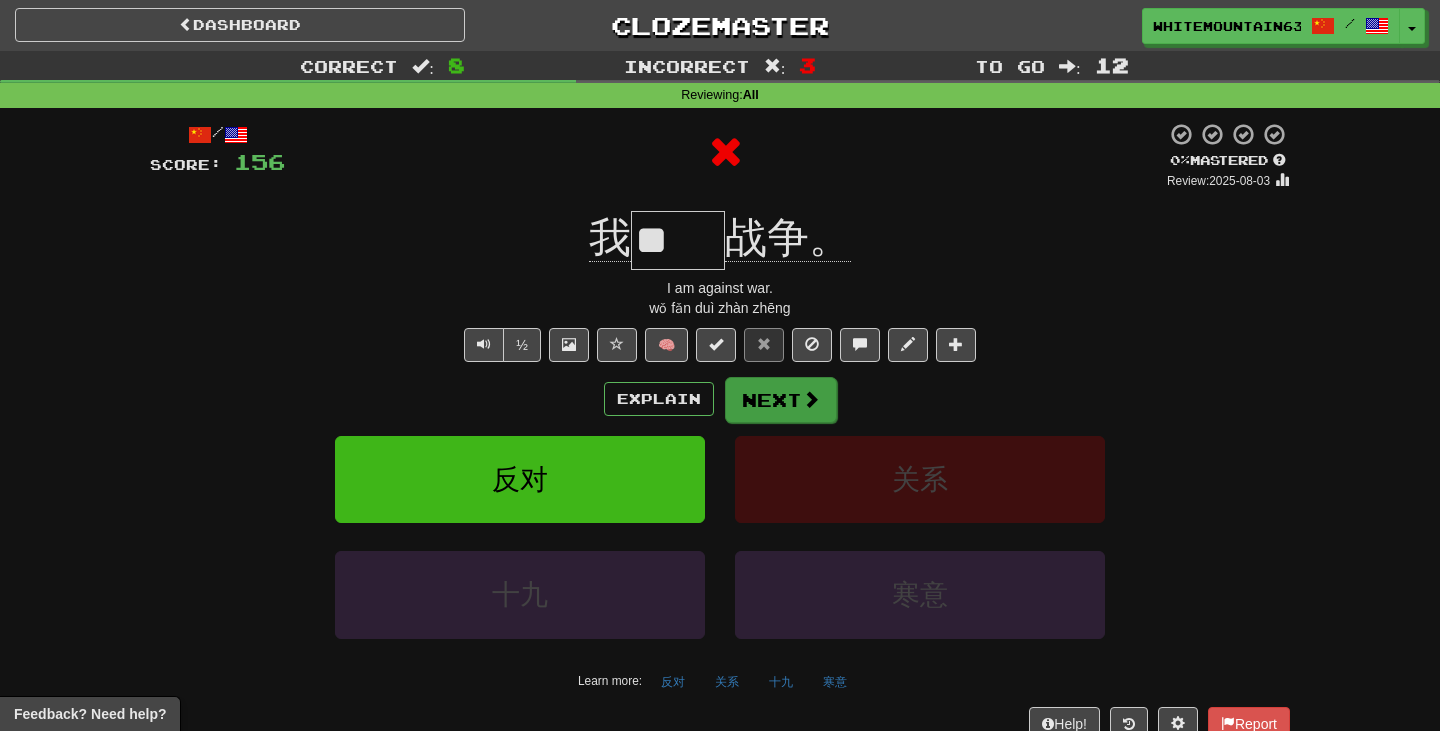 click on "Next" at bounding box center [781, 400] 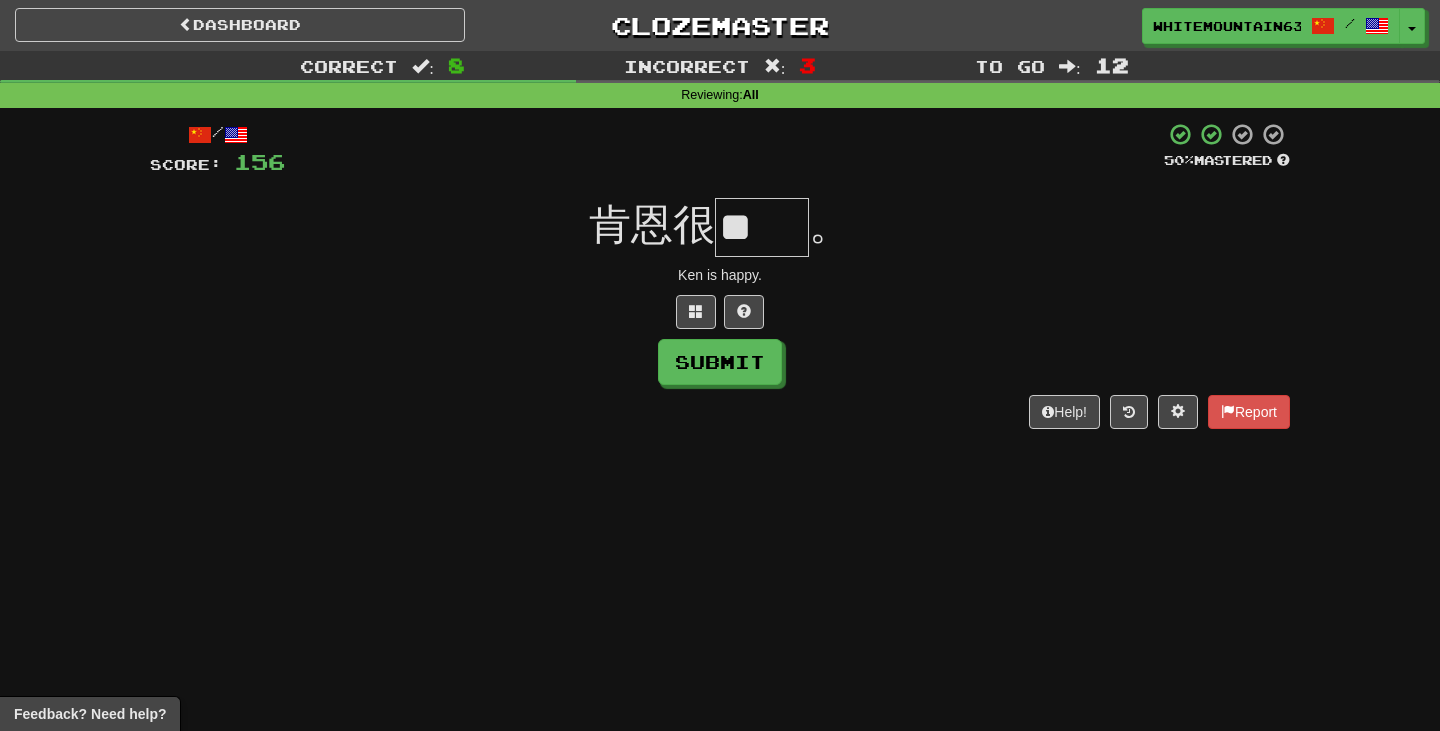 type on "**" 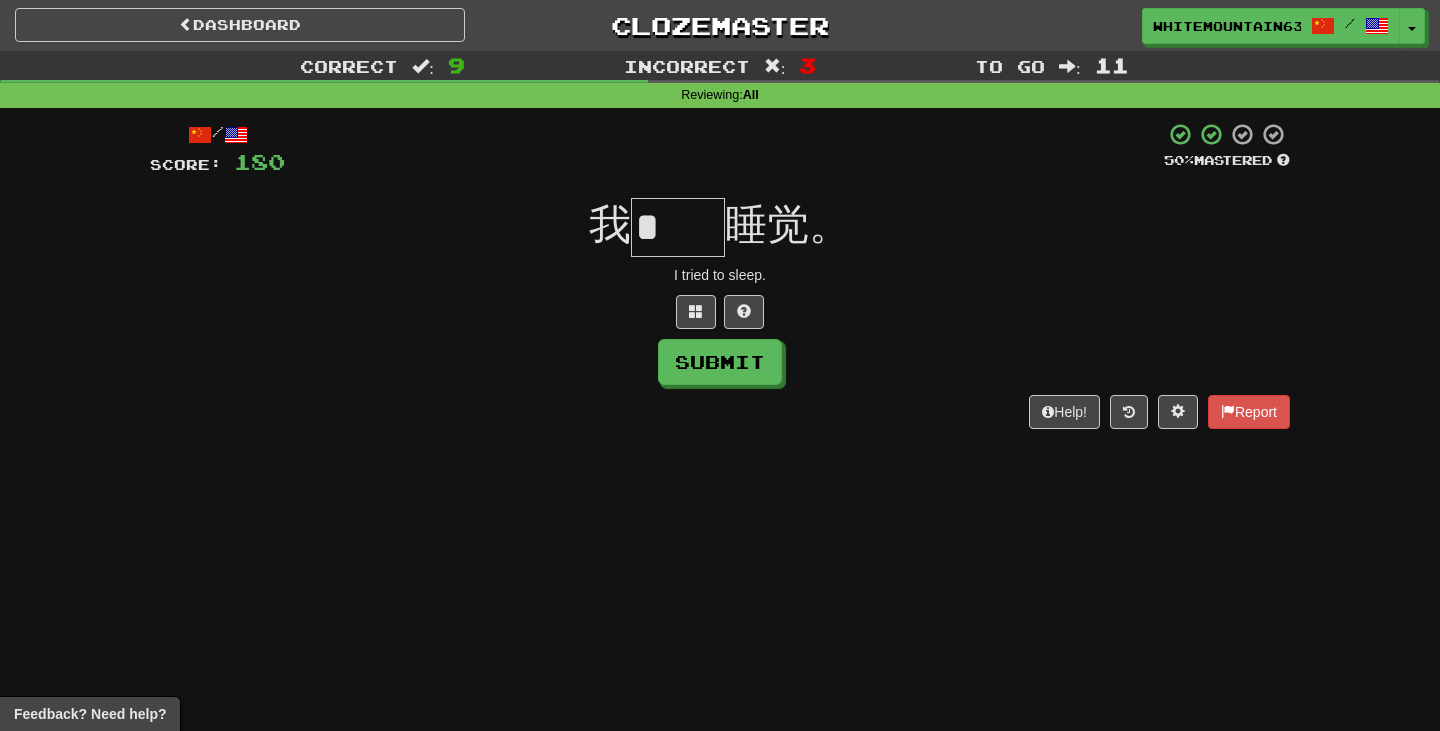 type on "*" 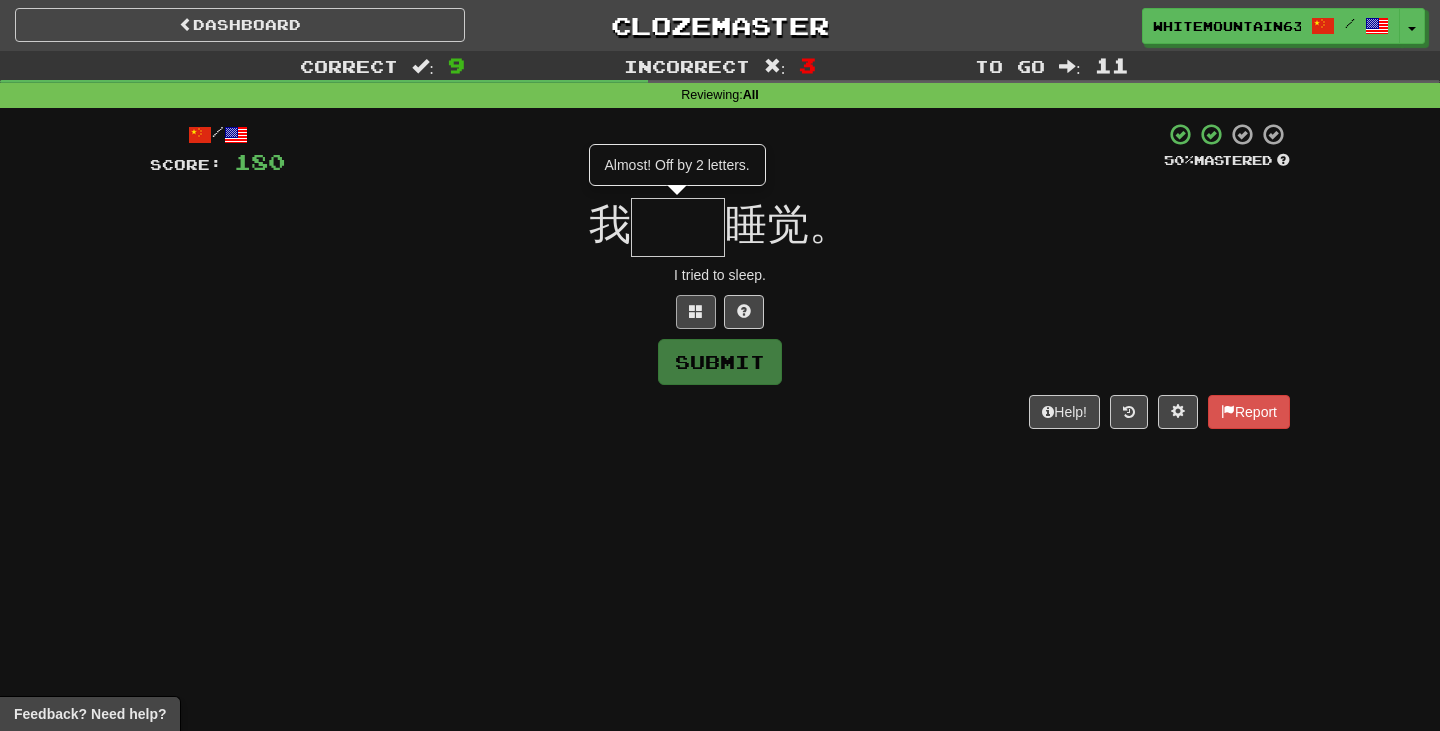 click at bounding box center [696, 312] 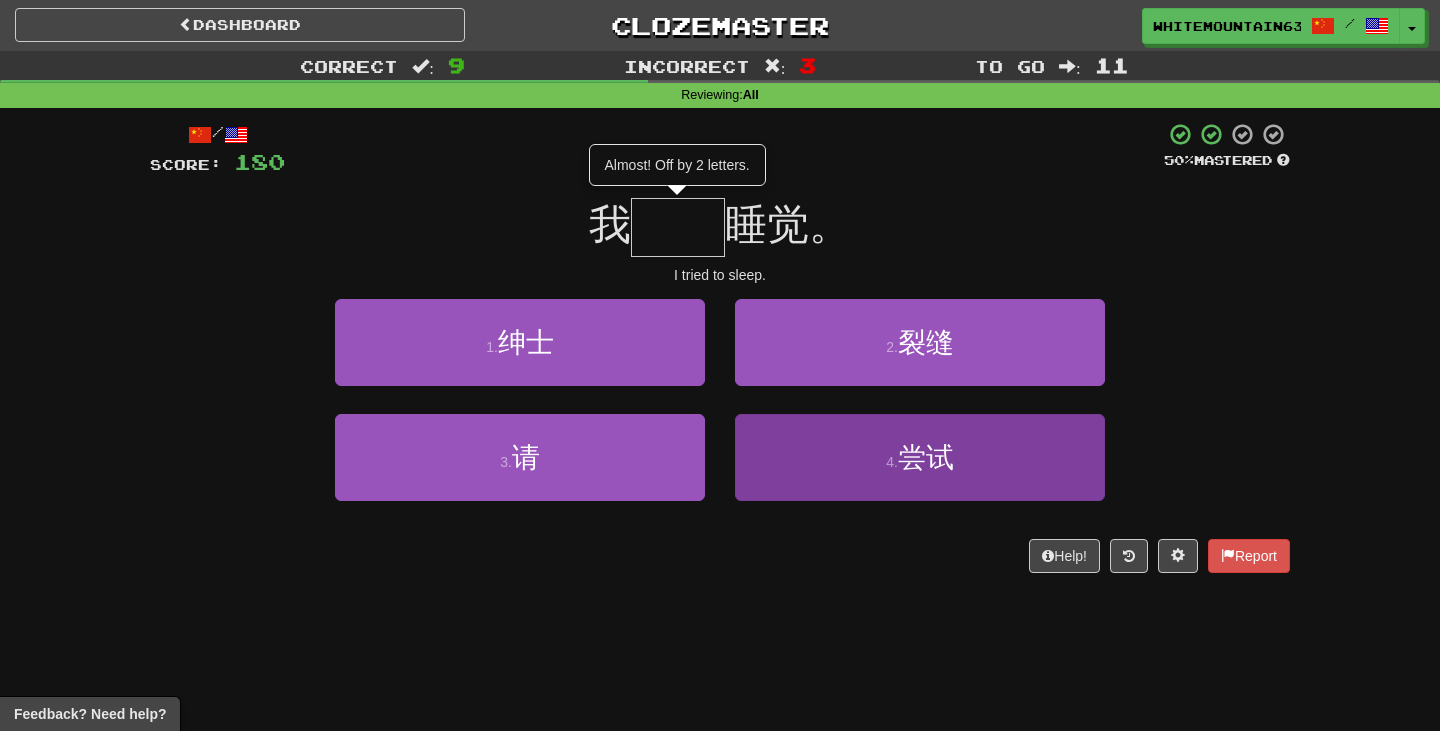 click on "4 .  尝试" at bounding box center (920, 457) 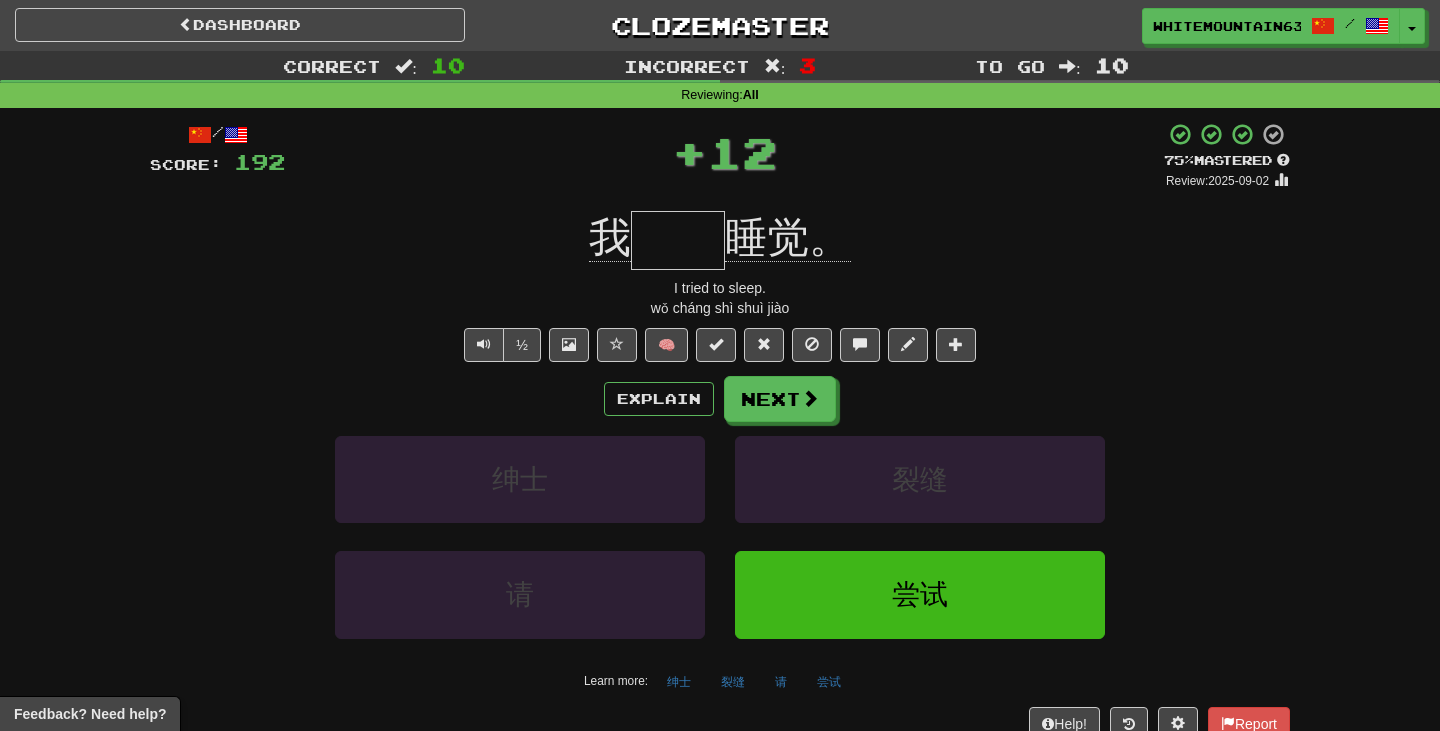 type on "**" 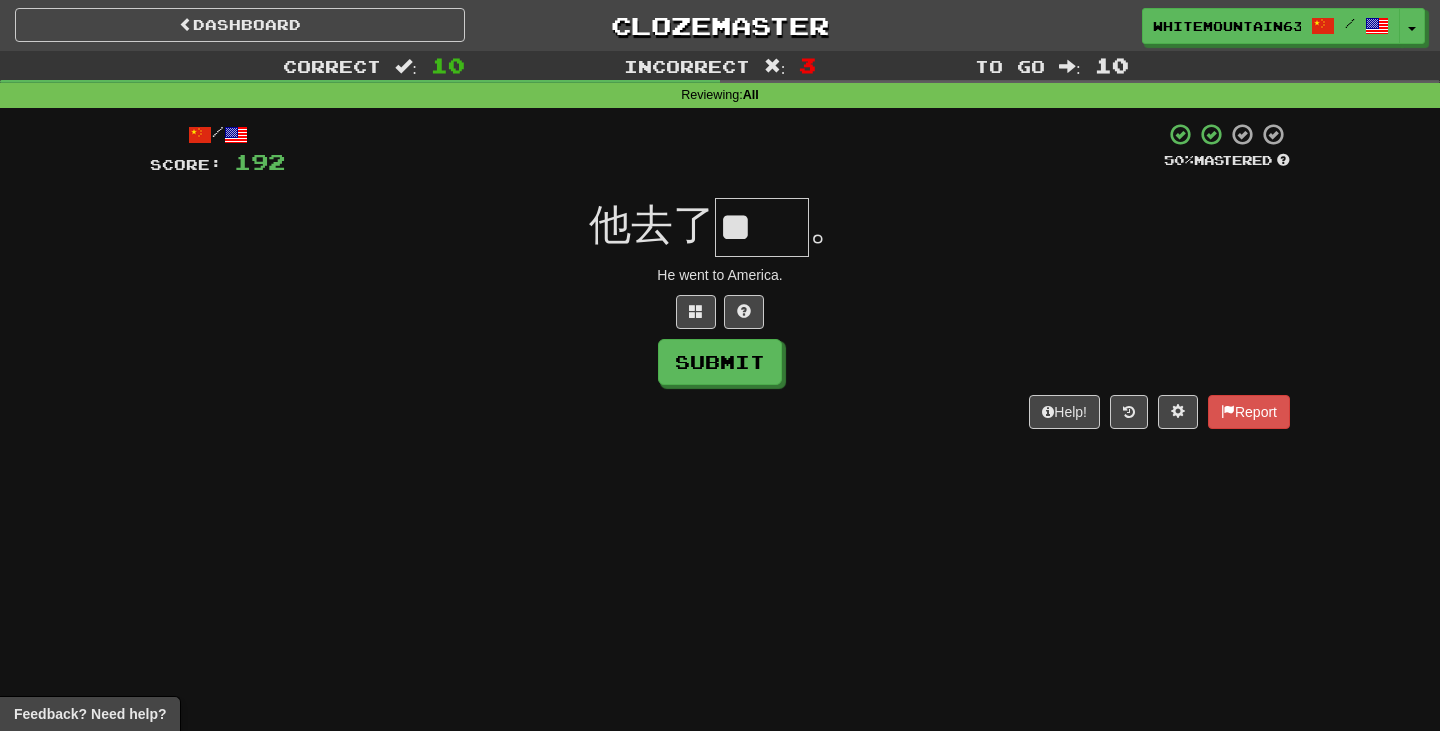 type on "**" 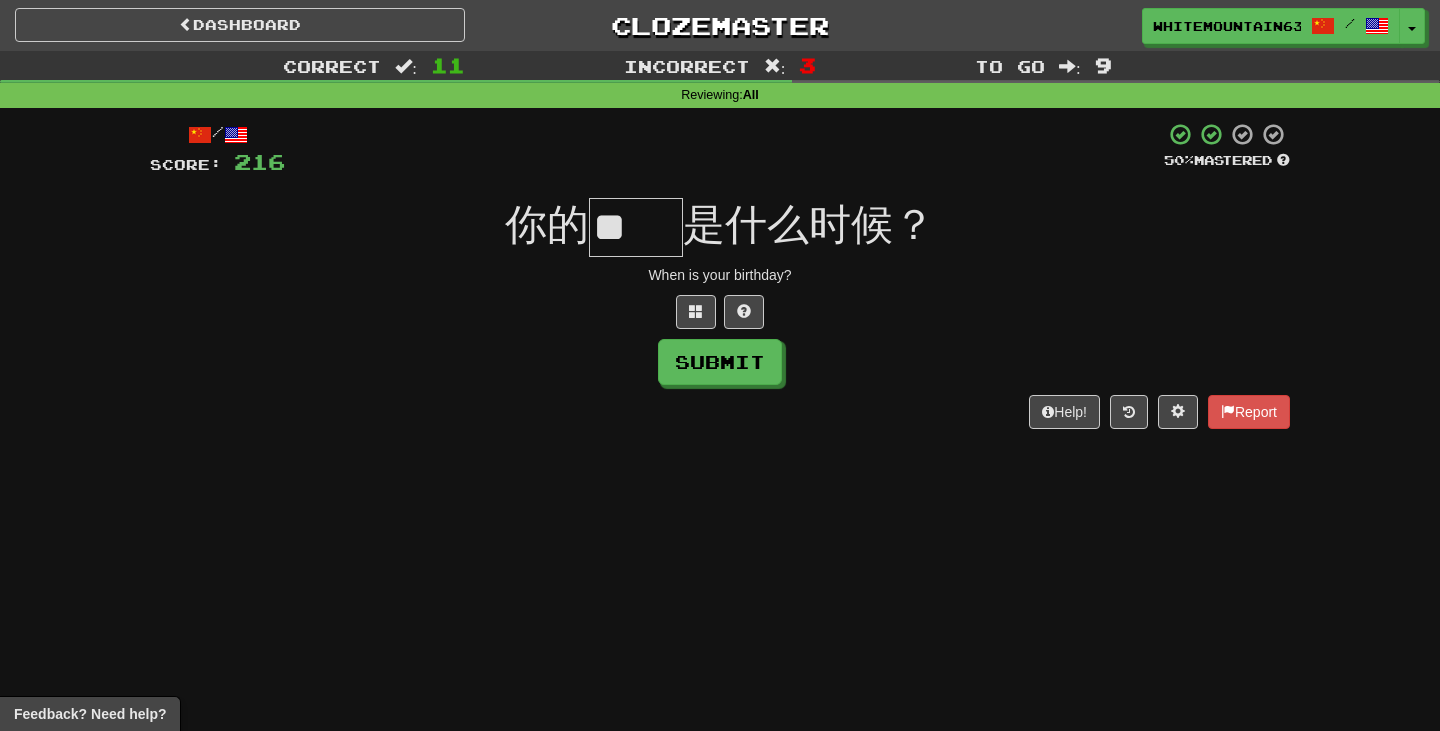 type on "**" 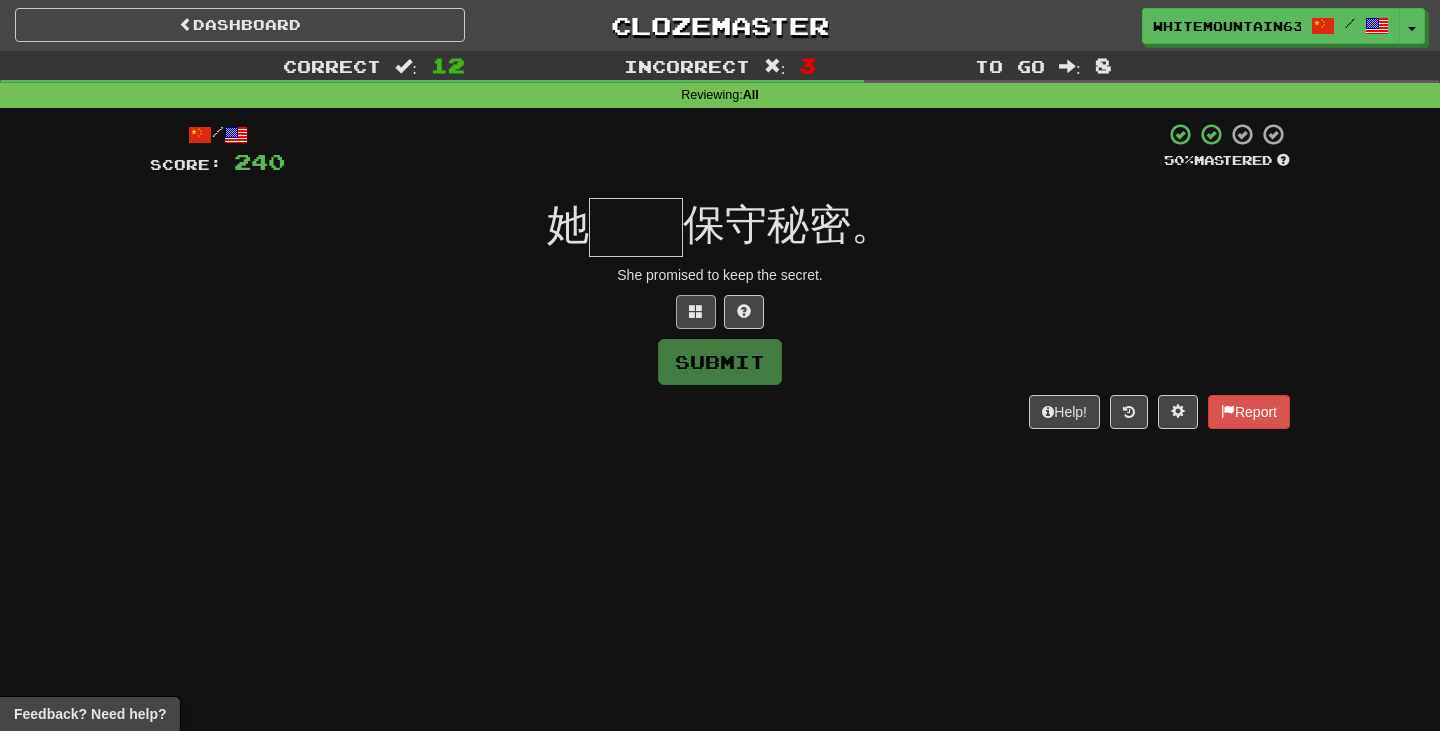 click at bounding box center (696, 312) 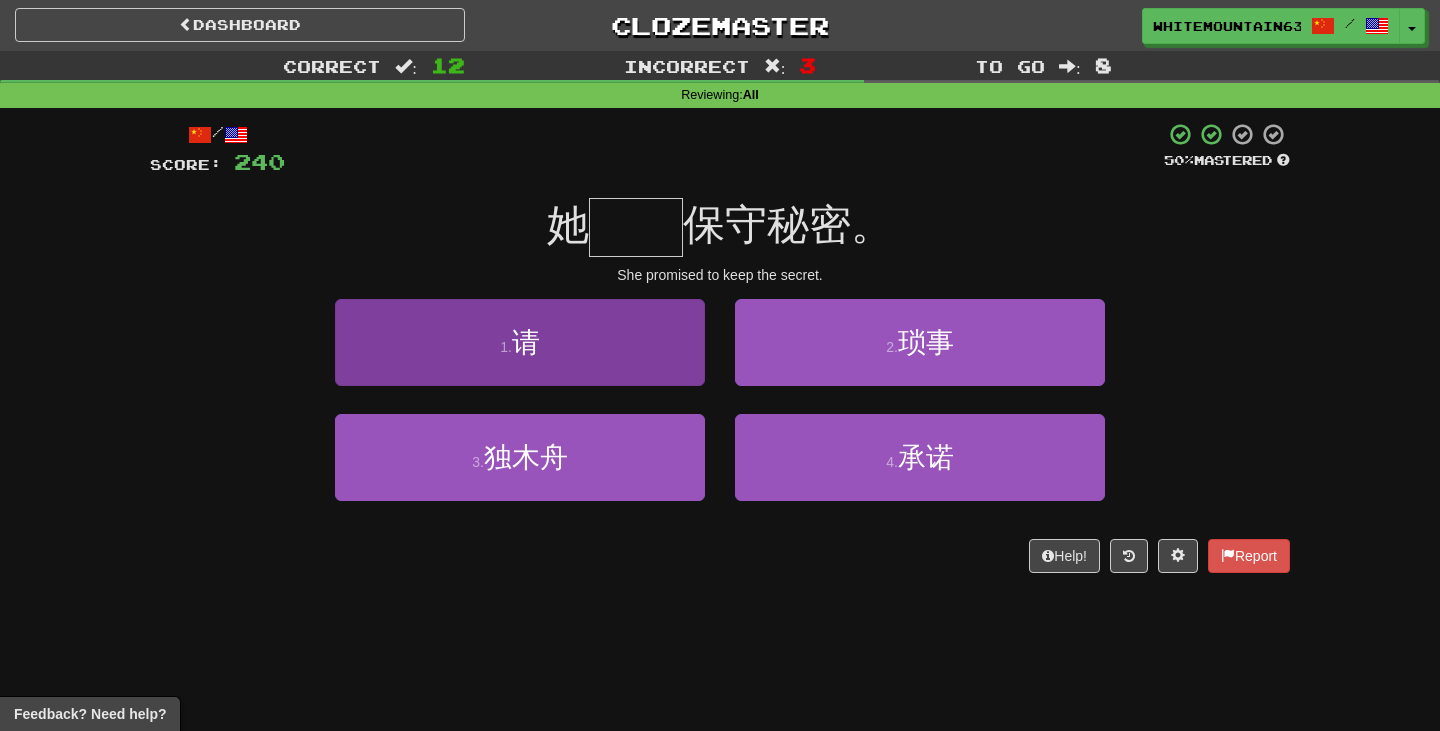 click on "1 .  请" at bounding box center [520, 342] 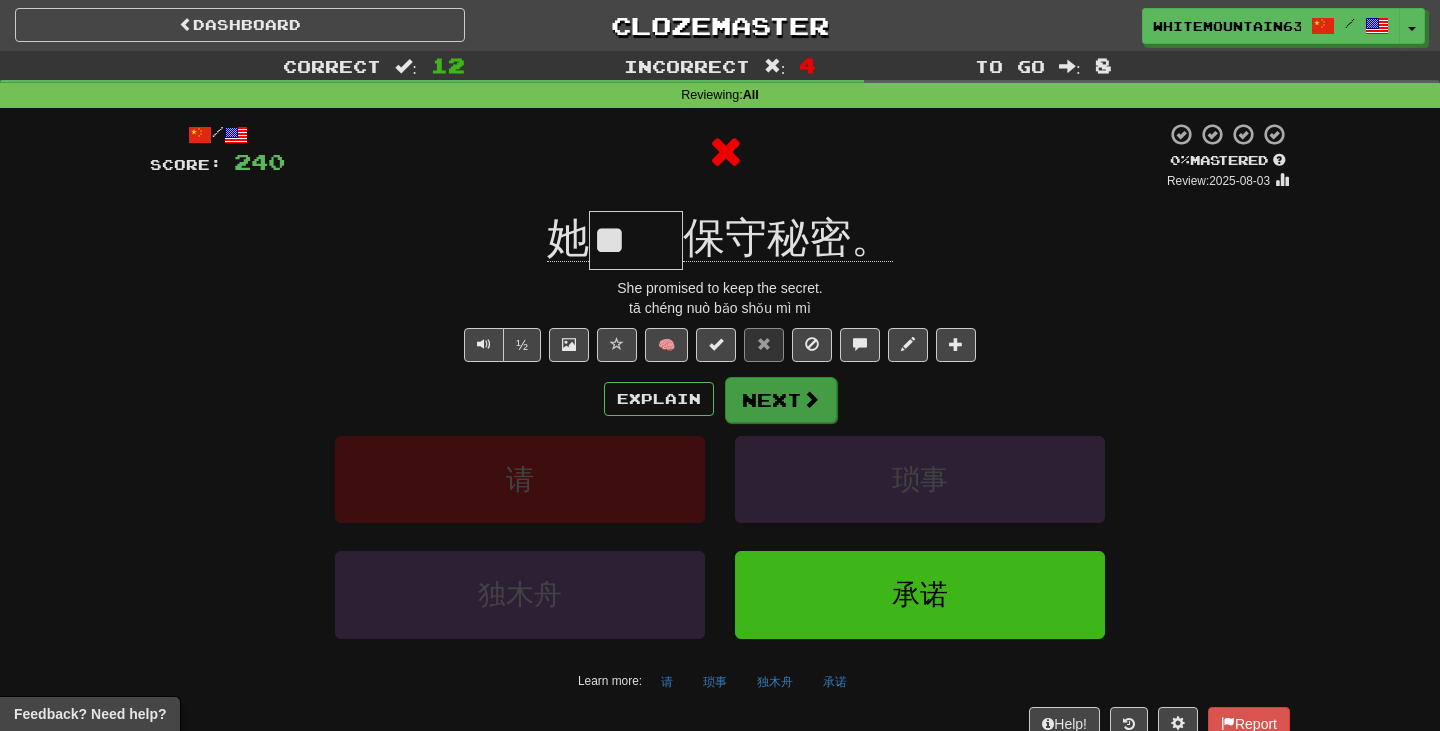 click on "Next" at bounding box center (781, 400) 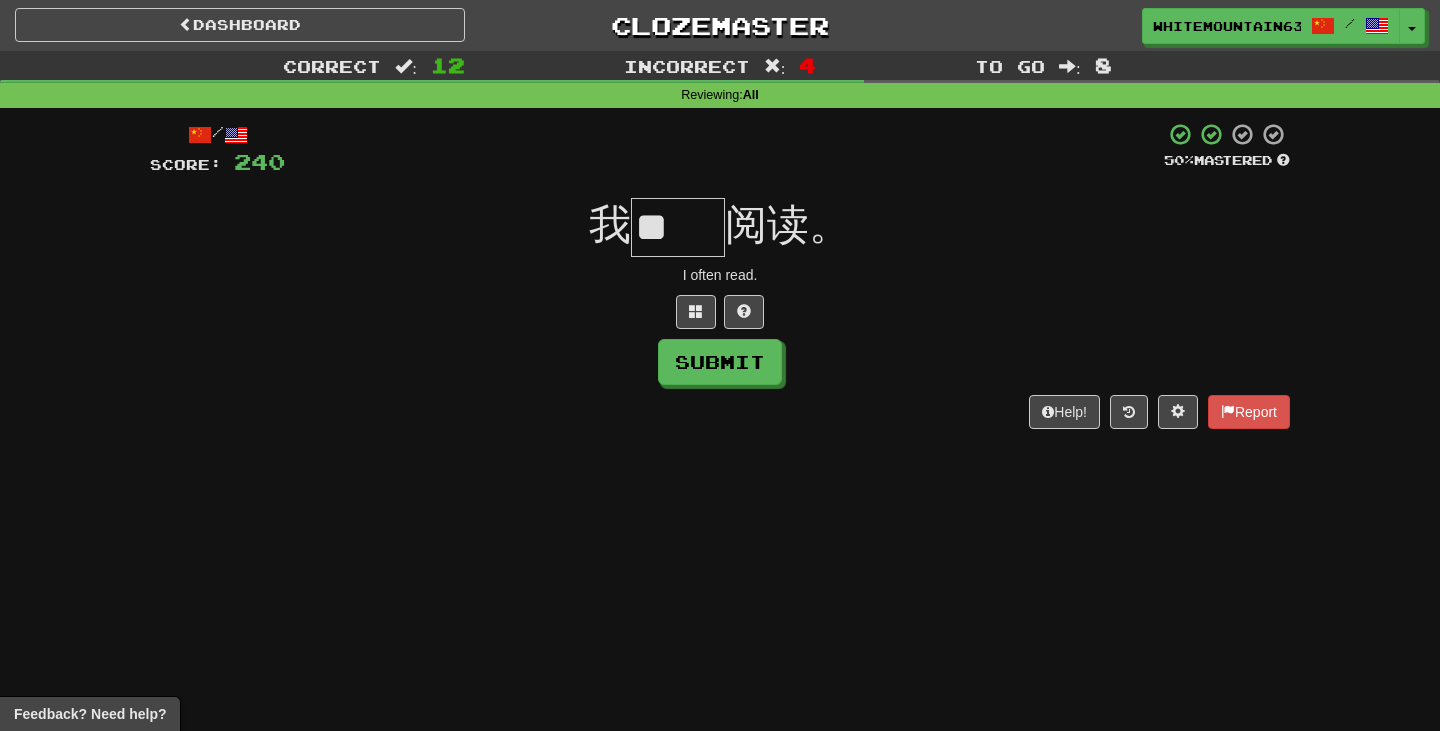 type on "*" 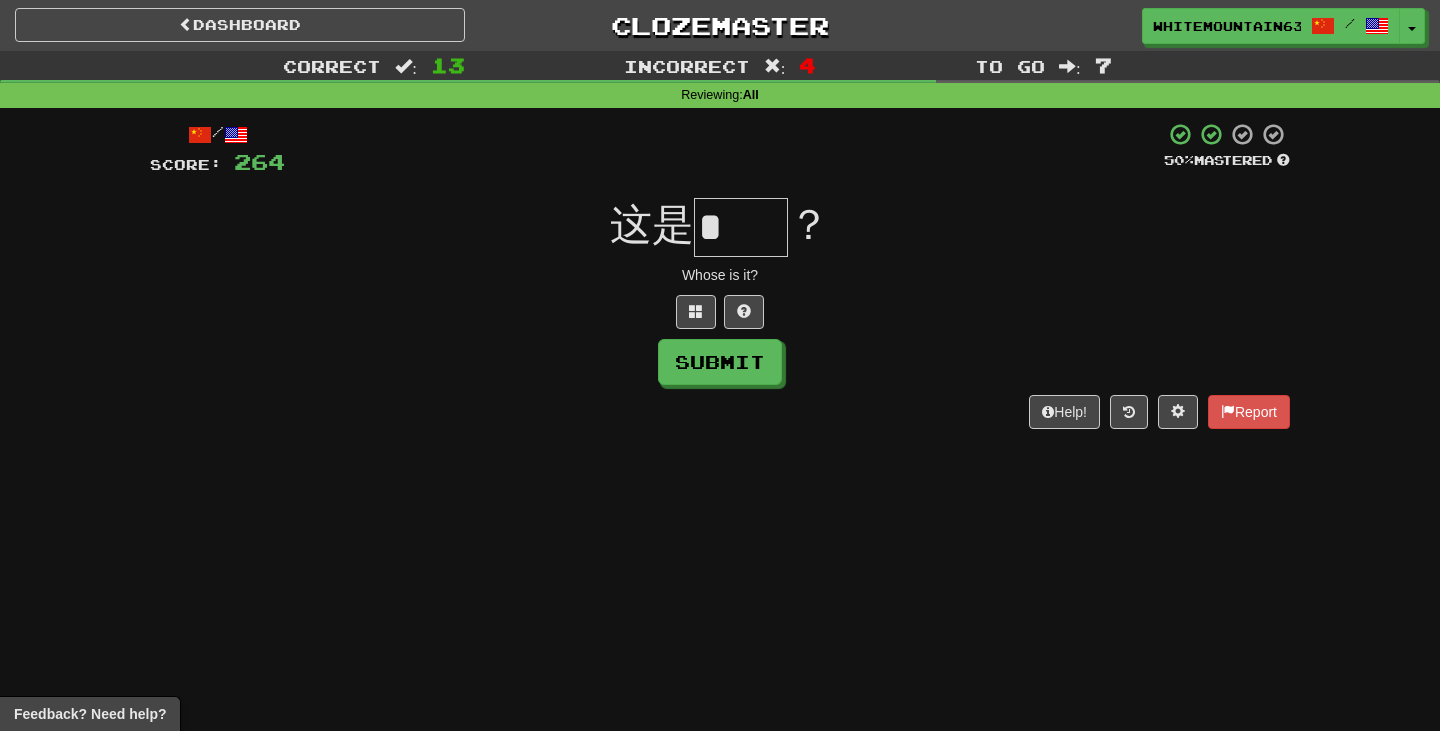 type on "*" 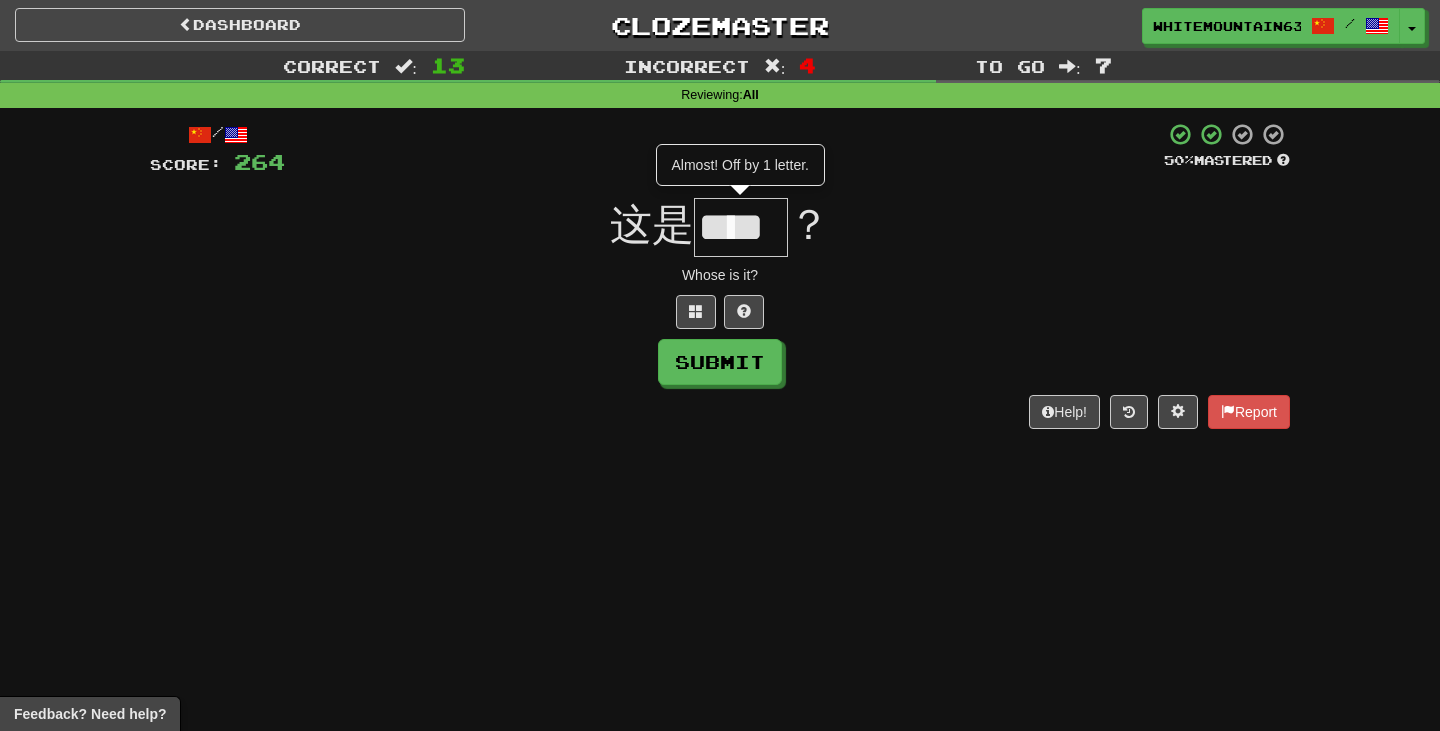 type on "*" 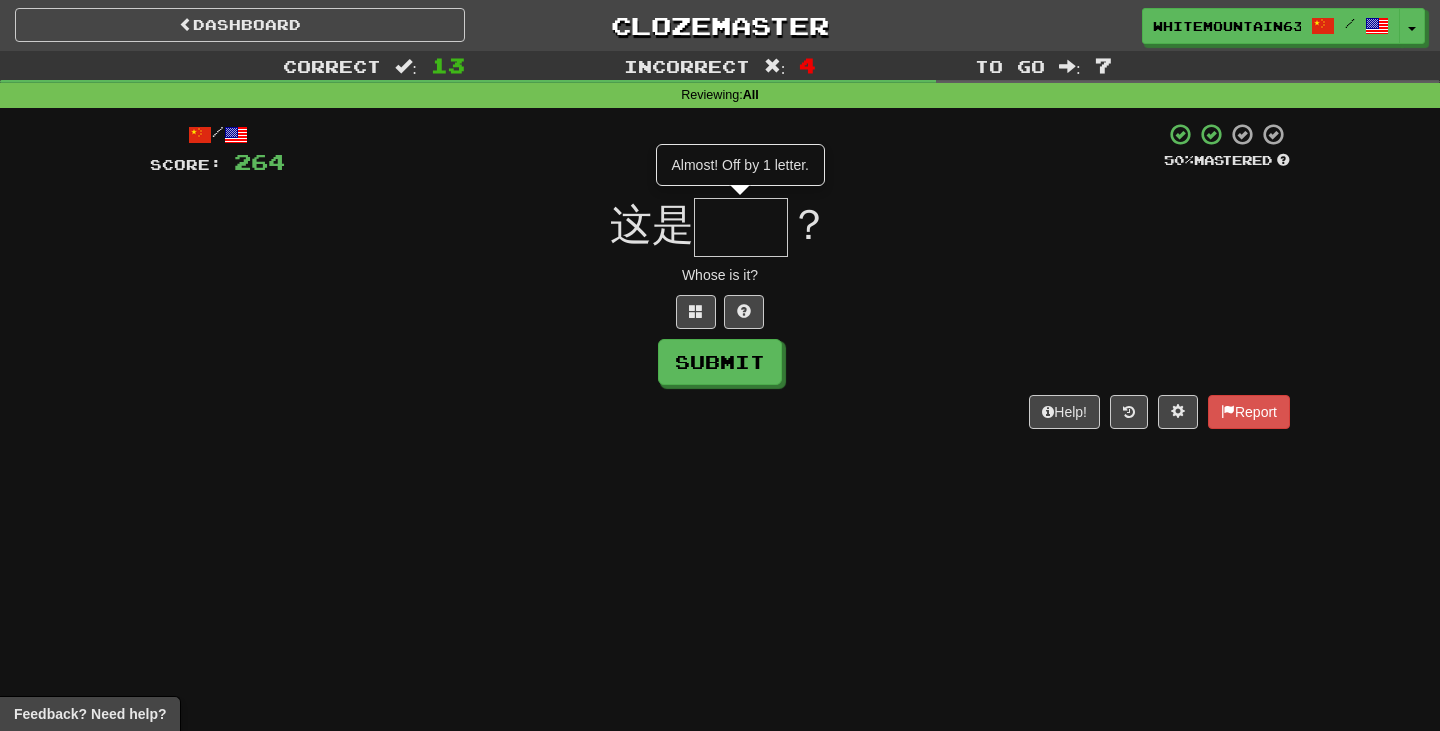 type on "*" 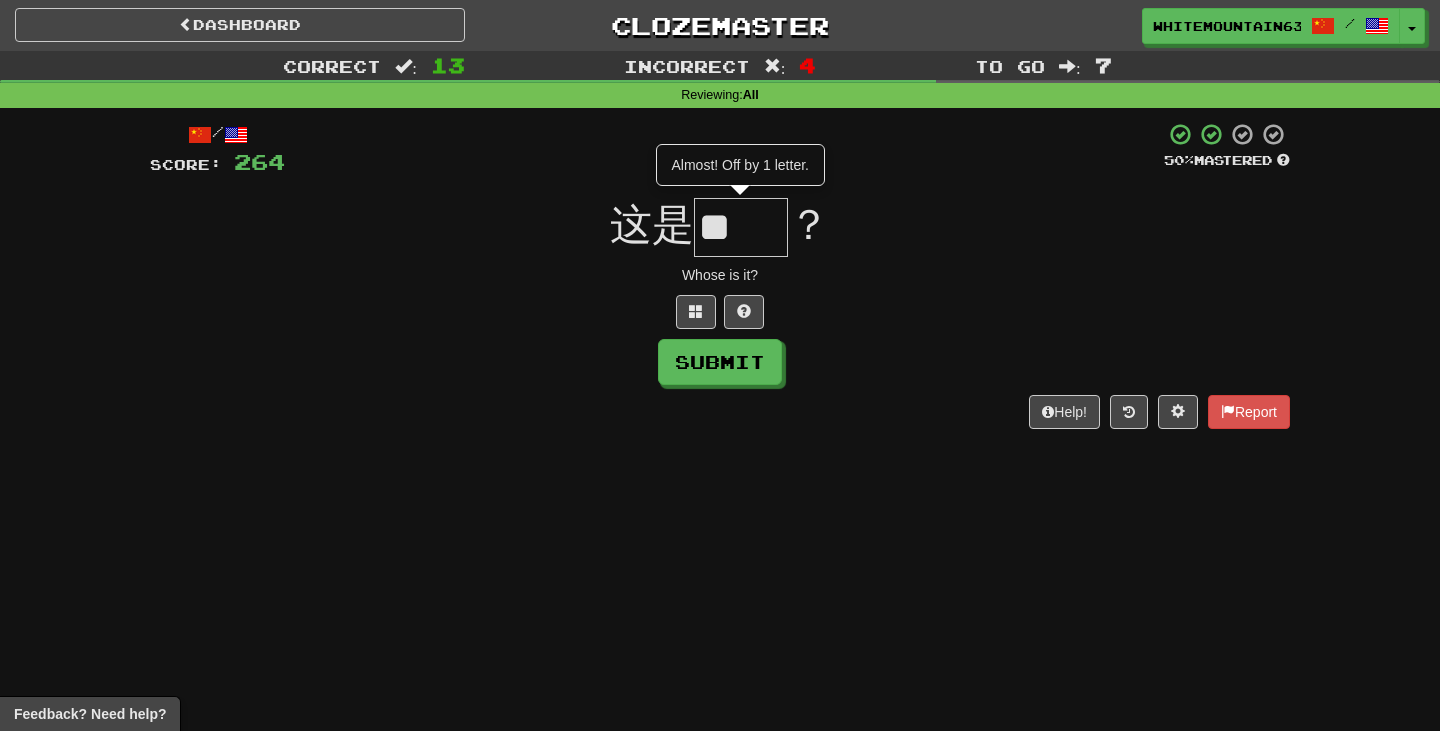 type on "**" 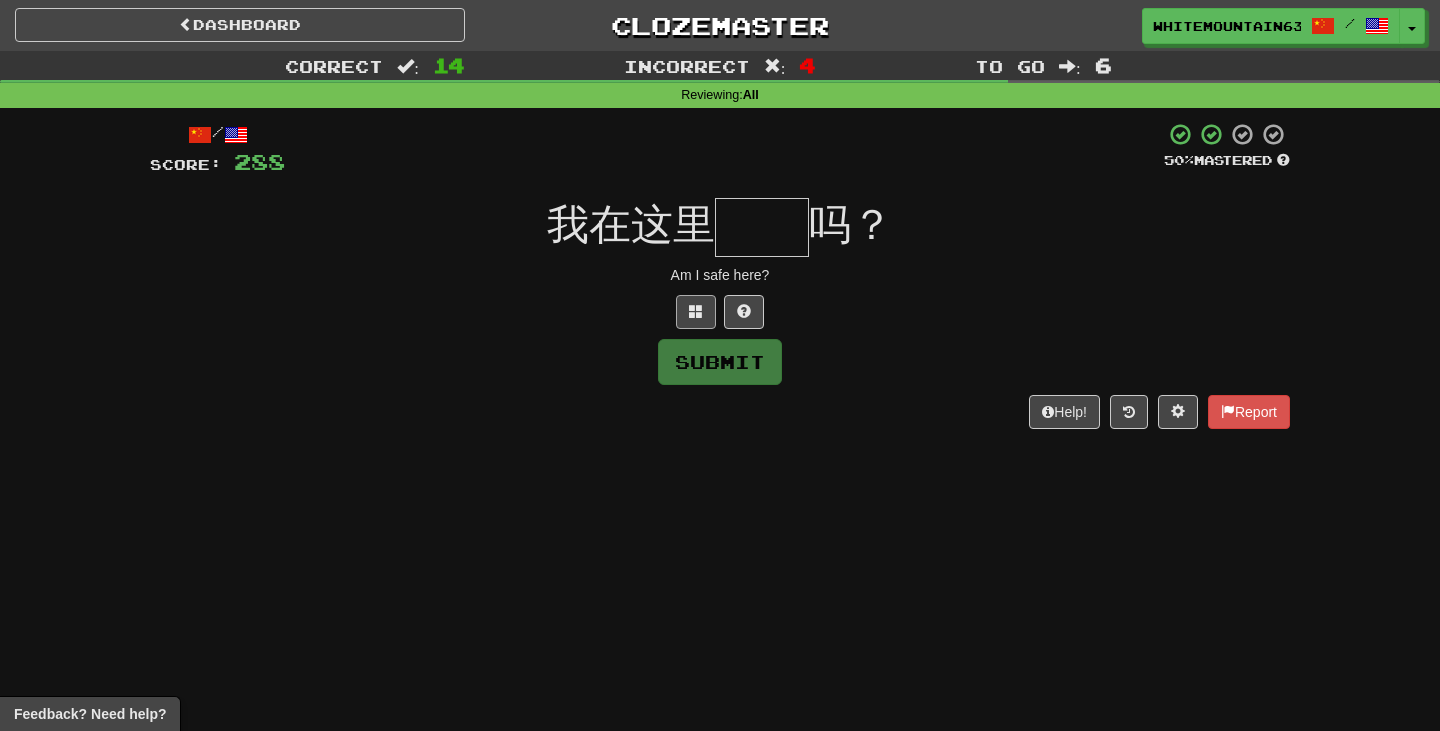 click at bounding box center (696, 312) 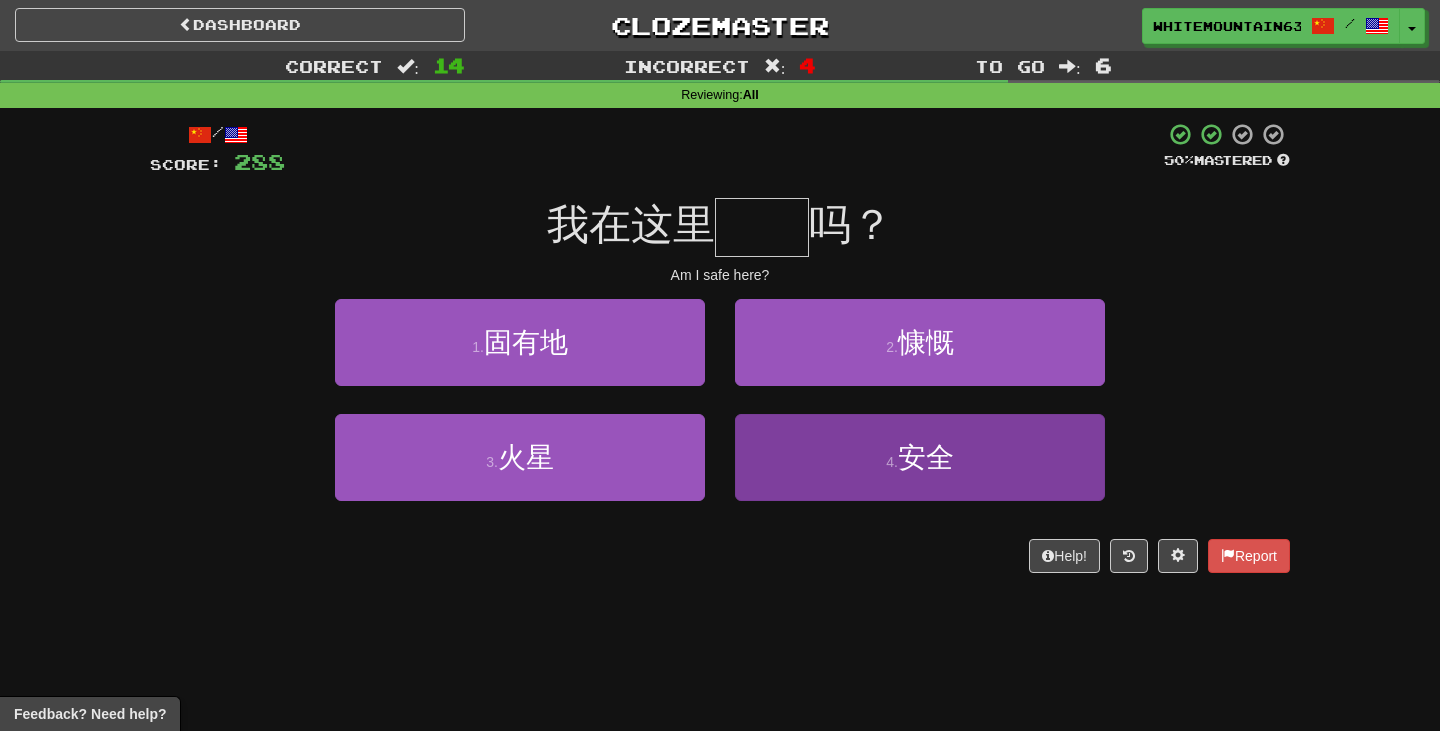 click on "4 .  安全" at bounding box center [920, 457] 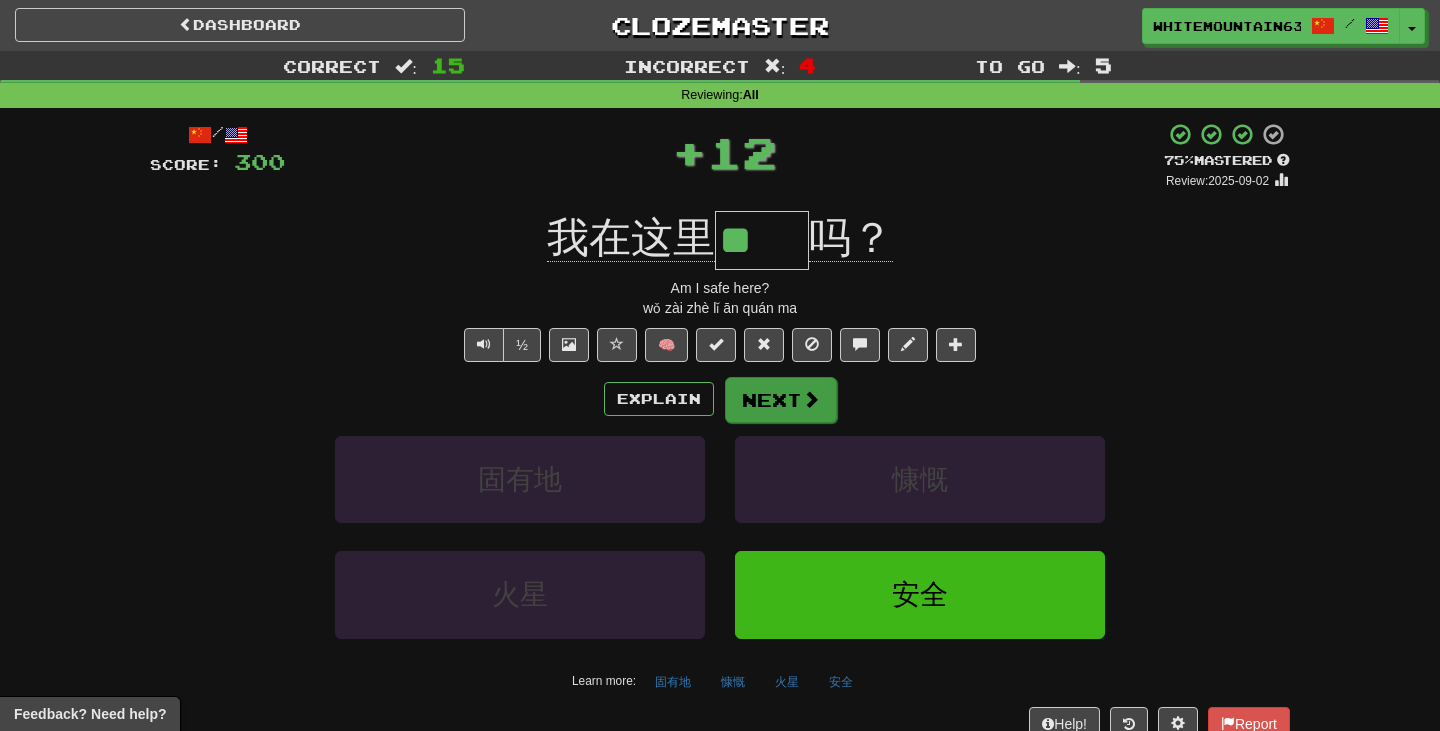 click on "Next" at bounding box center (781, 400) 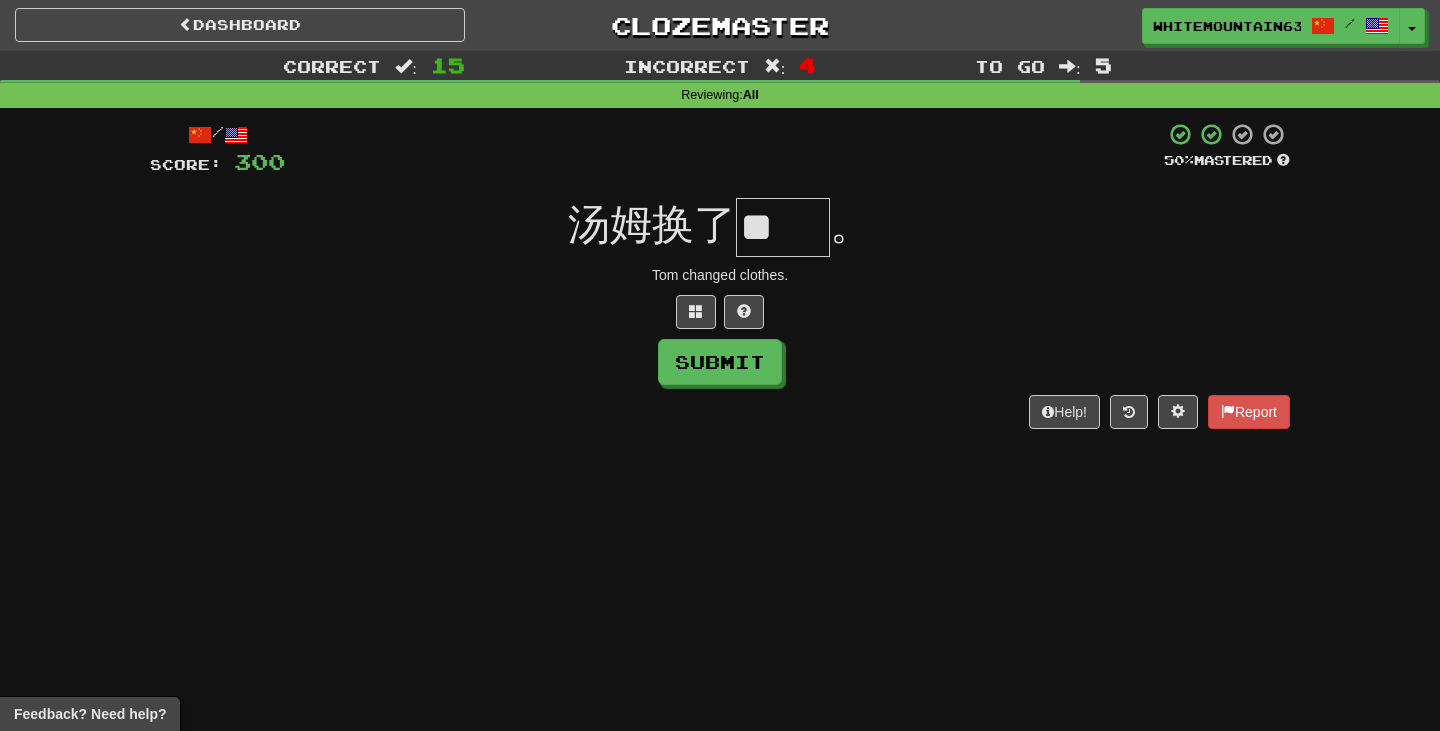 type on "**" 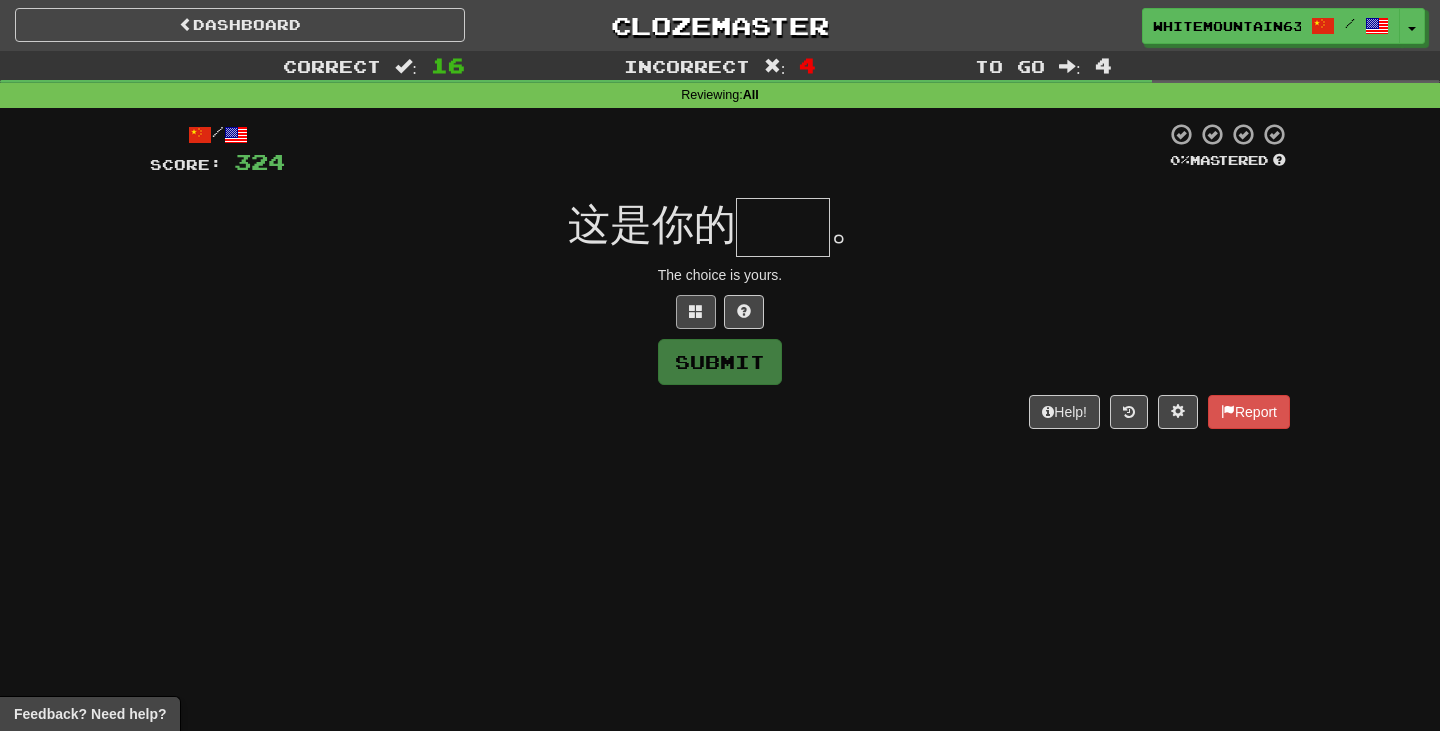 click at bounding box center [696, 311] 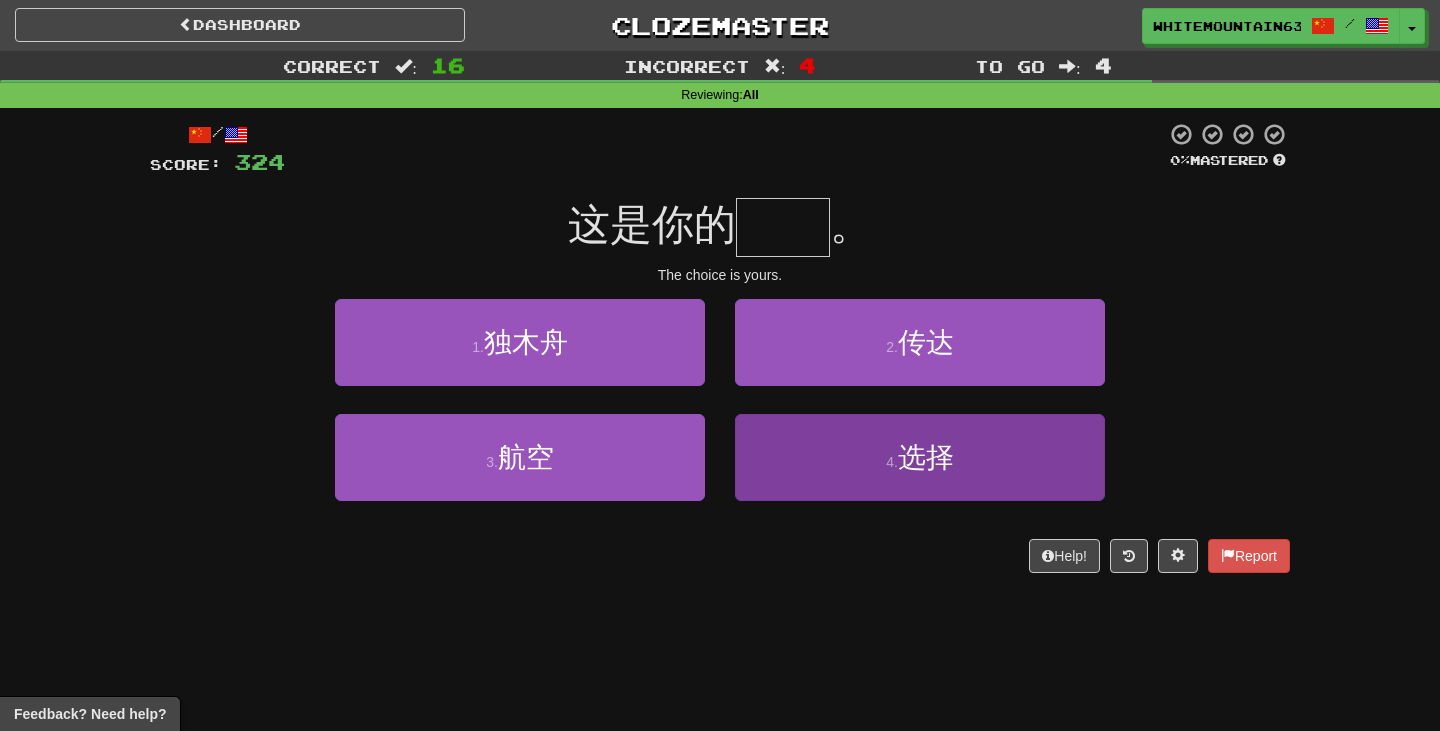 click on "4 .  选择" at bounding box center (920, 457) 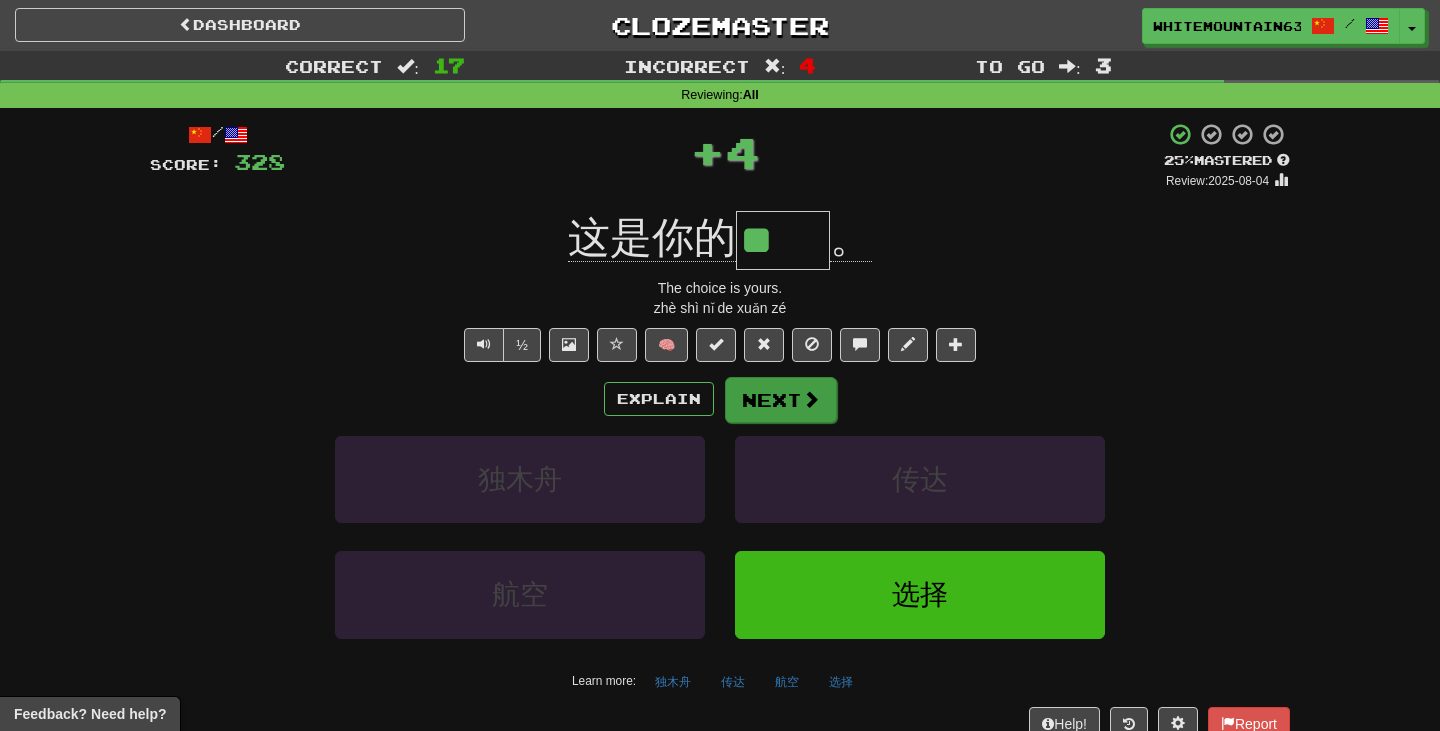 click on "Next" at bounding box center [781, 400] 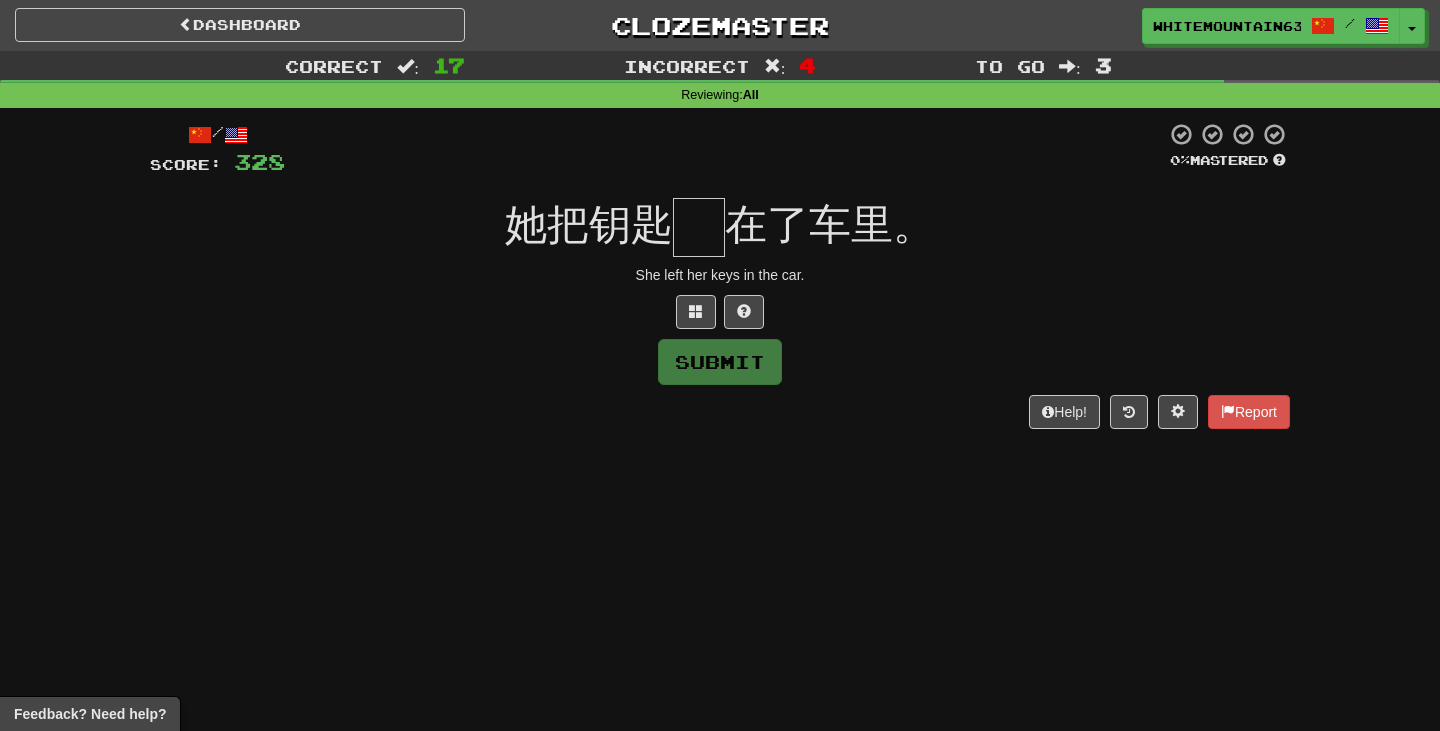 click on "/  Score:   328 0 %  Mastered 她把钥匙 在了车里。 She left her keys in the car. Submit  Help!  Report" at bounding box center [720, 275] 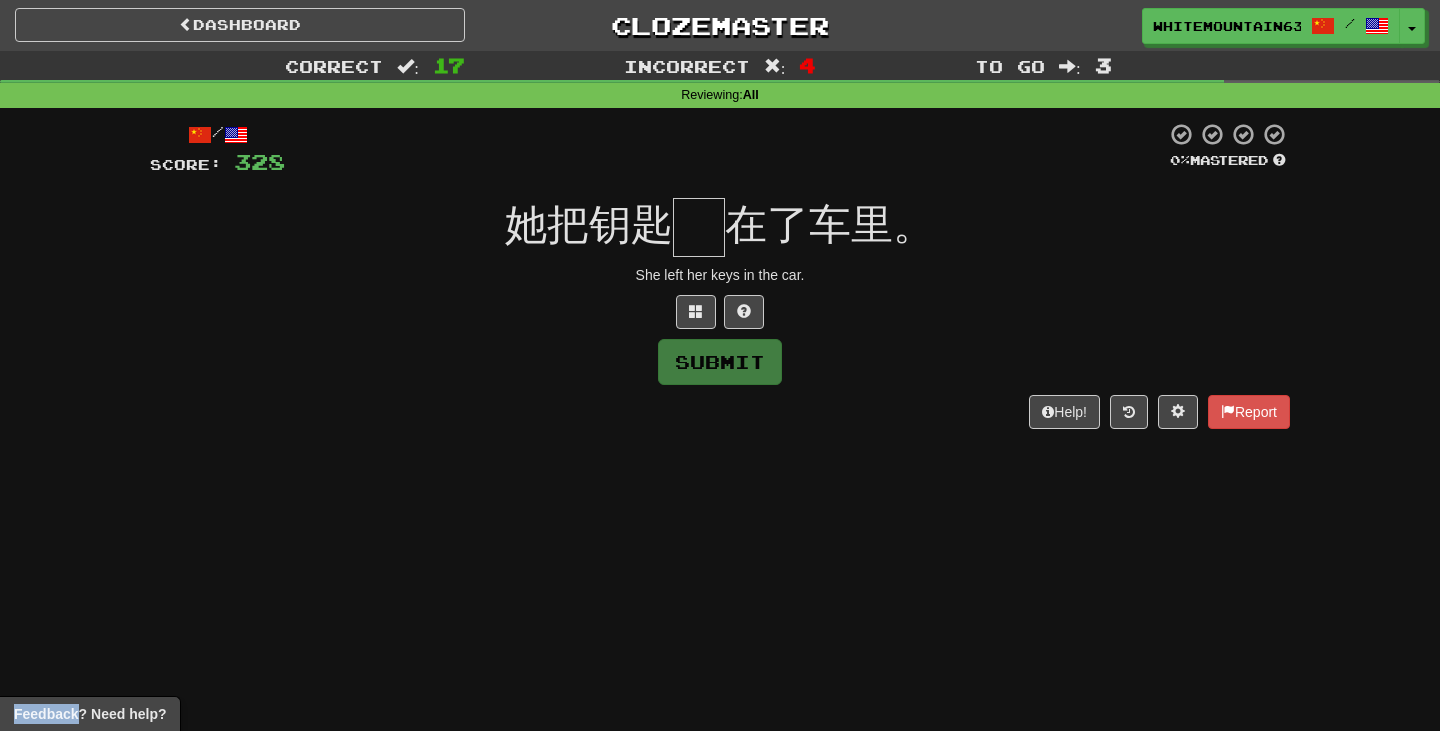 click on "/  Score:   328 0 %  Mastered 她把钥匙 在了车里。 She left her keys in the car. Submit  Help!  Report" at bounding box center [720, 275] 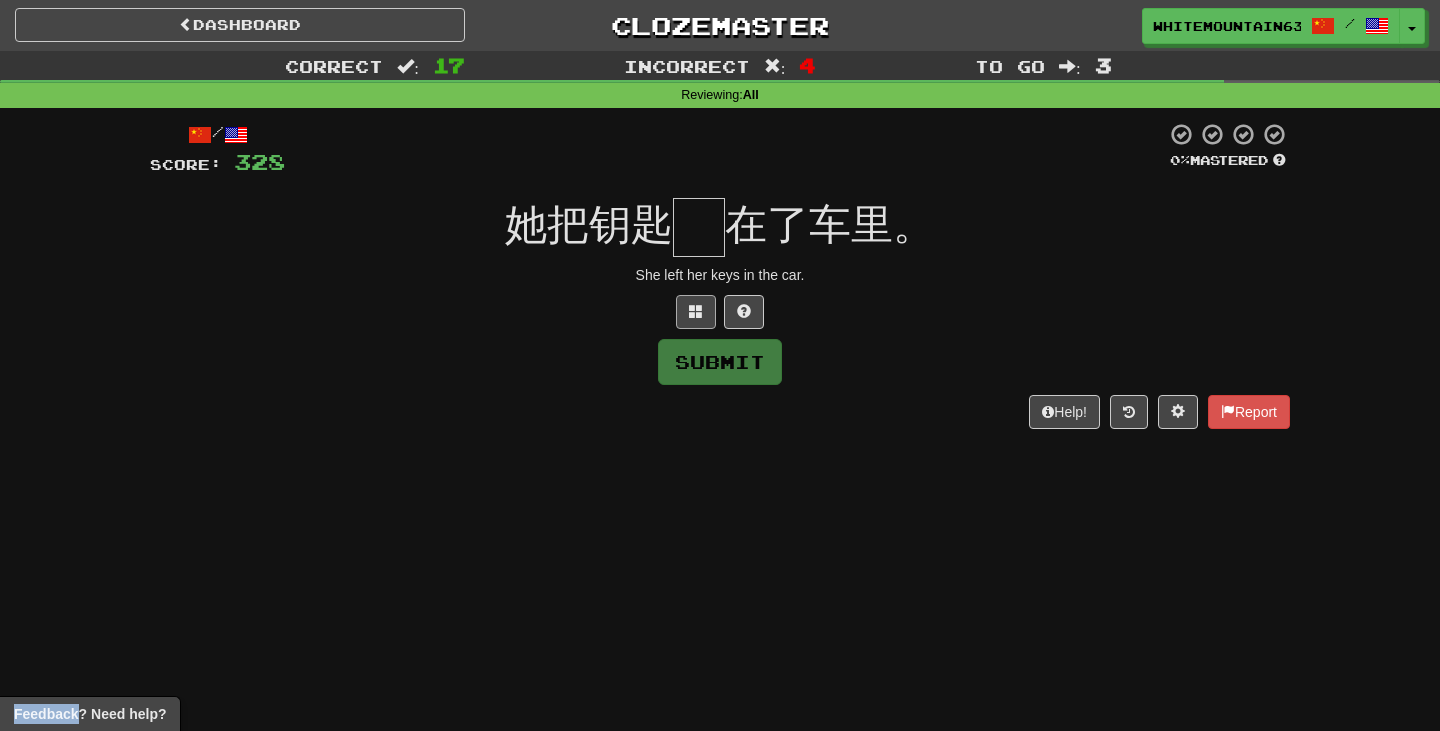 click at bounding box center (696, 311) 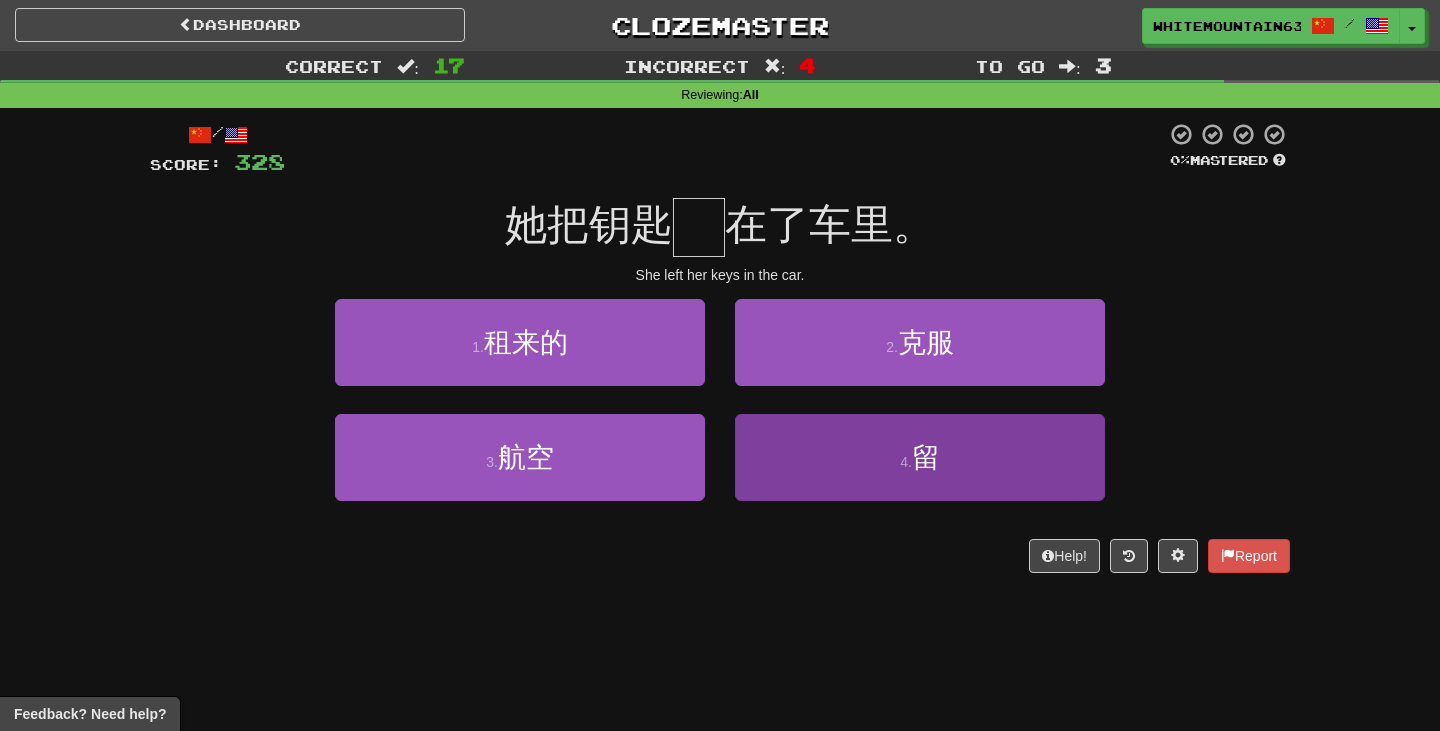 click on "4 .  留" at bounding box center (920, 457) 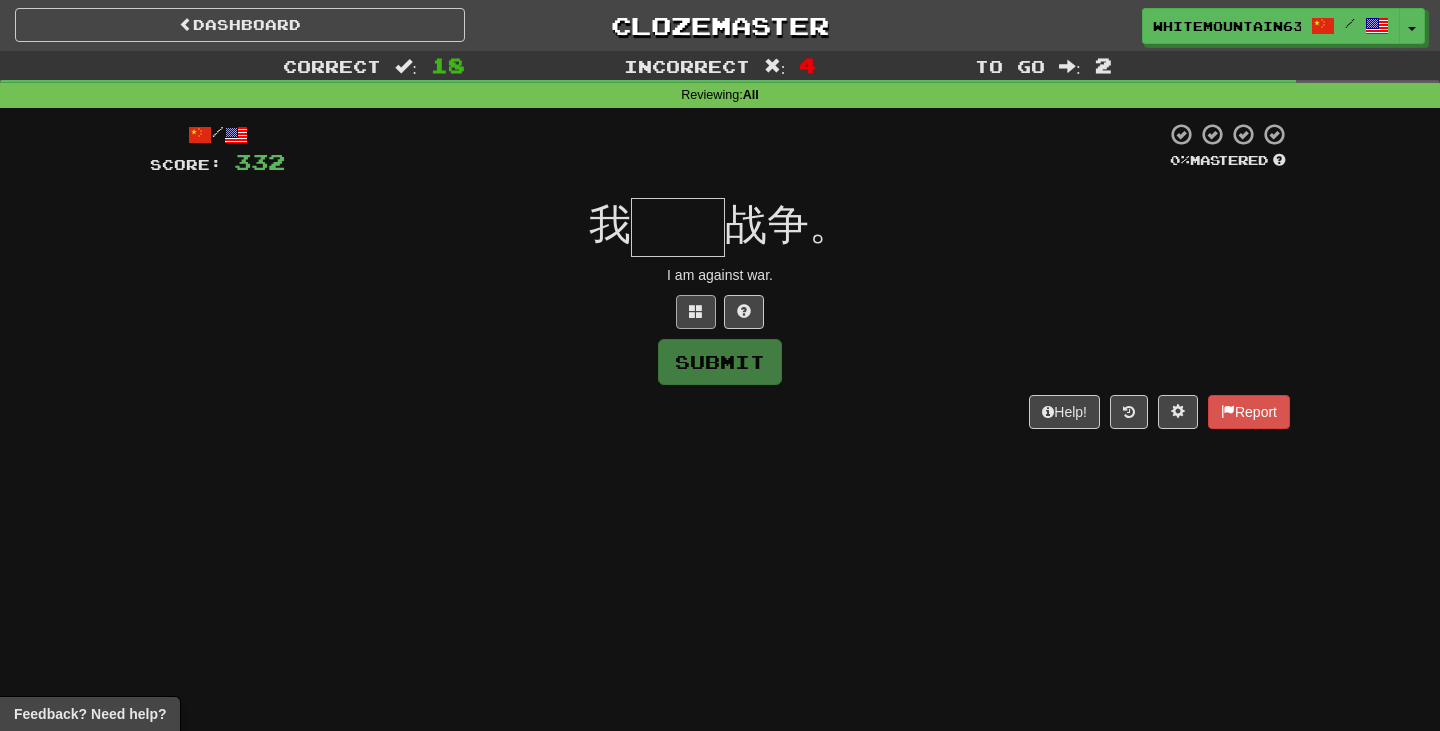 click at bounding box center [696, 312] 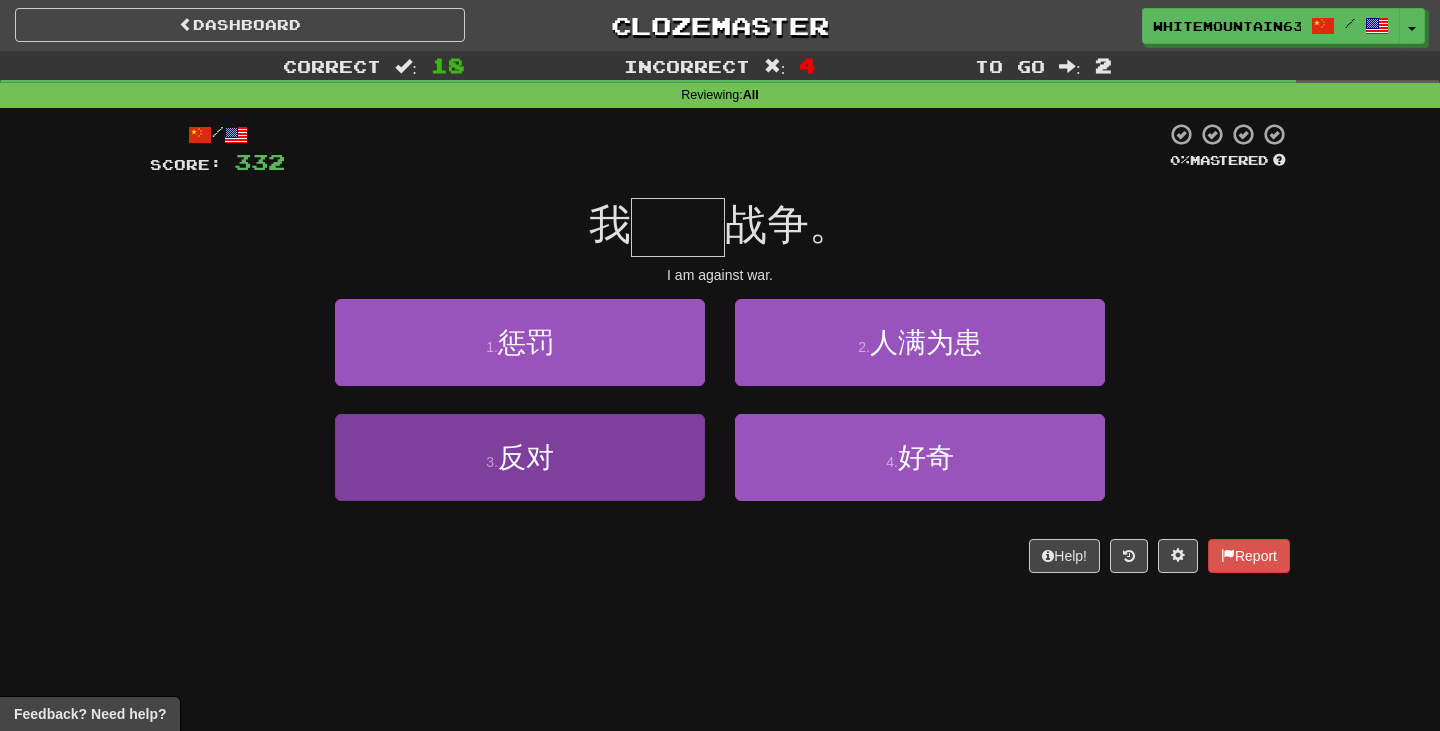 click on "3 .  反对" at bounding box center (520, 457) 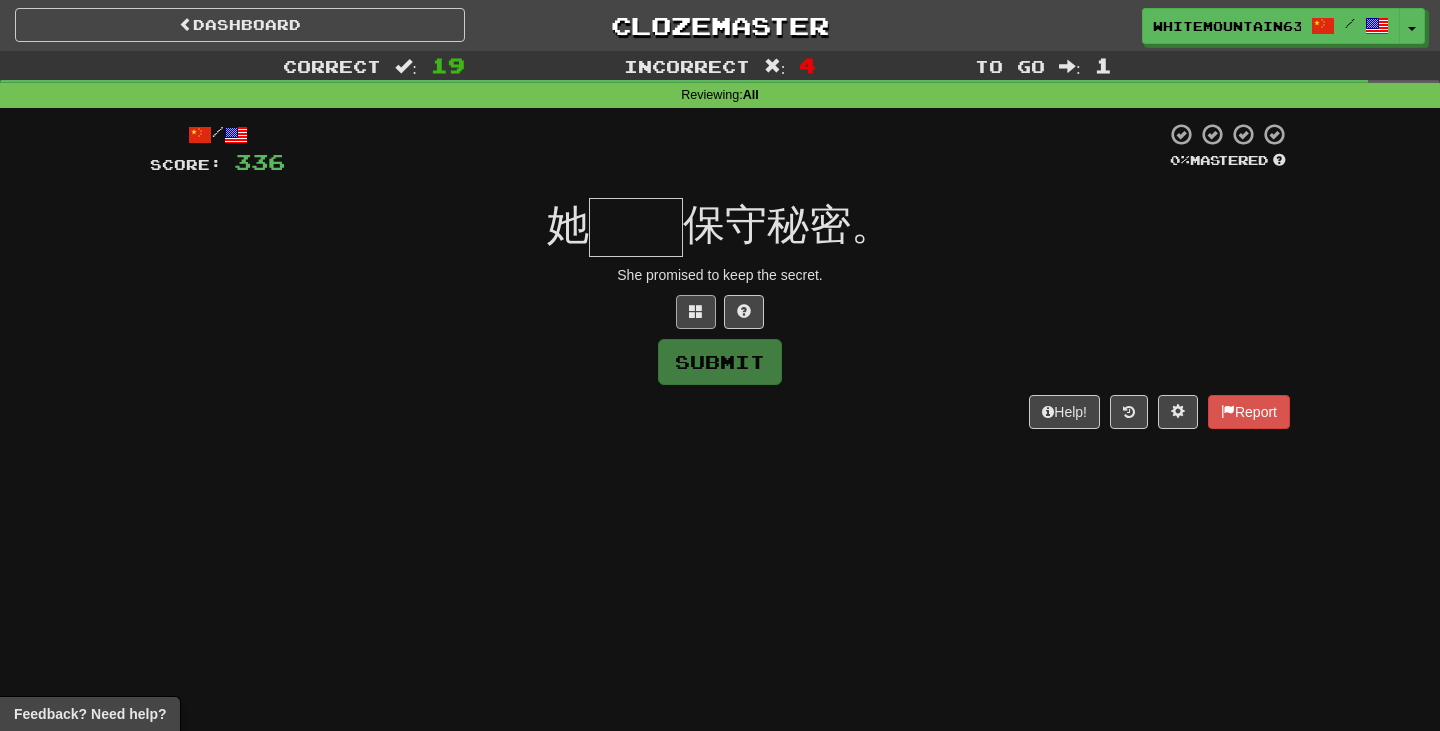 click at bounding box center (696, 311) 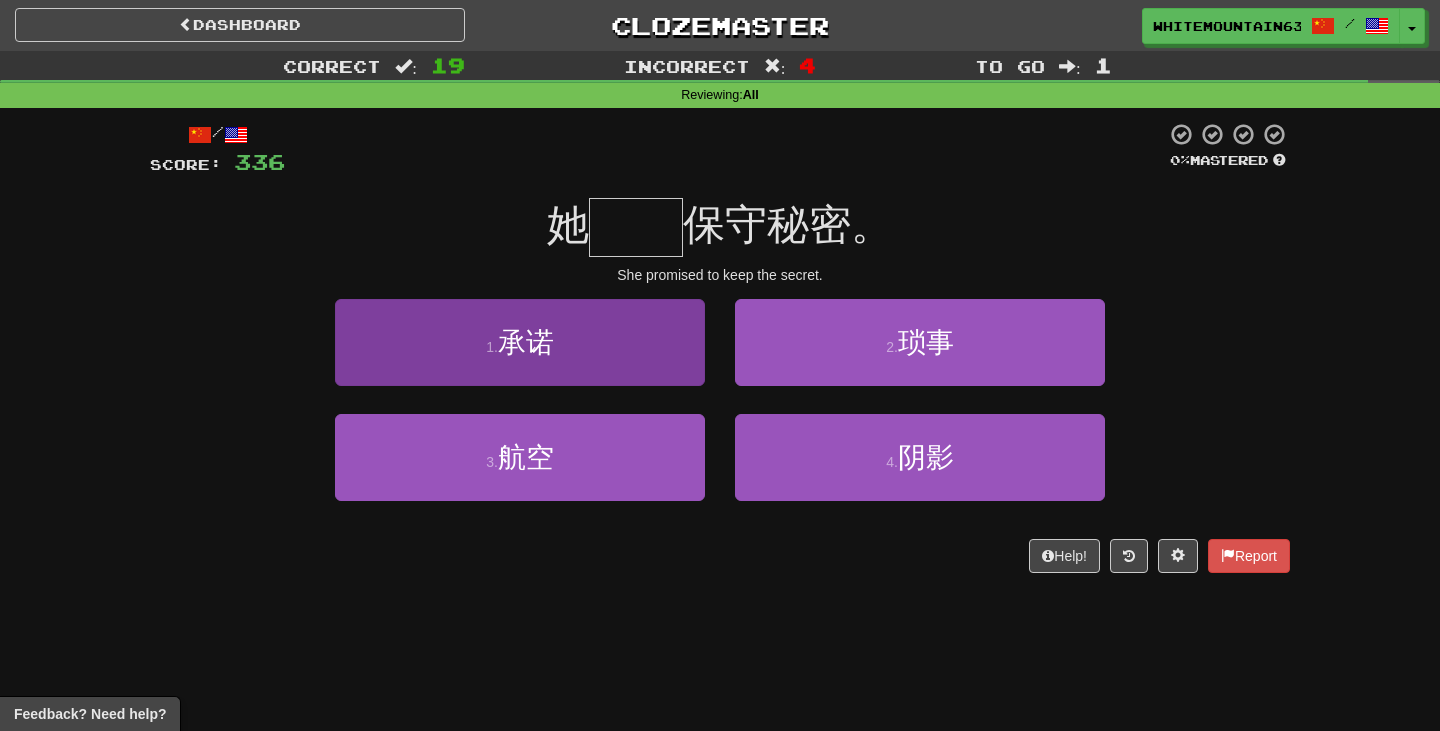 click on "1 .  承诺" at bounding box center [520, 342] 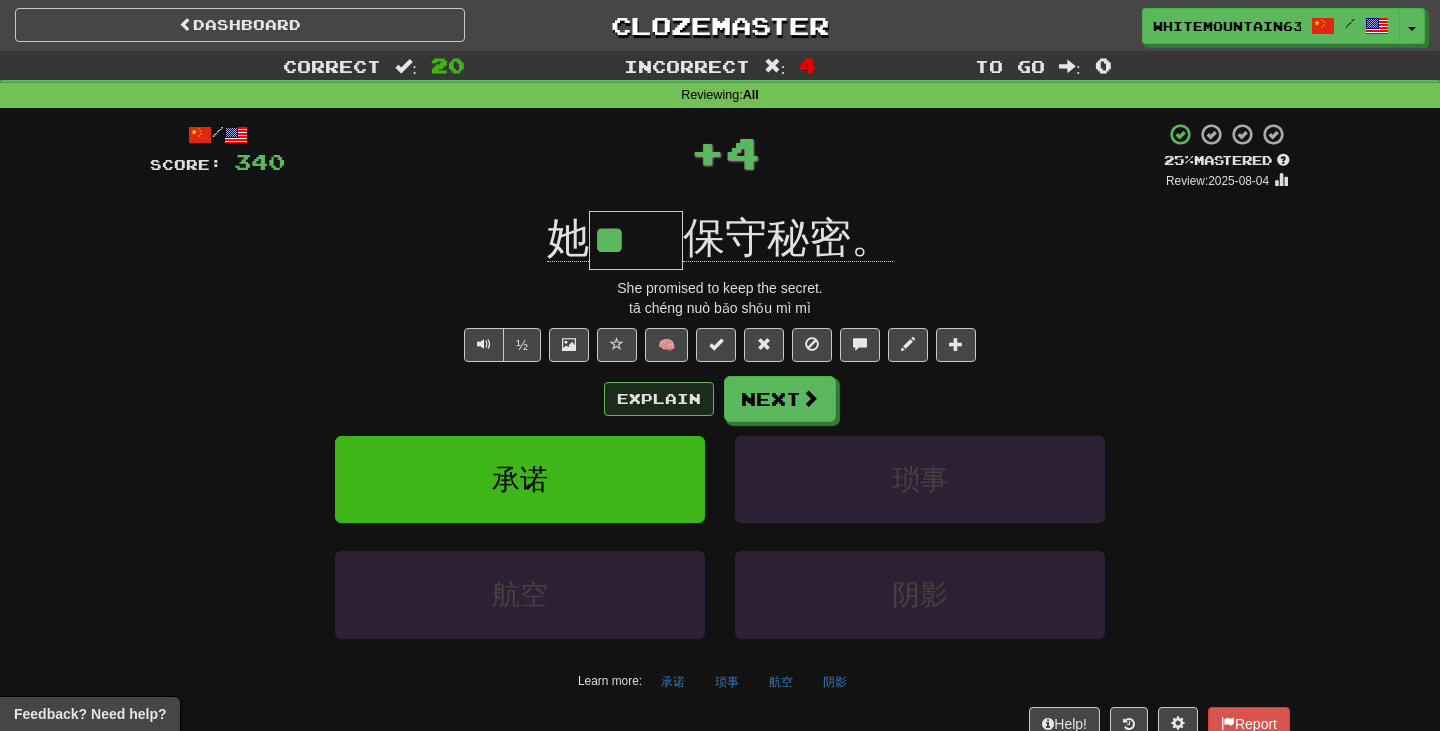 click on "Explain" at bounding box center (659, 399) 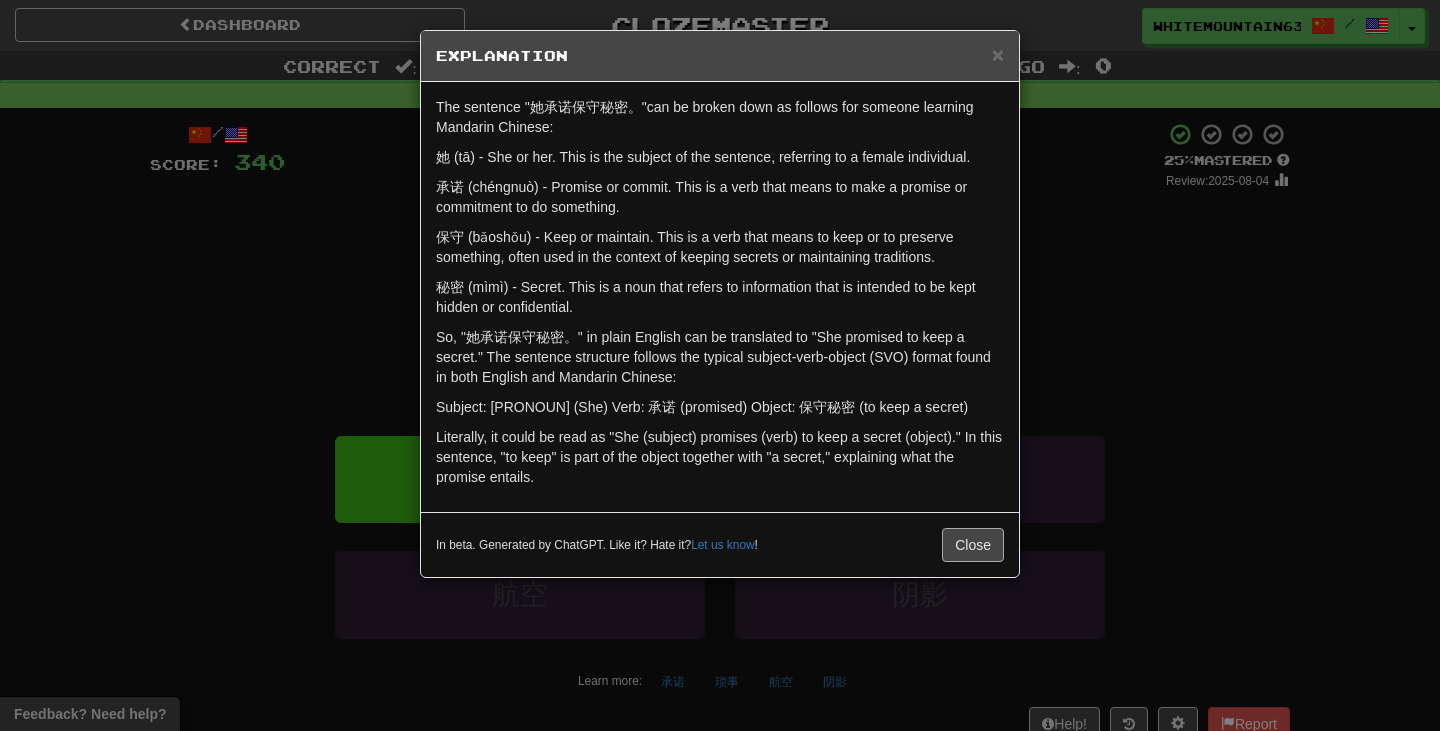 click on "Close" at bounding box center [973, 545] 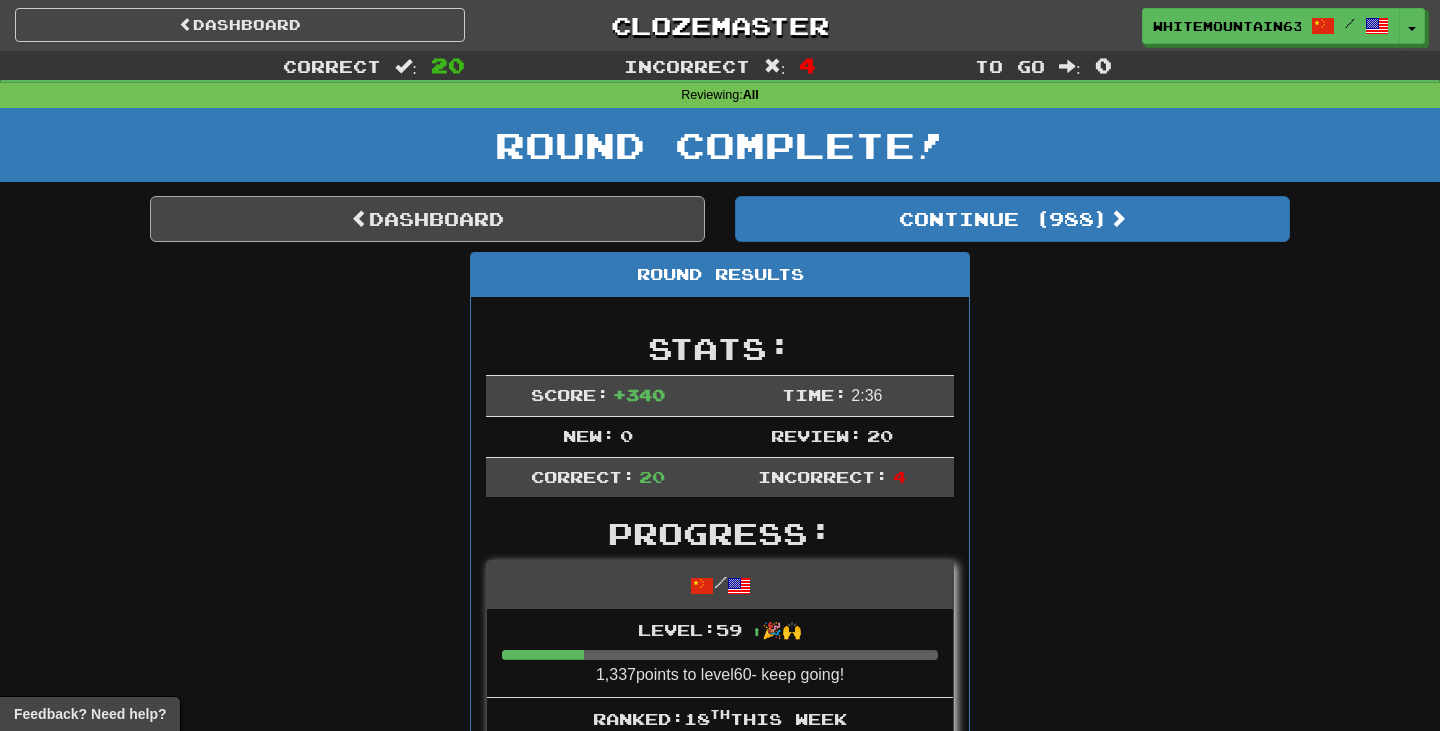 click on "Dashboard" at bounding box center (427, 219) 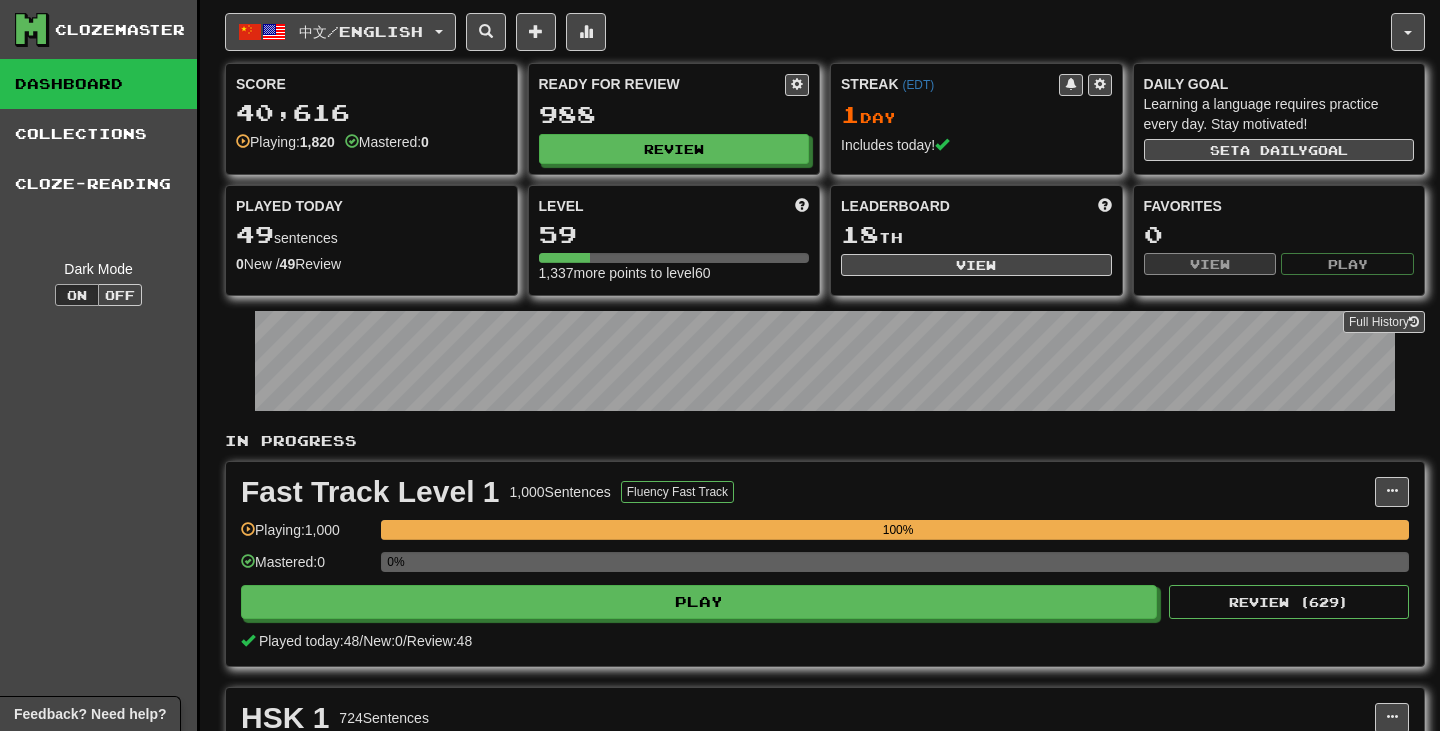 scroll, scrollTop: 0, scrollLeft: 0, axis: both 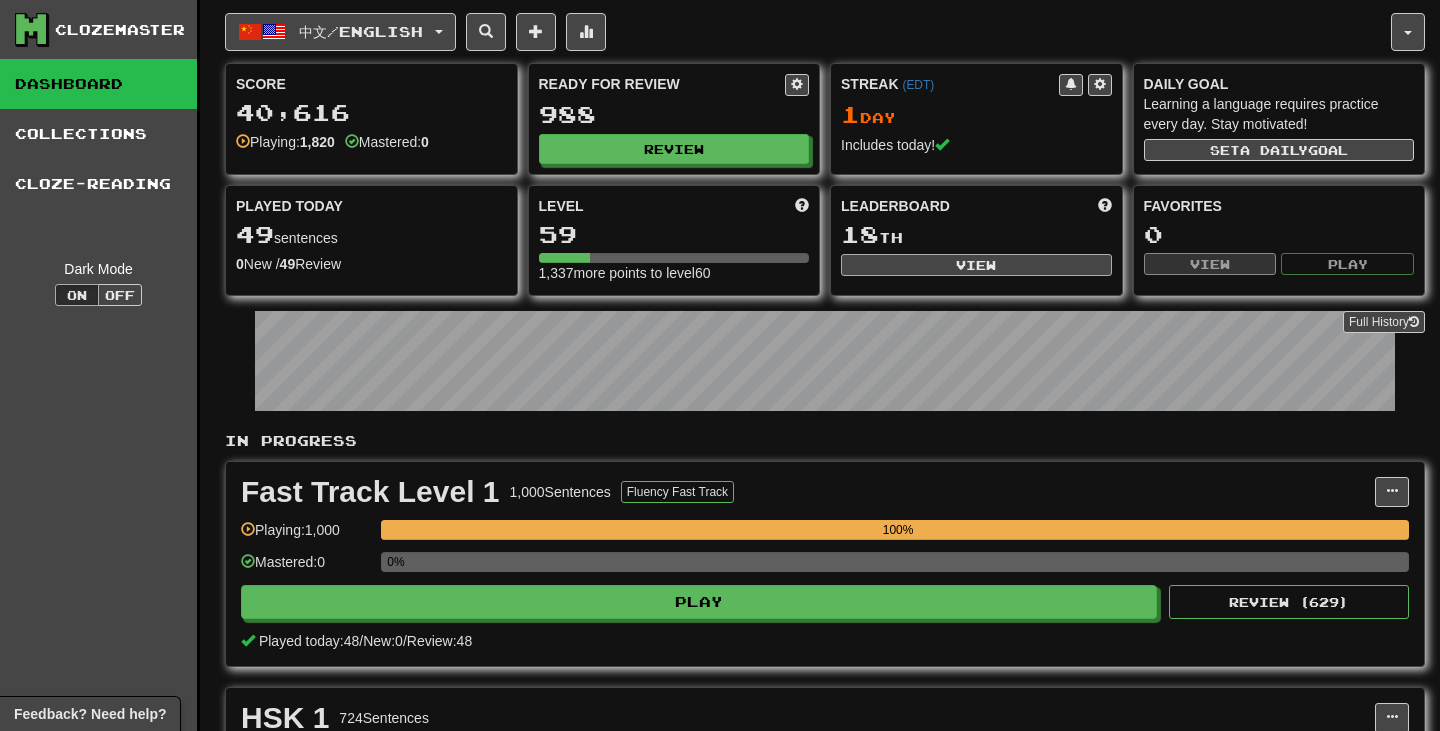 click on "View" at bounding box center (976, 265) 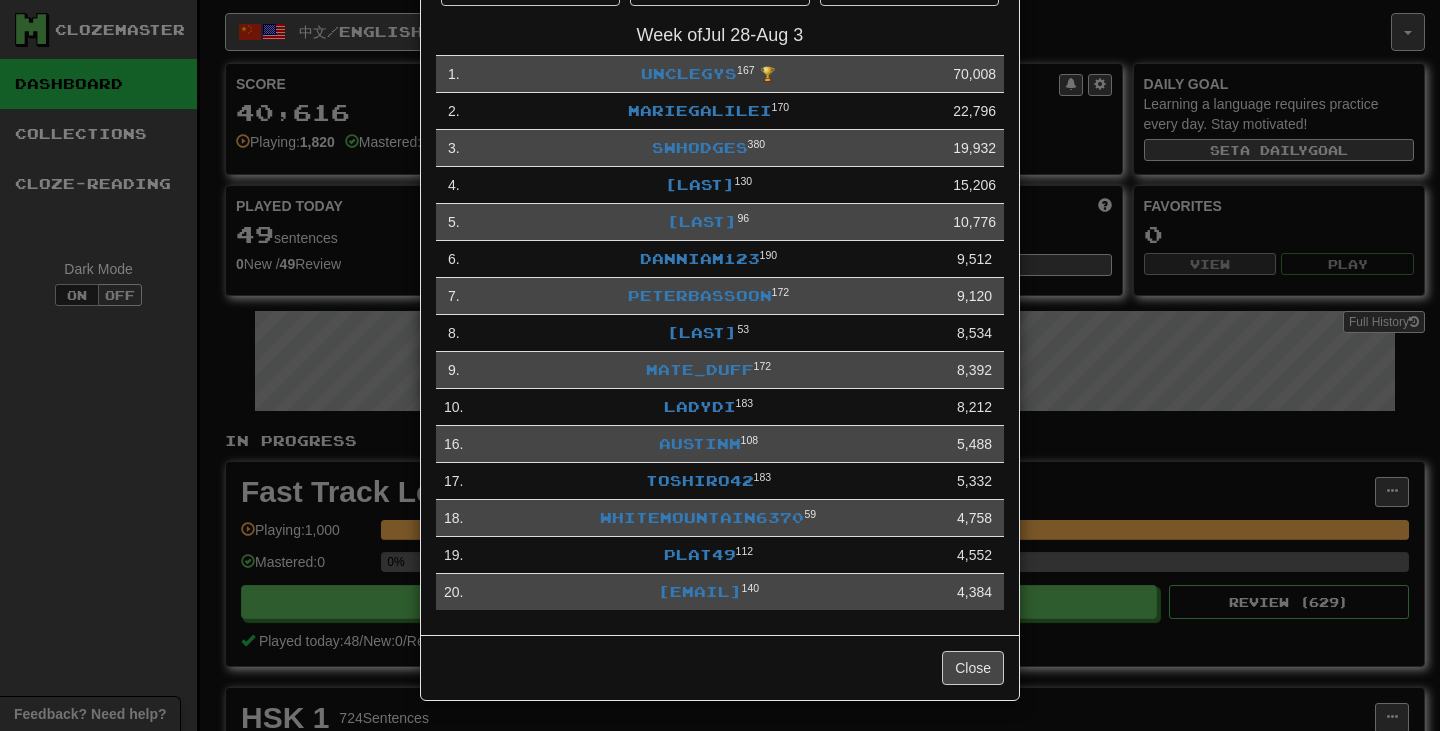 scroll, scrollTop: 129, scrollLeft: 0, axis: vertical 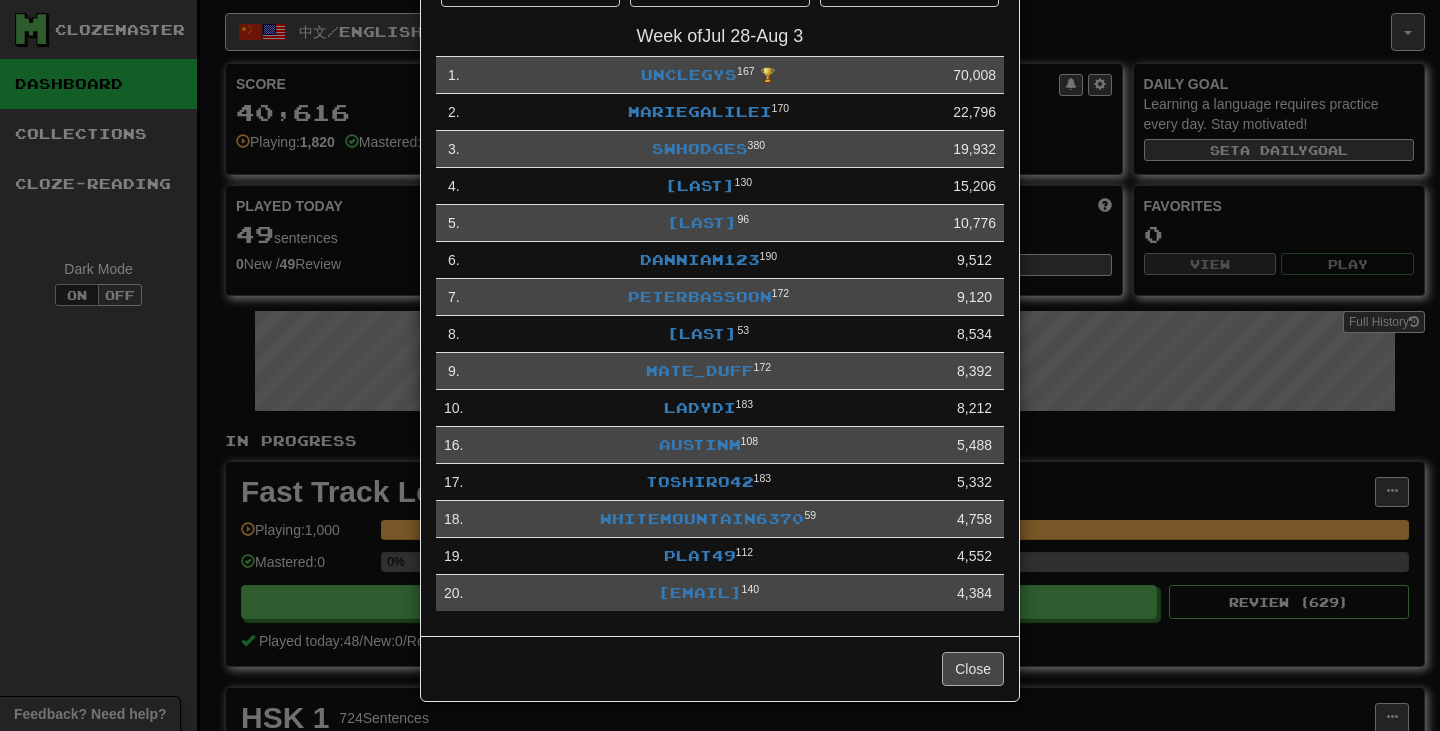 click on "Close" at bounding box center [973, 669] 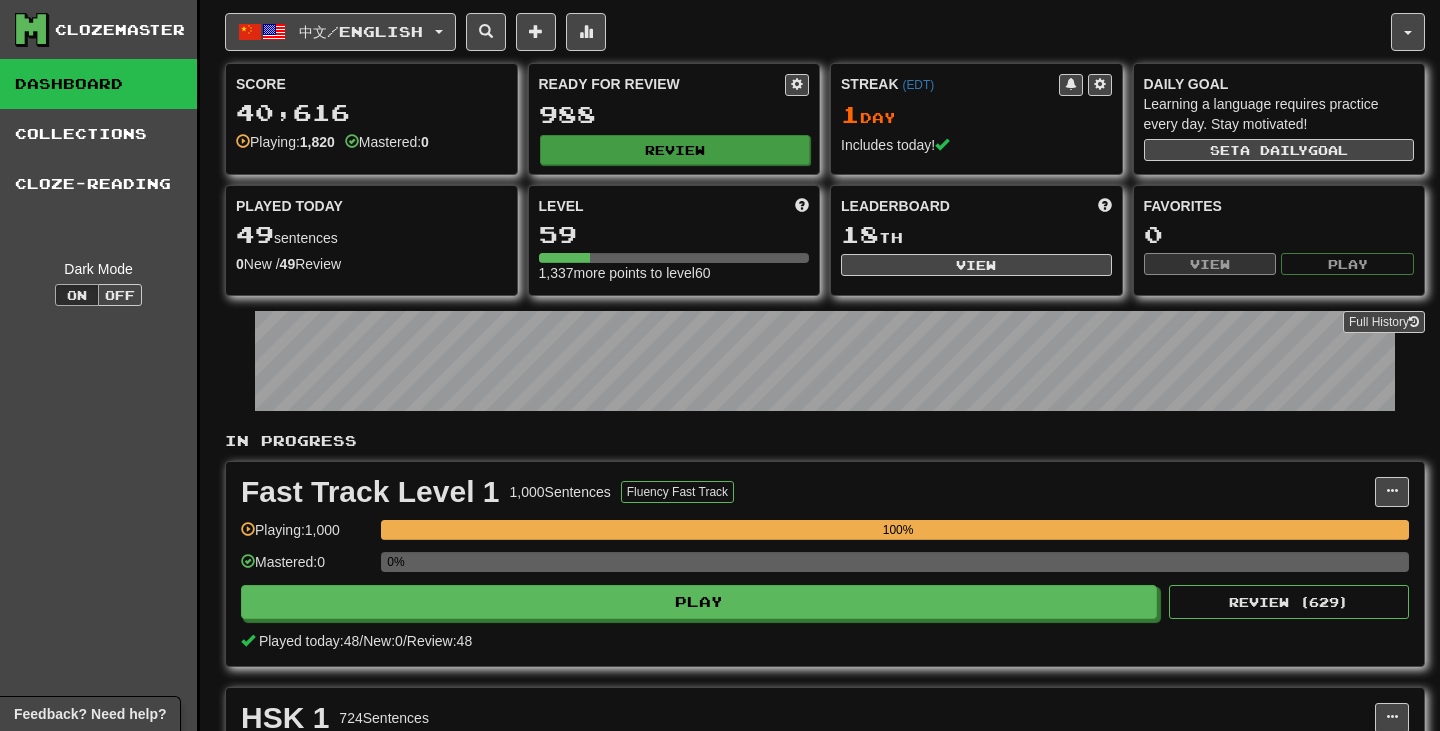 click on "Review" at bounding box center (675, 150) 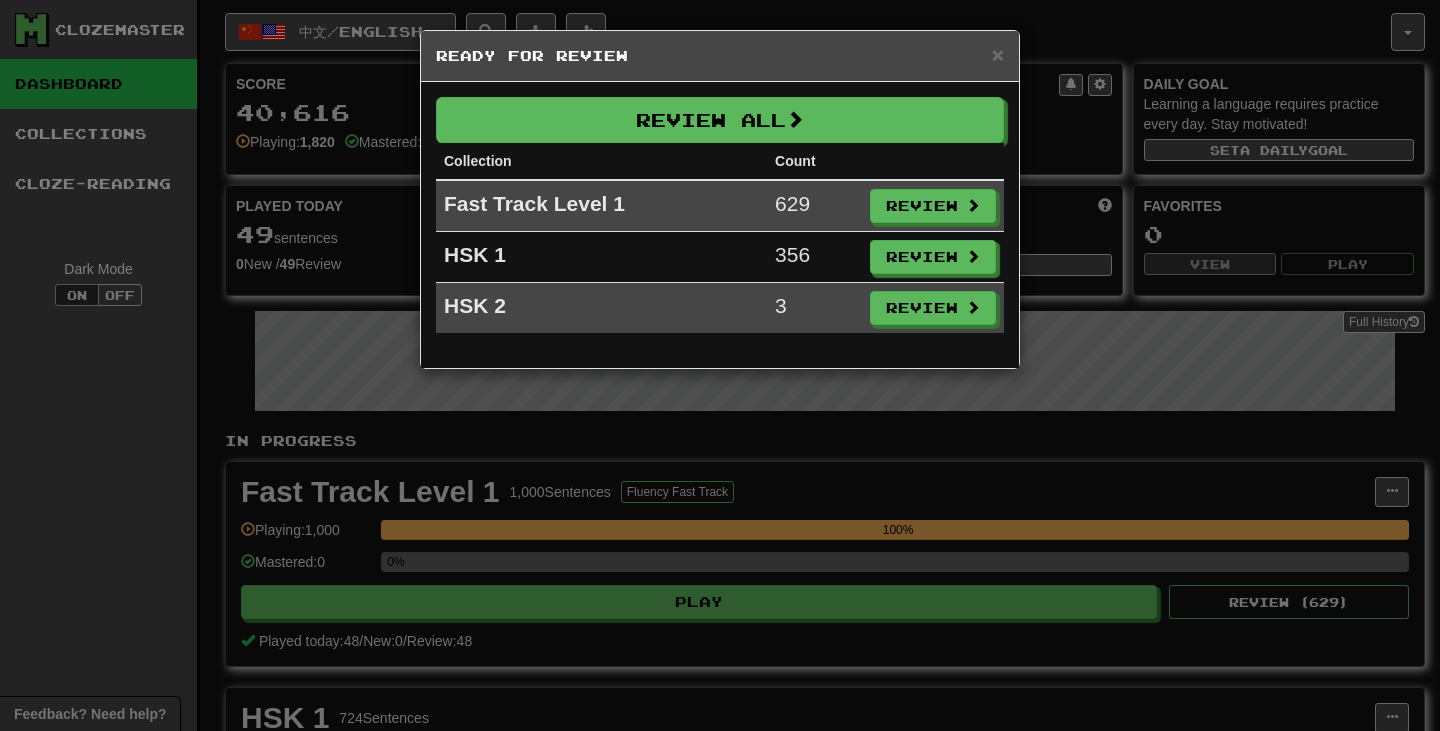 click on "Count" at bounding box center (814, 161) 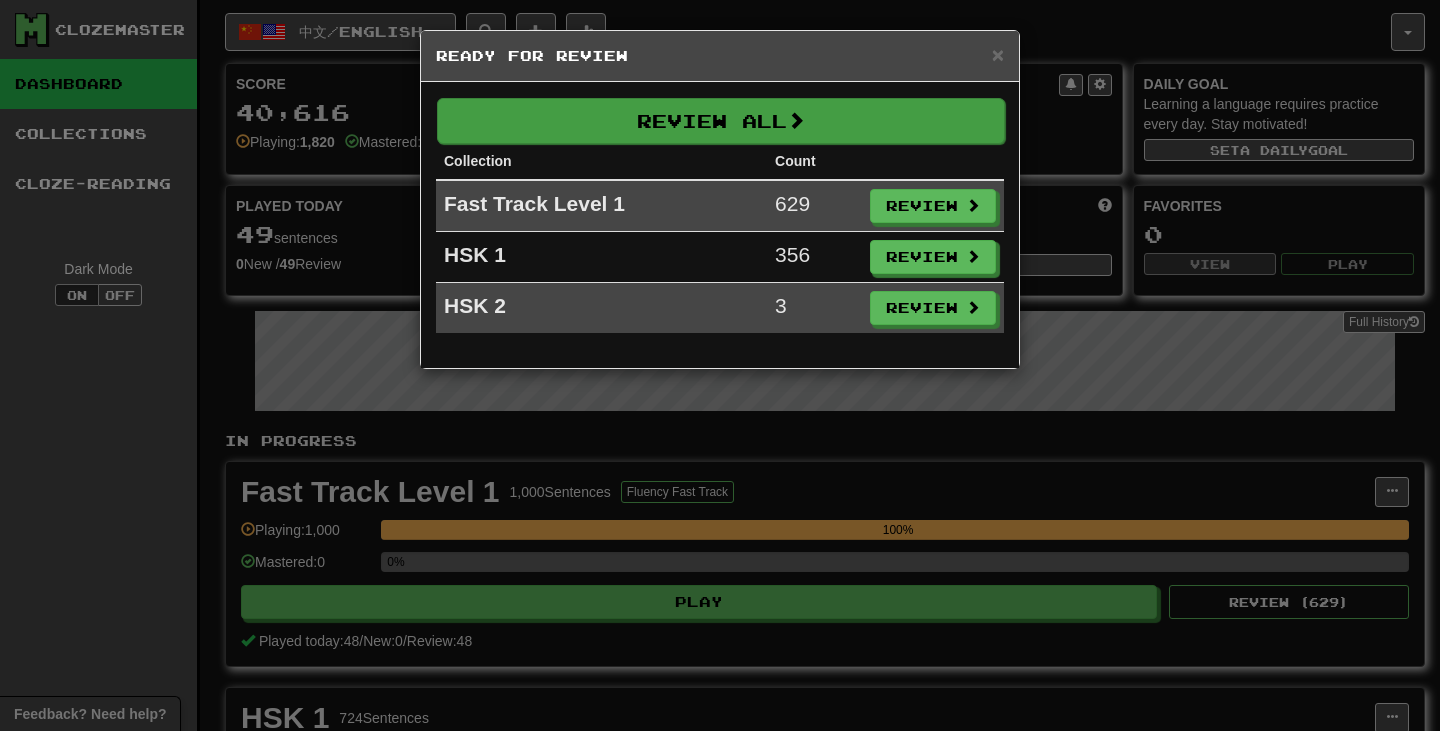click on "Review All" at bounding box center [721, 121] 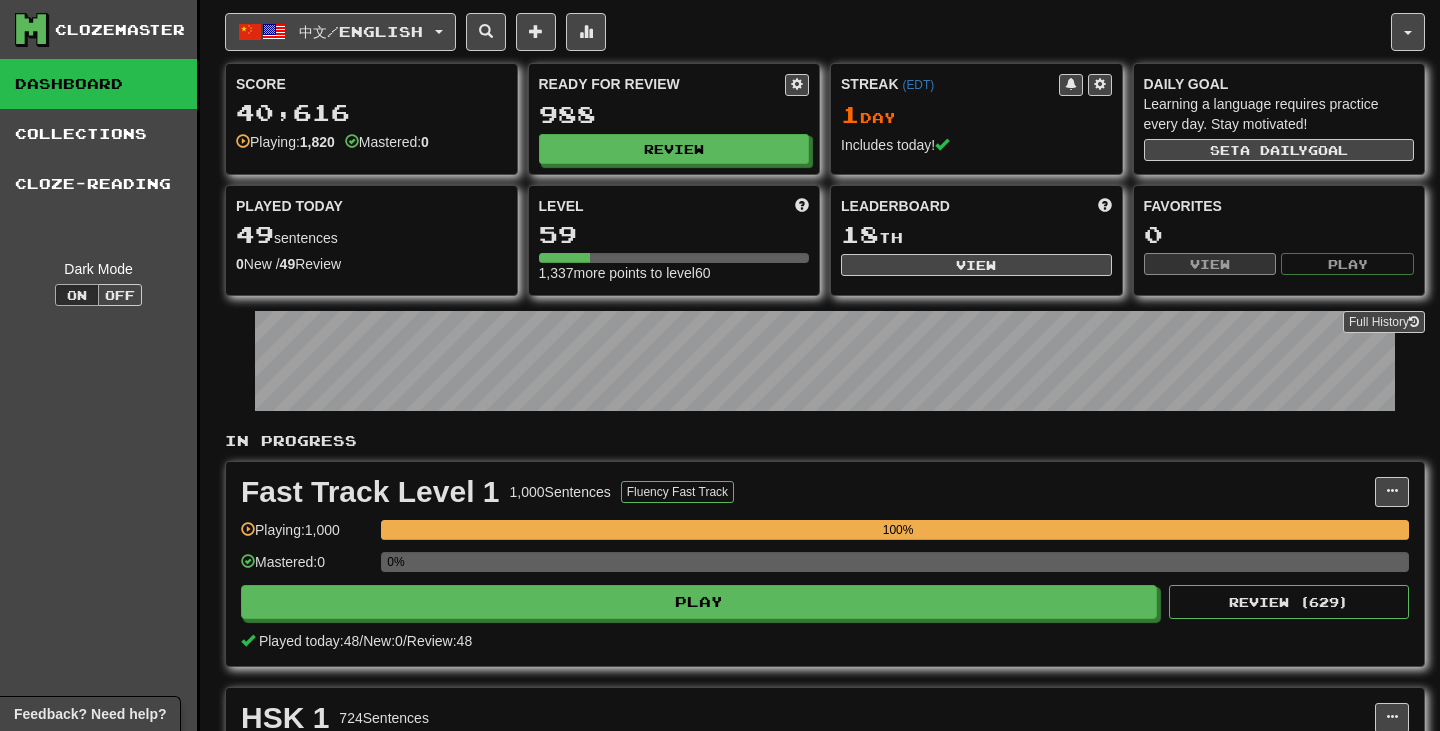select on "**" 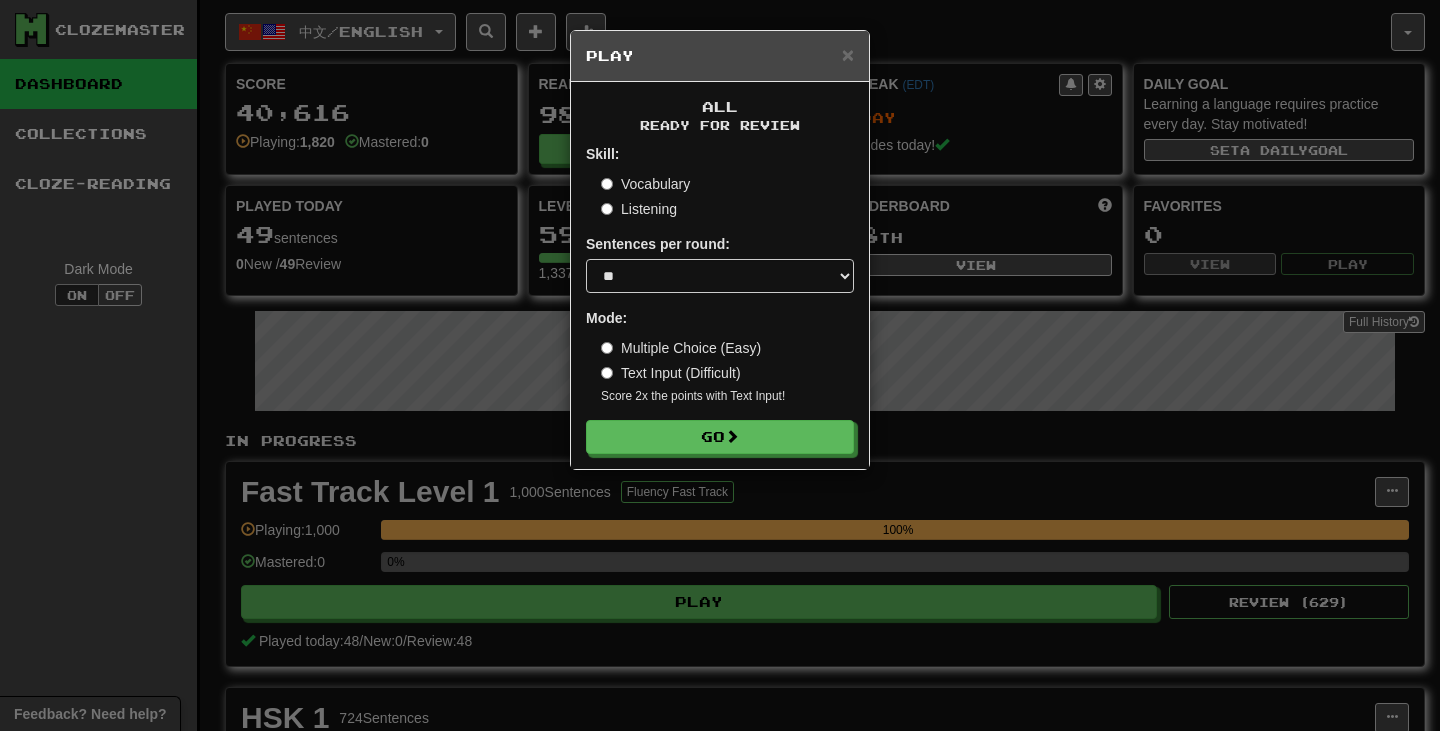 click on "All Ready for Review Skill: Vocabulary Listening Sentences per round: * ** ** ** ** ** *** ******** Mode: Multiple Choice (Easy) Text Input (Difficult) Score 2x the points with Text Input ! Go" at bounding box center (720, 275) 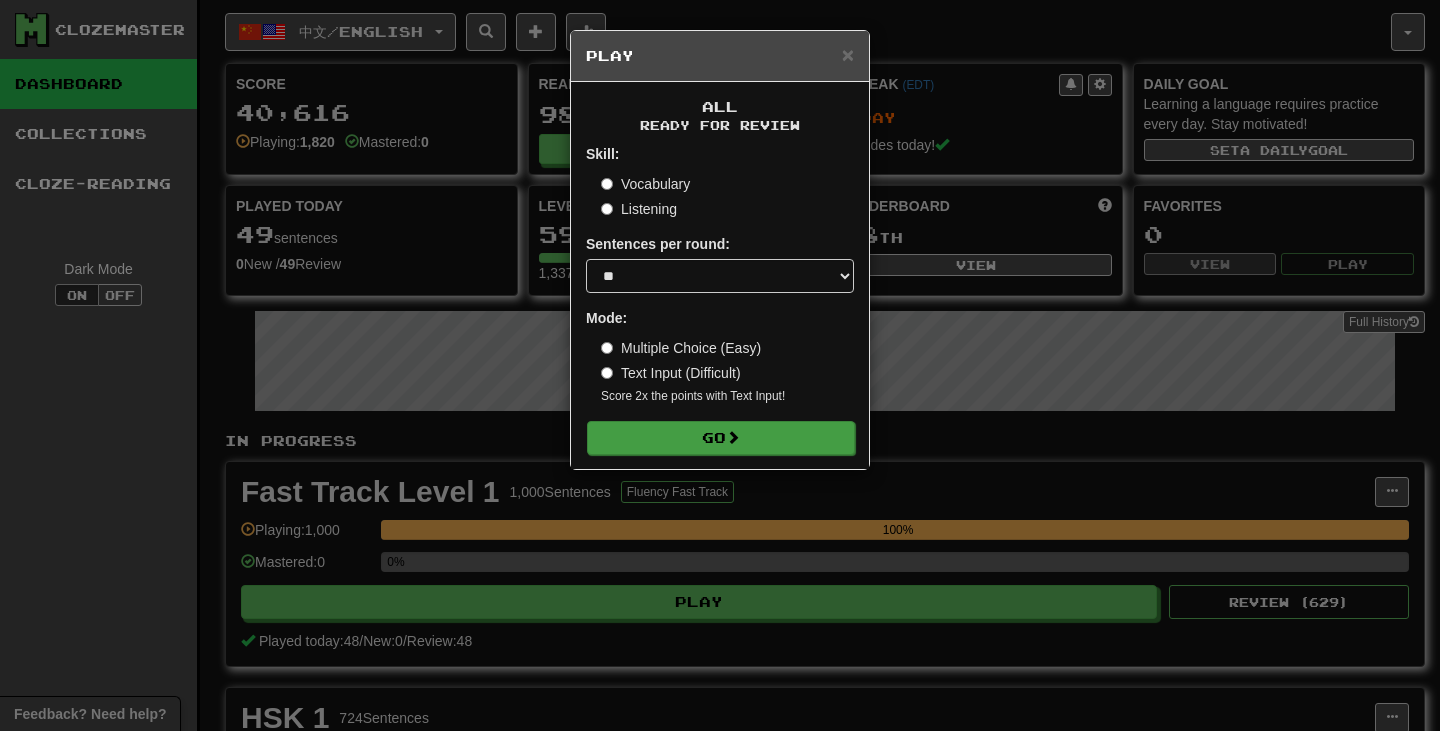 click on "Go" at bounding box center [721, 438] 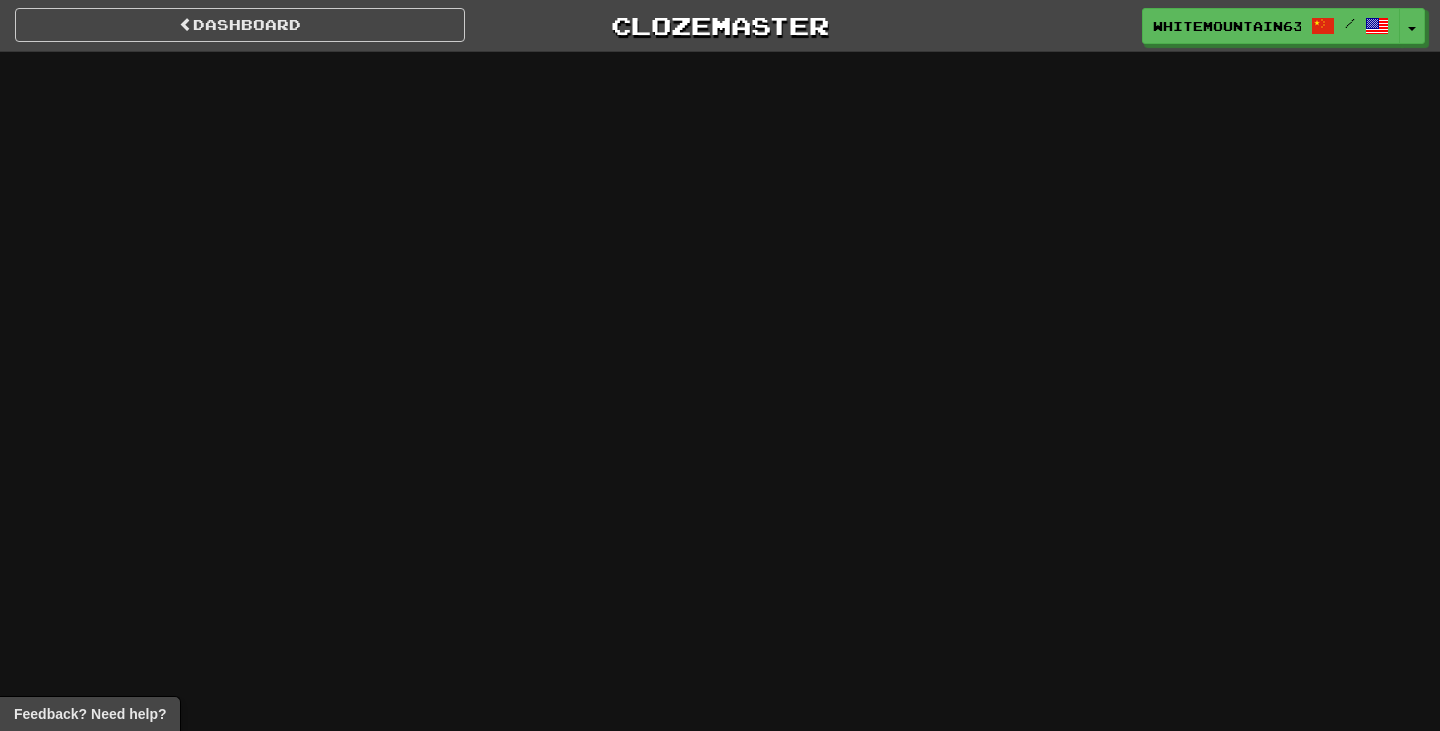 scroll, scrollTop: 0, scrollLeft: 0, axis: both 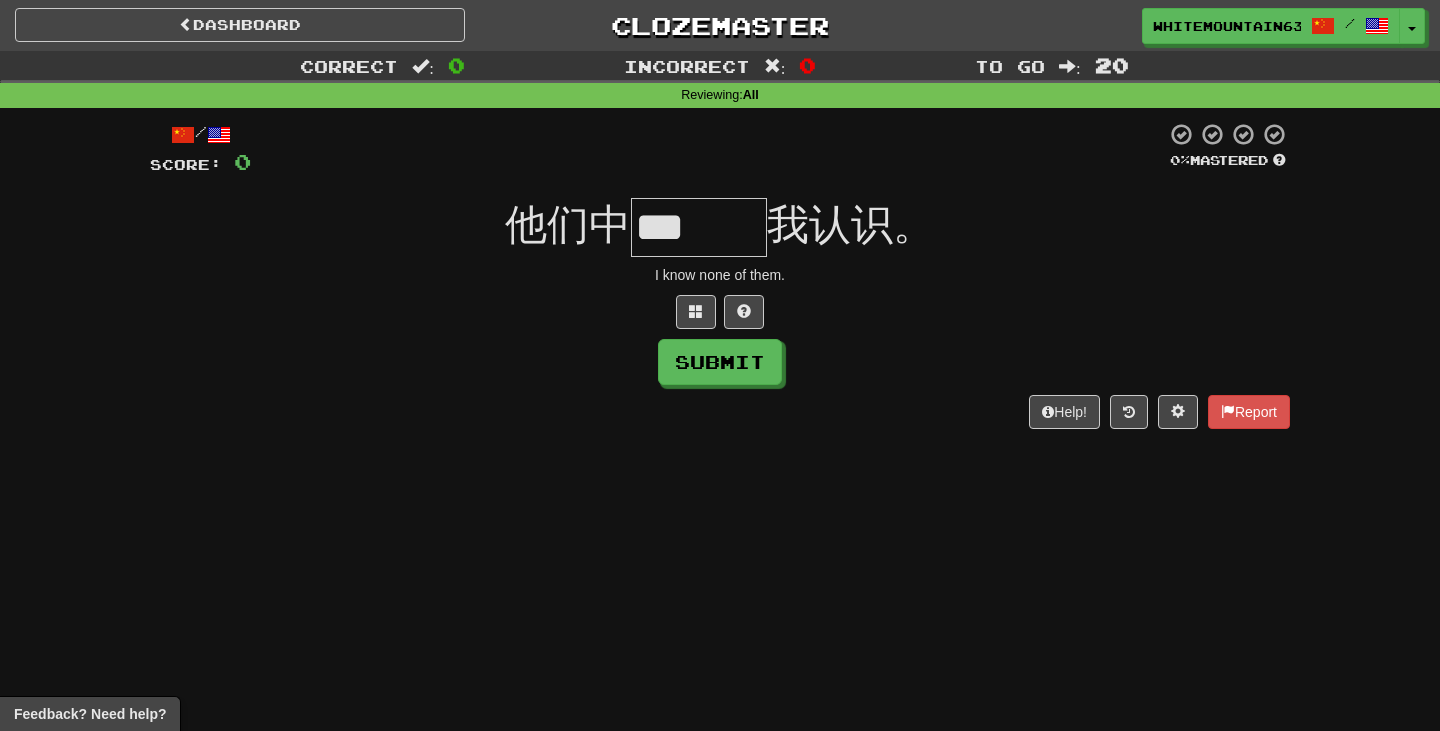 type on "***" 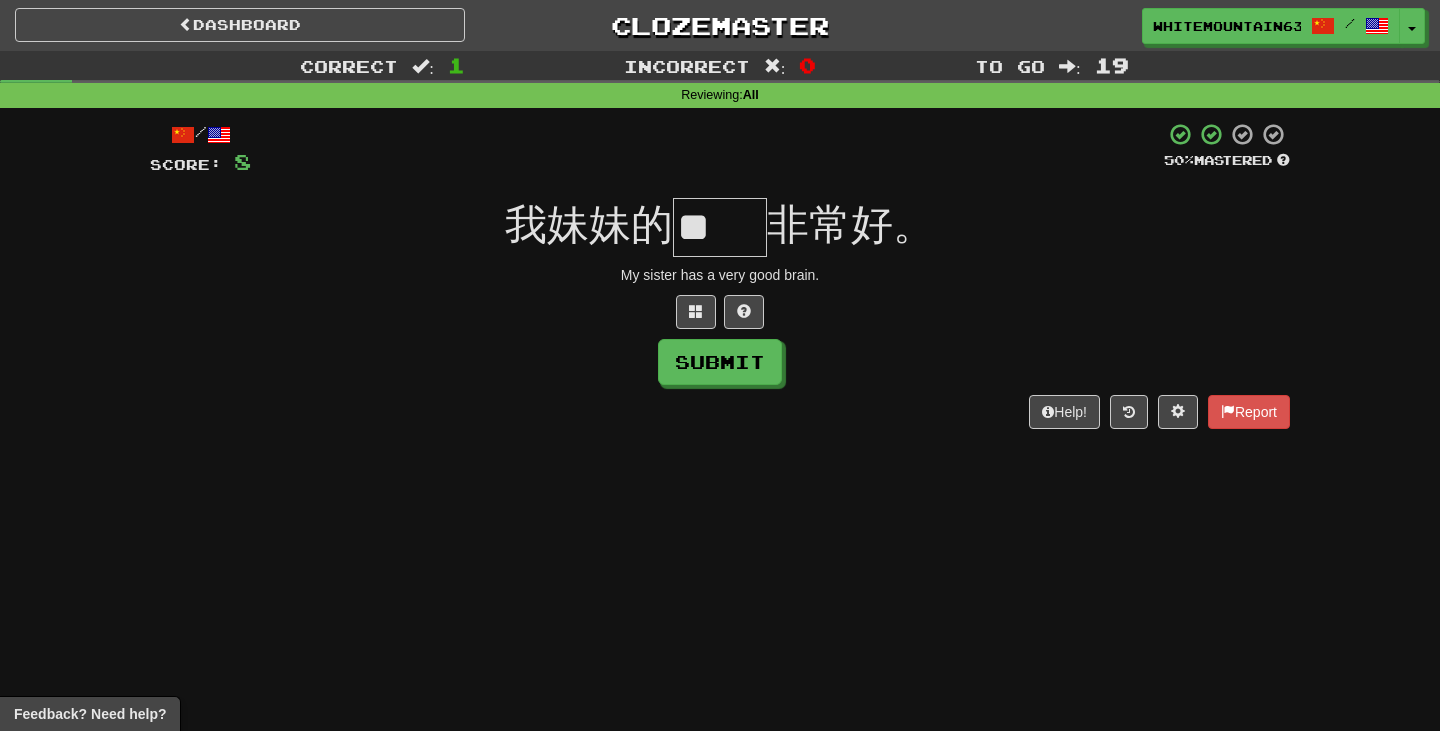 type on "**" 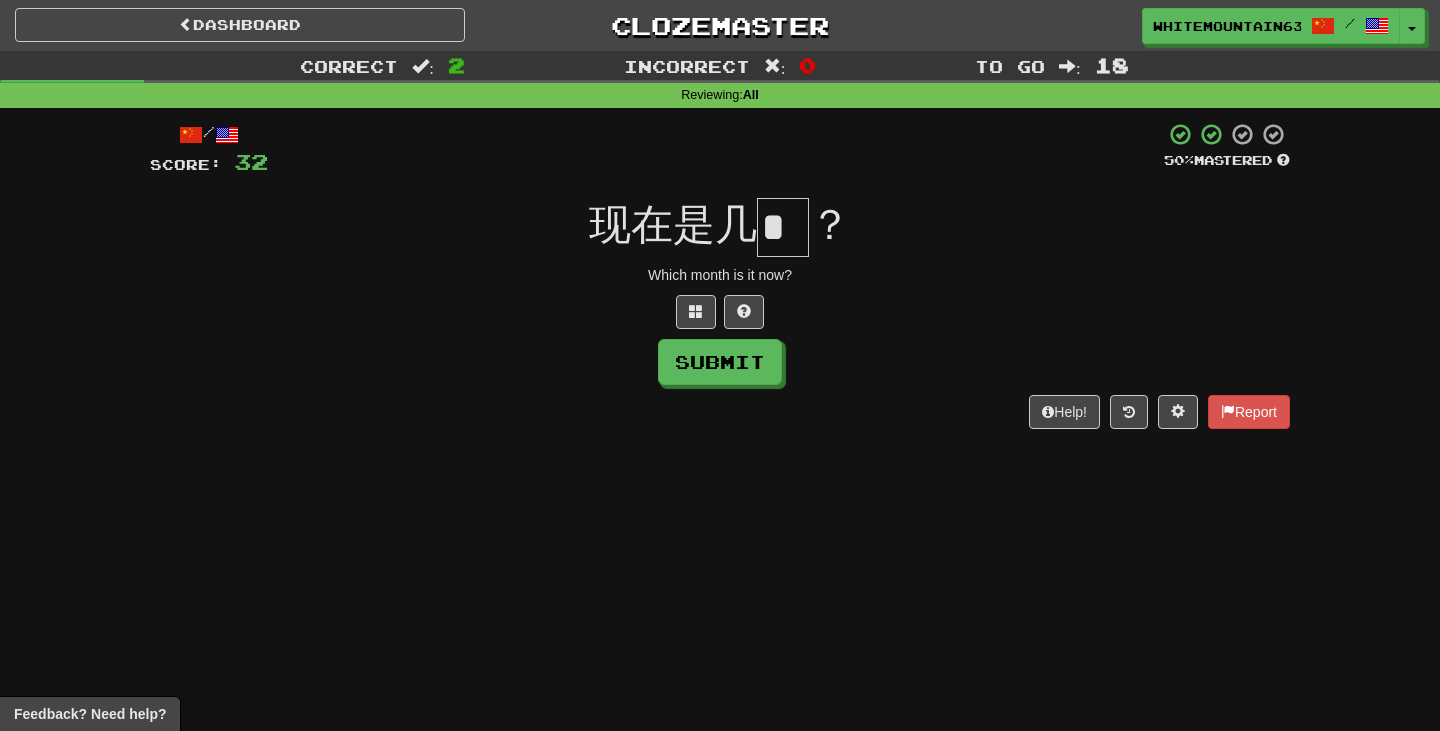 type on "*" 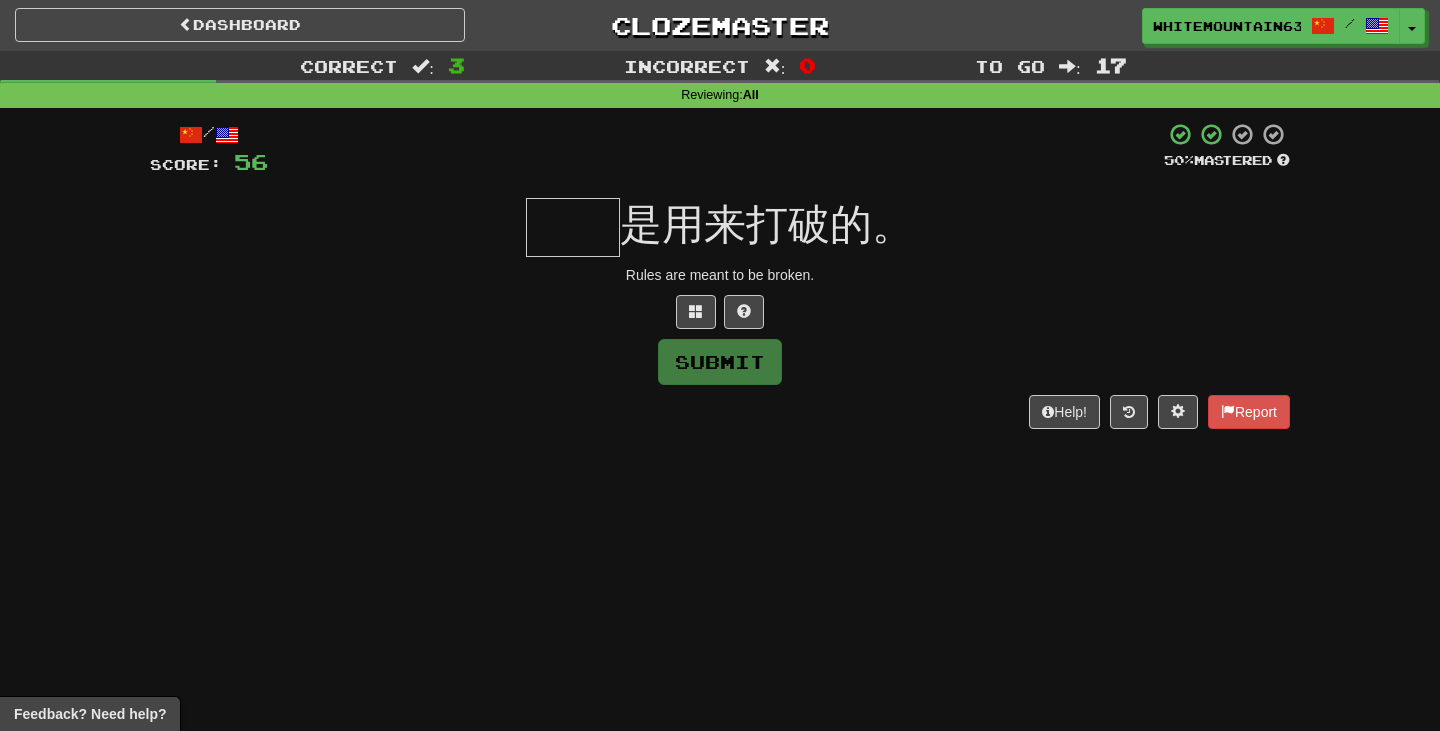 click on "/  Score:   56 50 %  Mastered 是用来打破的。 Rules are meant to be broken. Submit  Help!  Report" at bounding box center (720, 275) 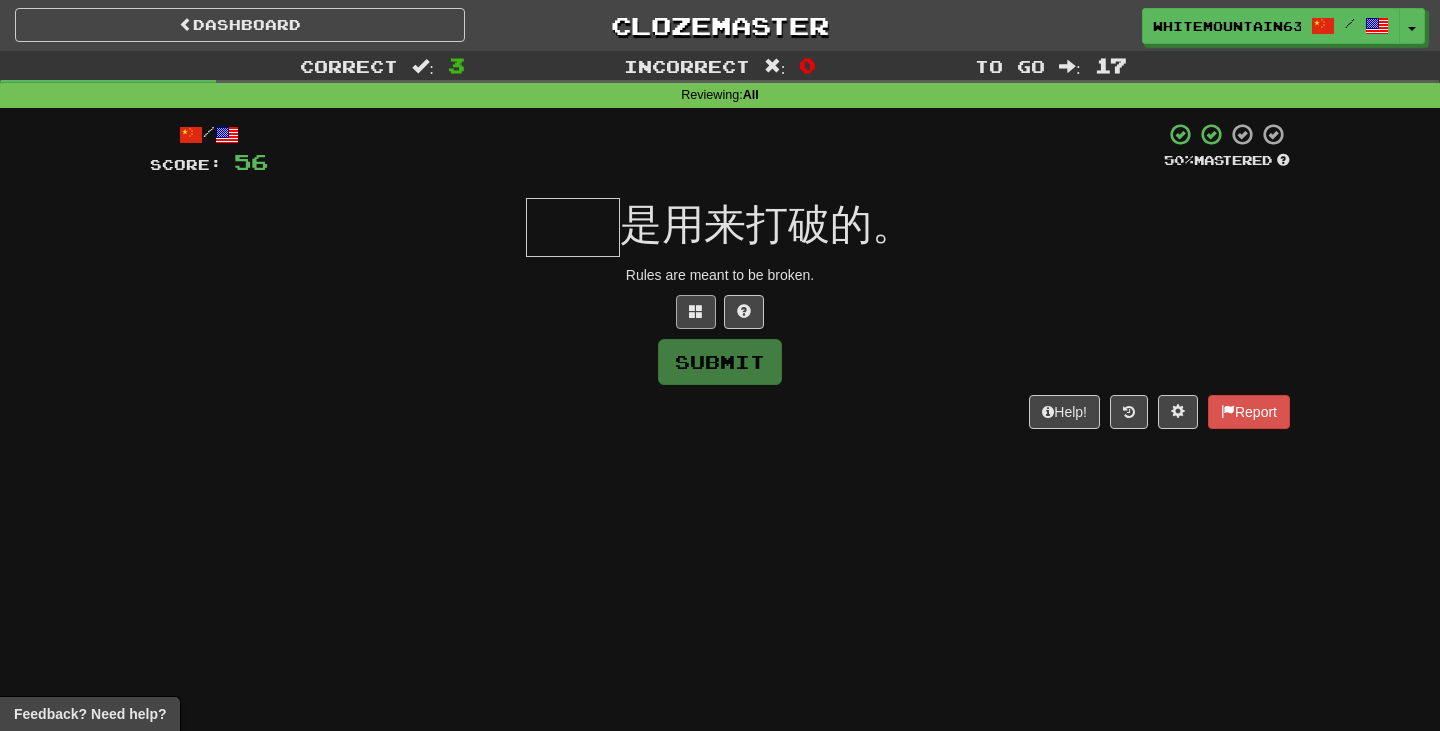 click at bounding box center [696, 312] 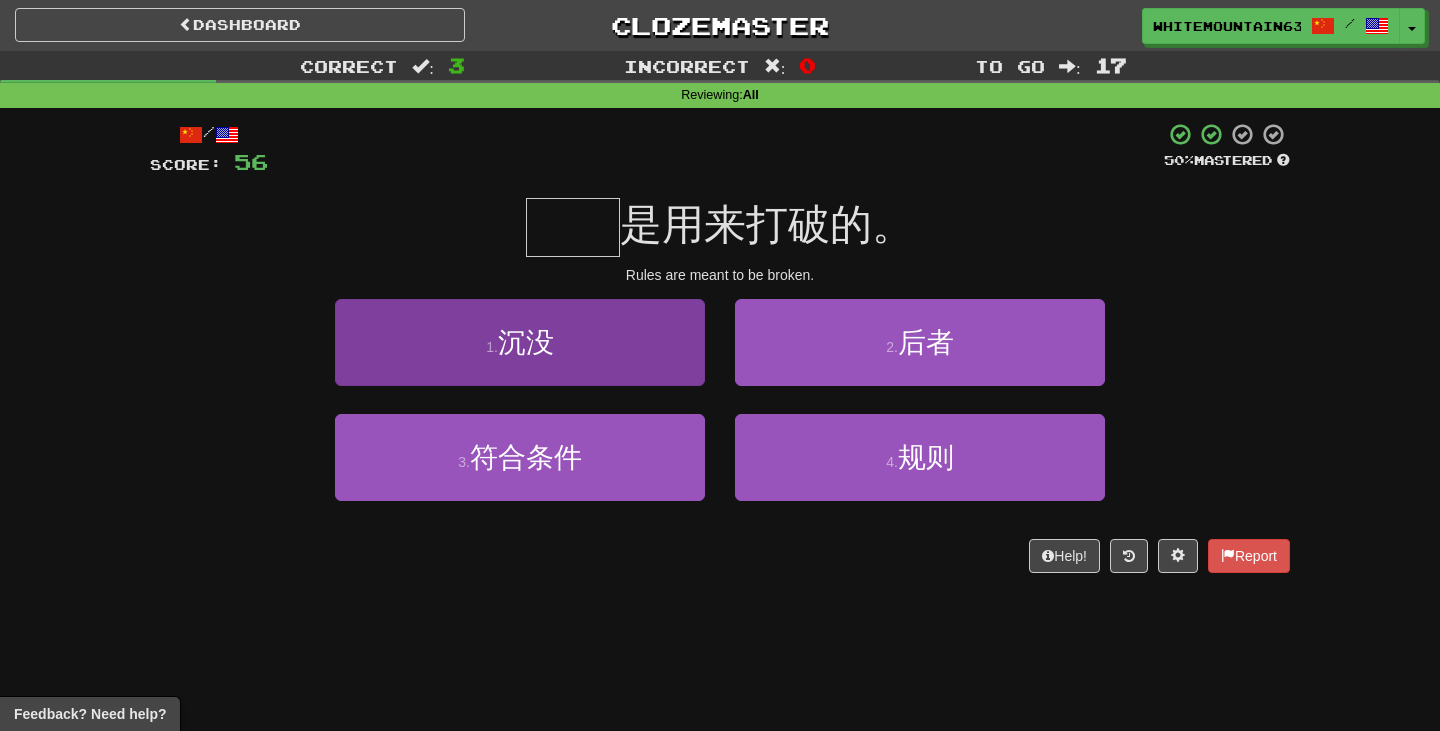 click on "1 .  沉没" at bounding box center [520, 342] 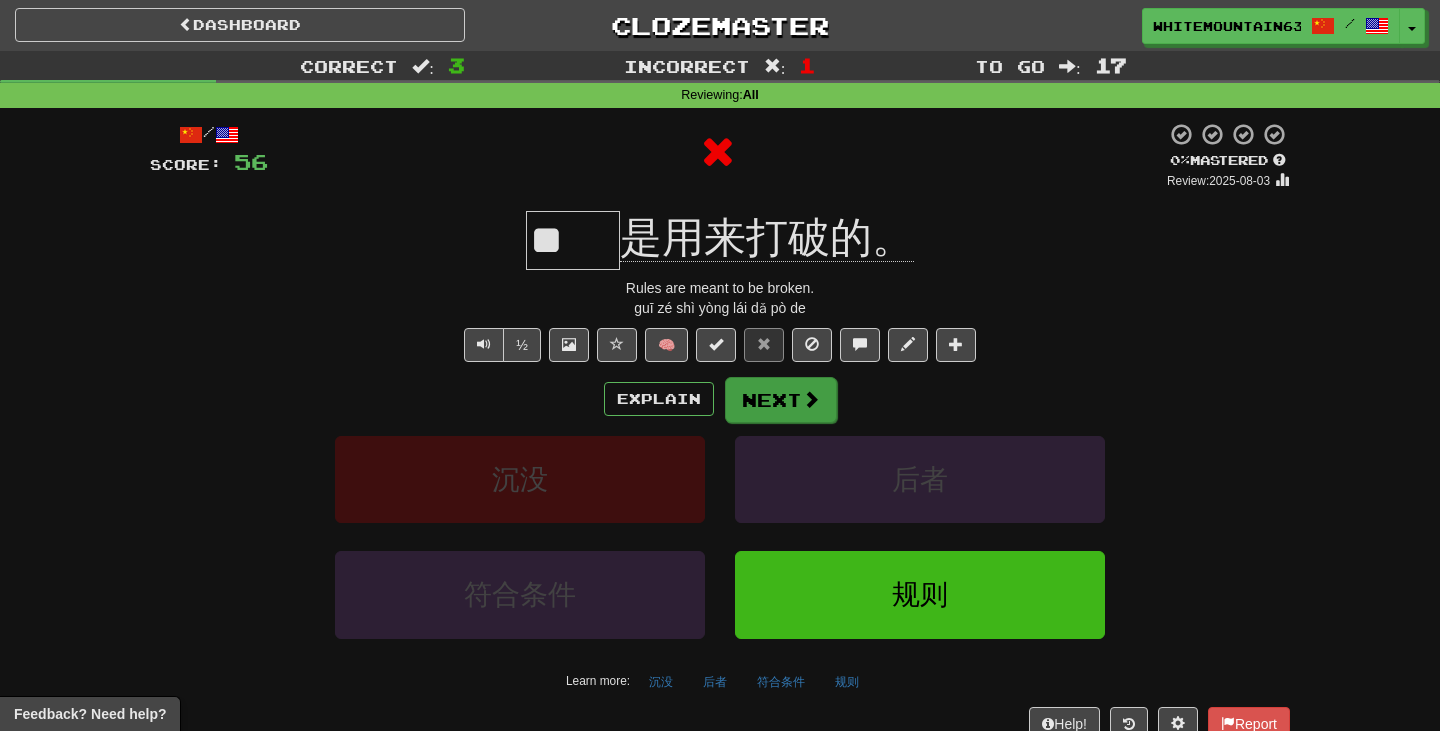 click on "Next" at bounding box center (781, 400) 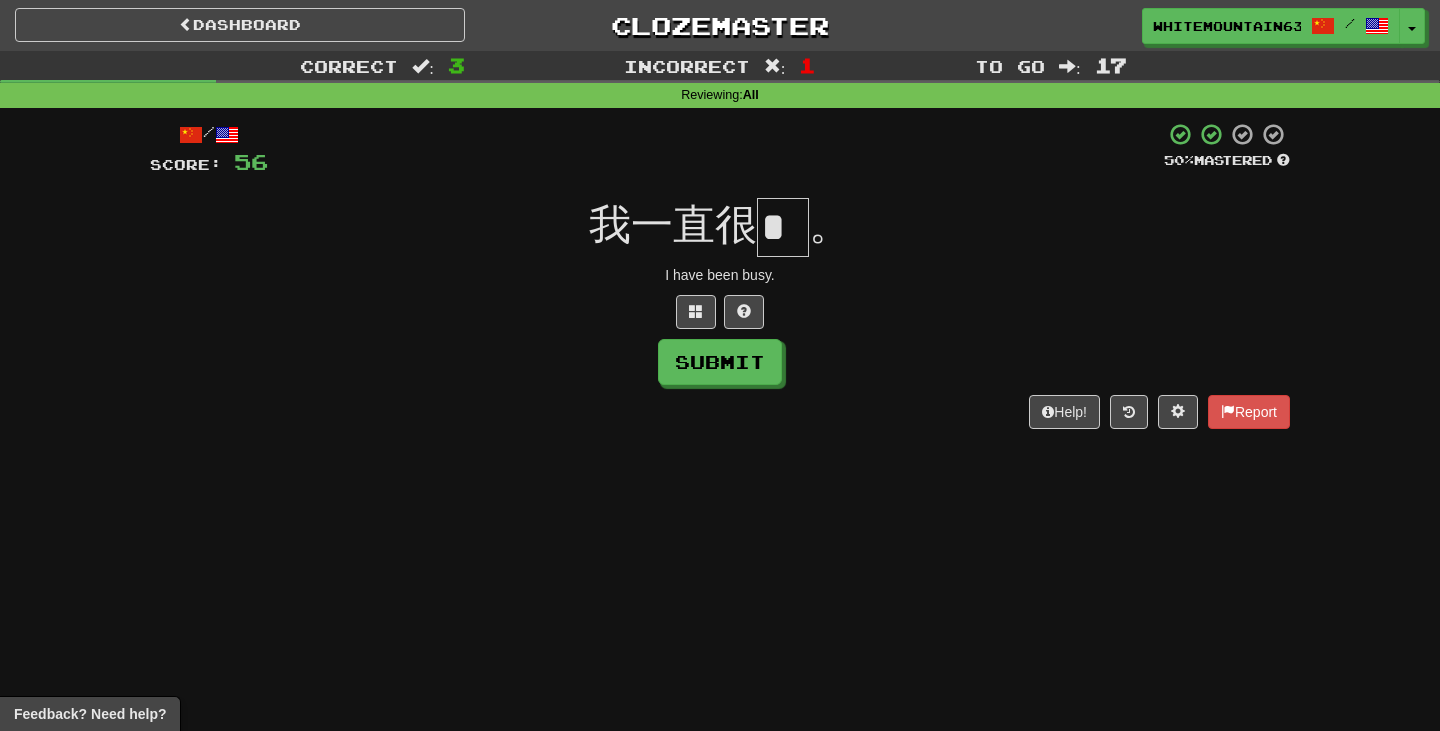 type on "*" 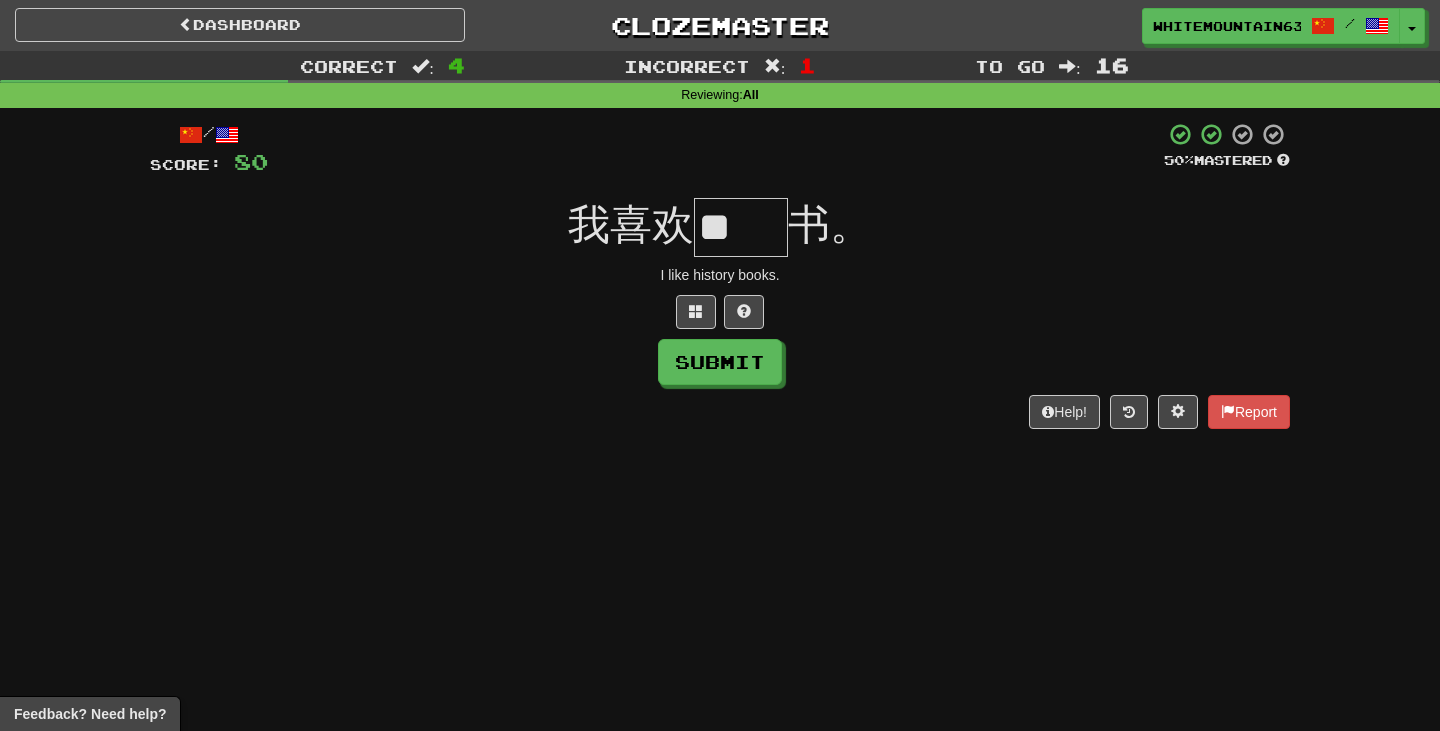 type on "**" 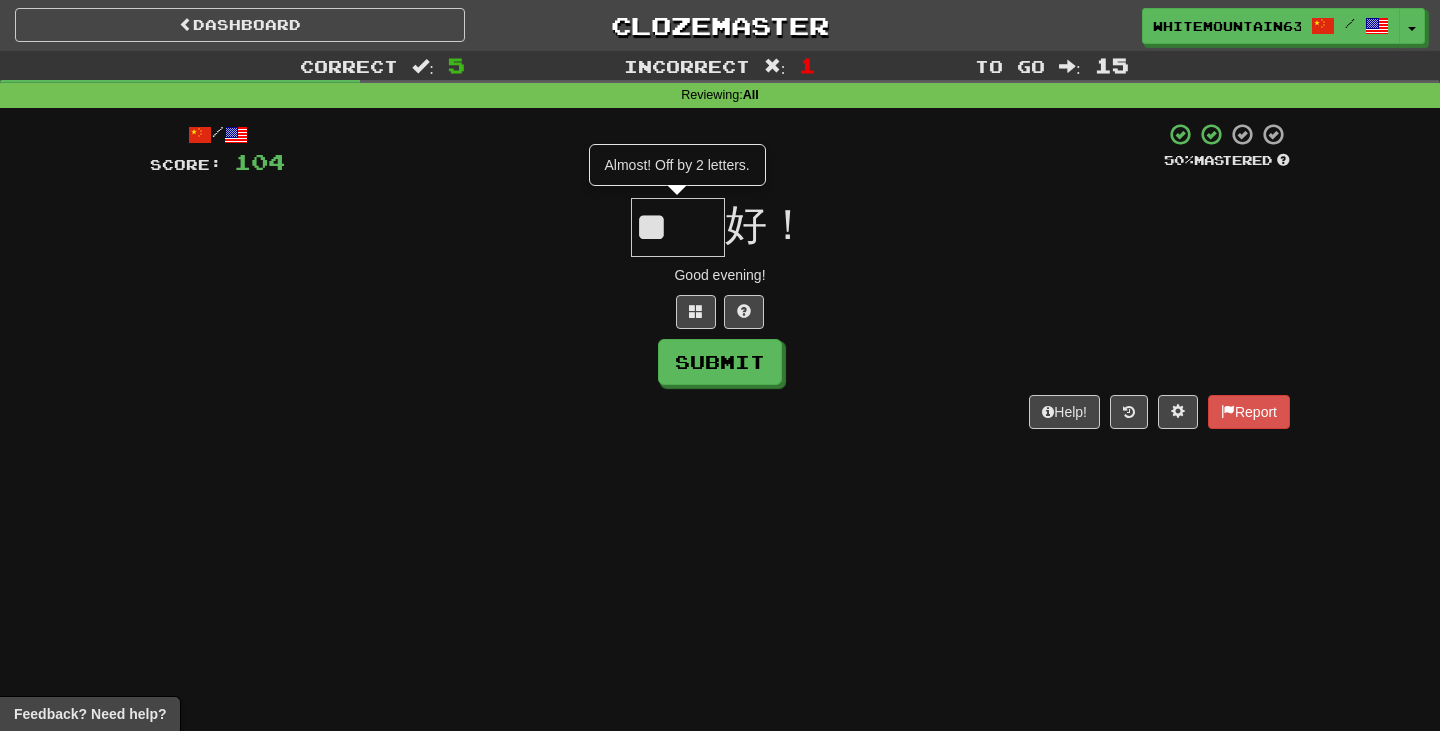 type on "*" 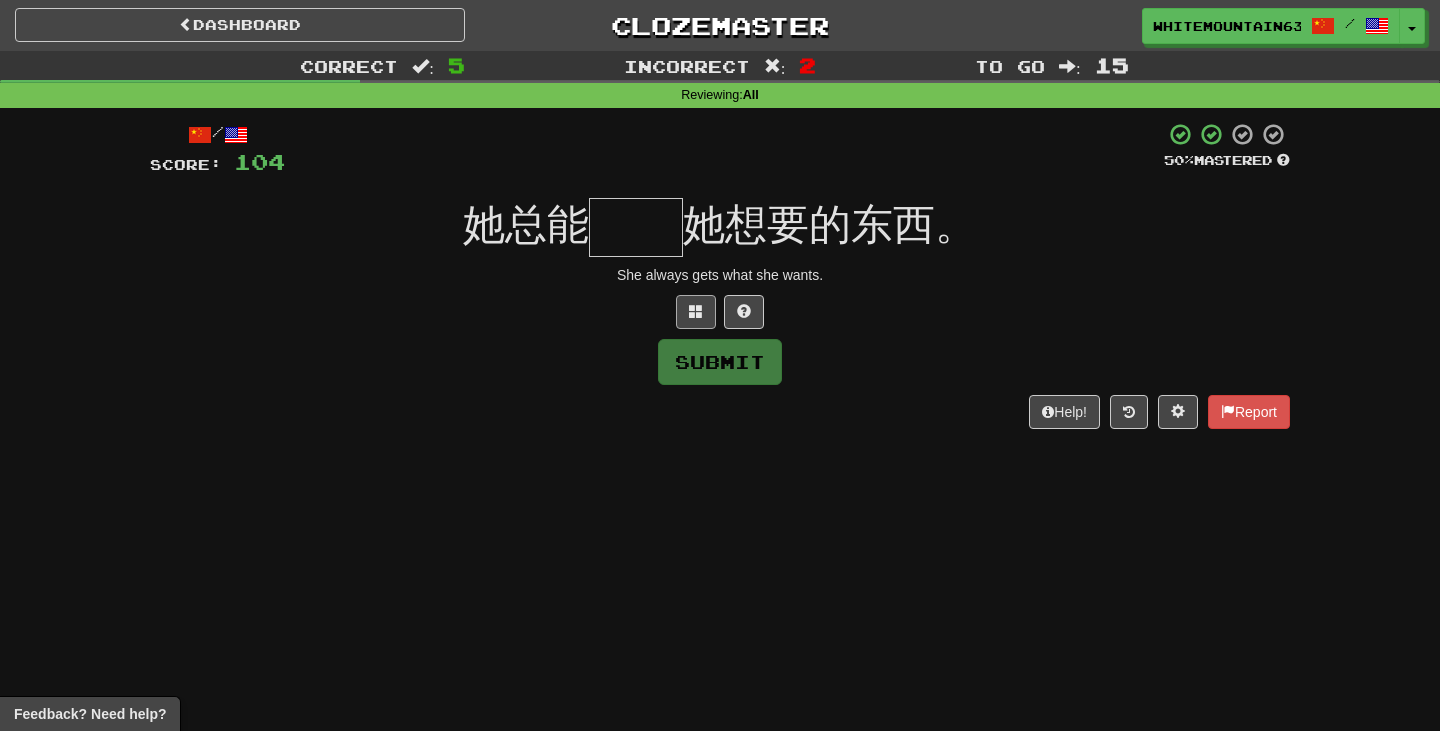 click at bounding box center [696, 312] 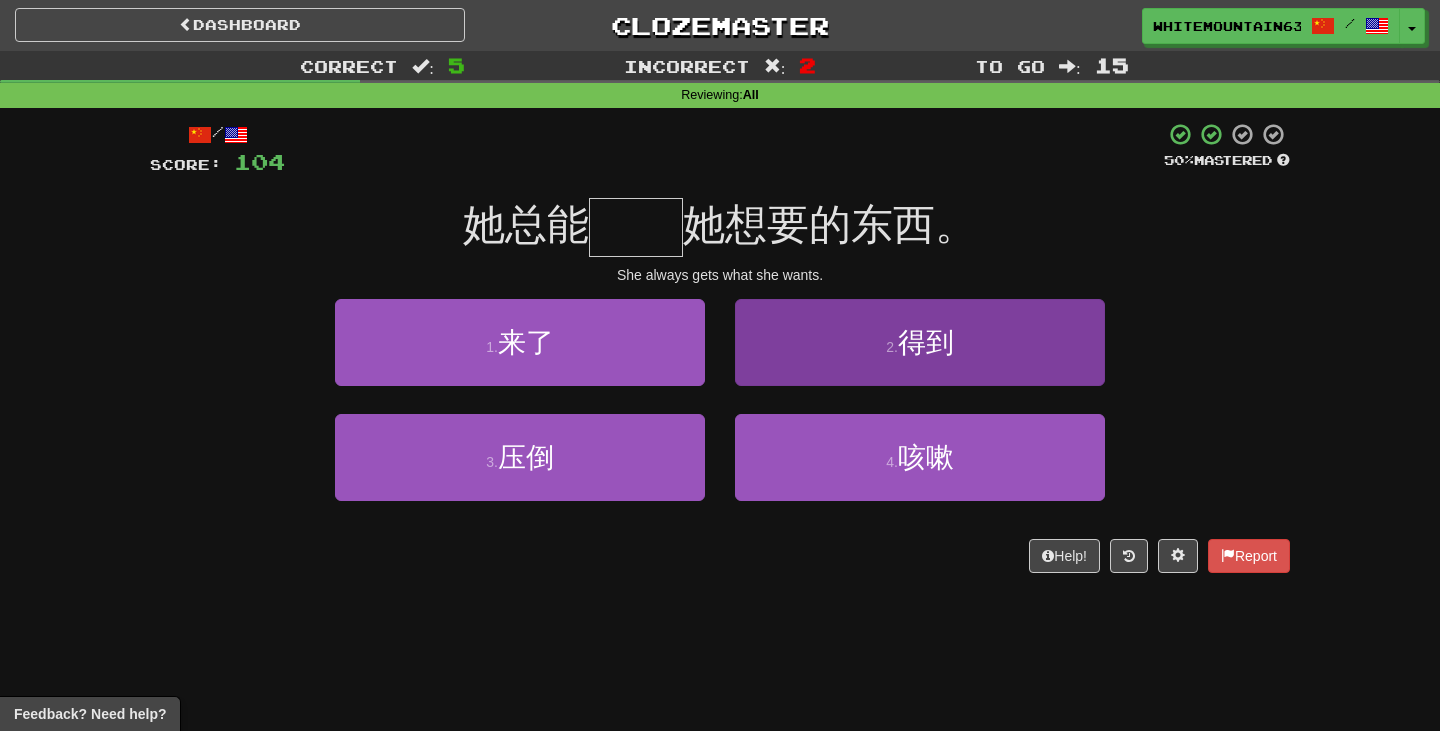 click on "2 .  得到" at bounding box center [920, 342] 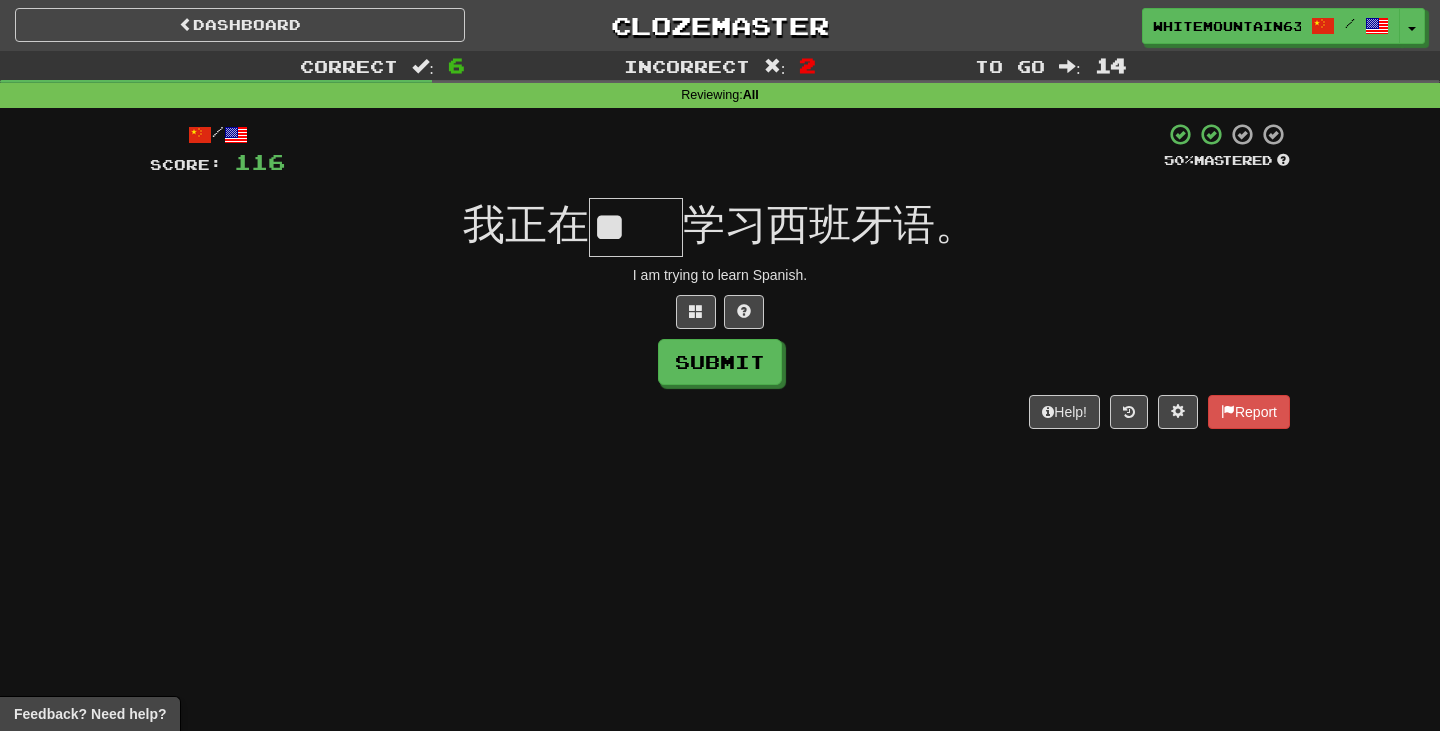 type on "**" 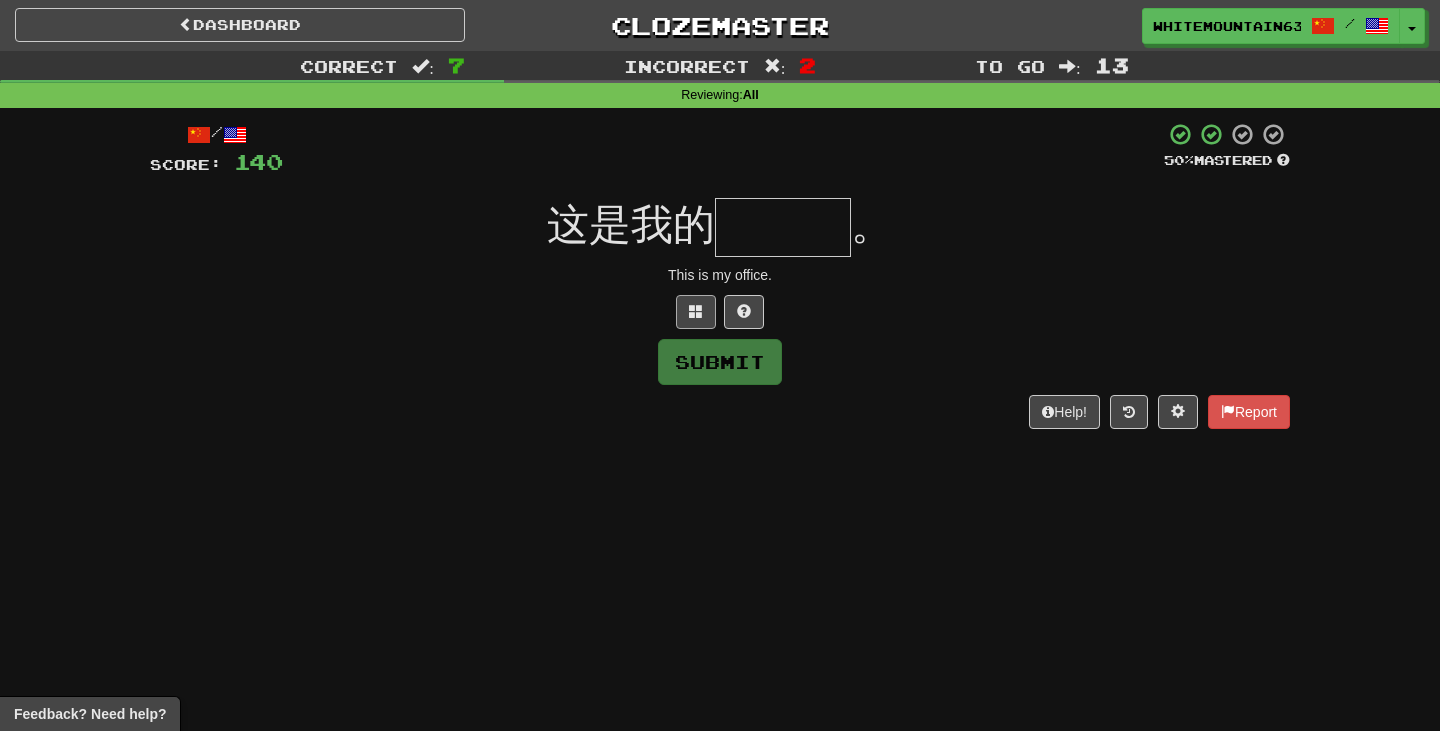 click at bounding box center (696, 312) 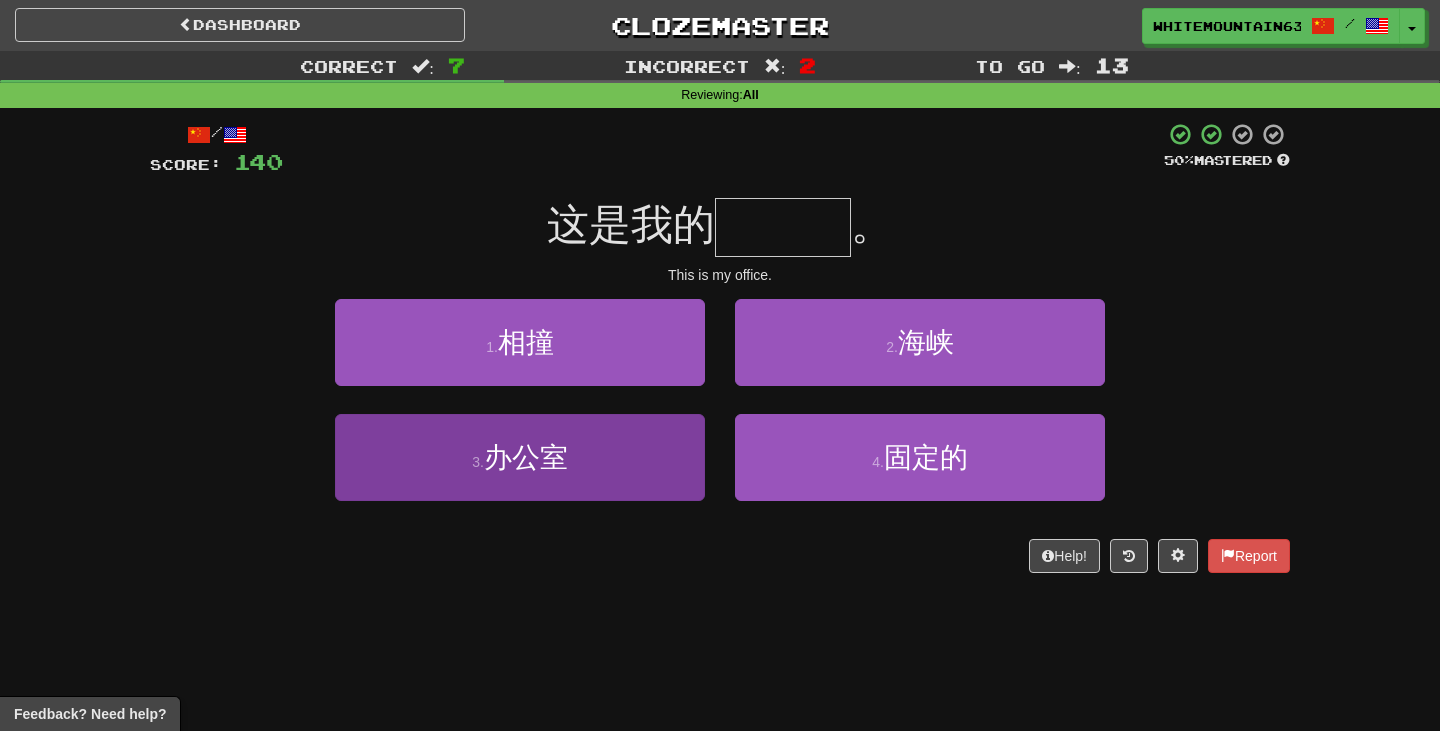 click on "3 .  办公室" at bounding box center (520, 457) 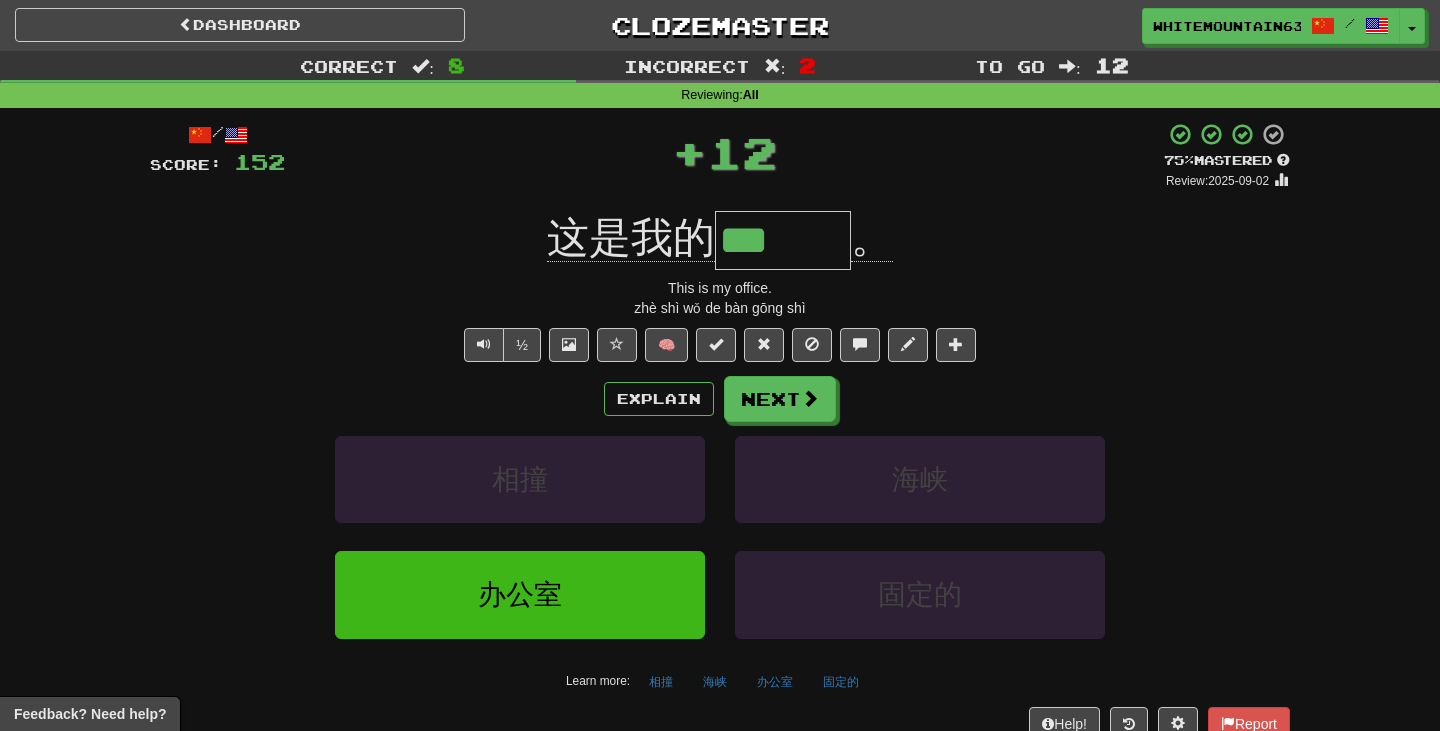 click on "Explain Next" at bounding box center (720, 399) 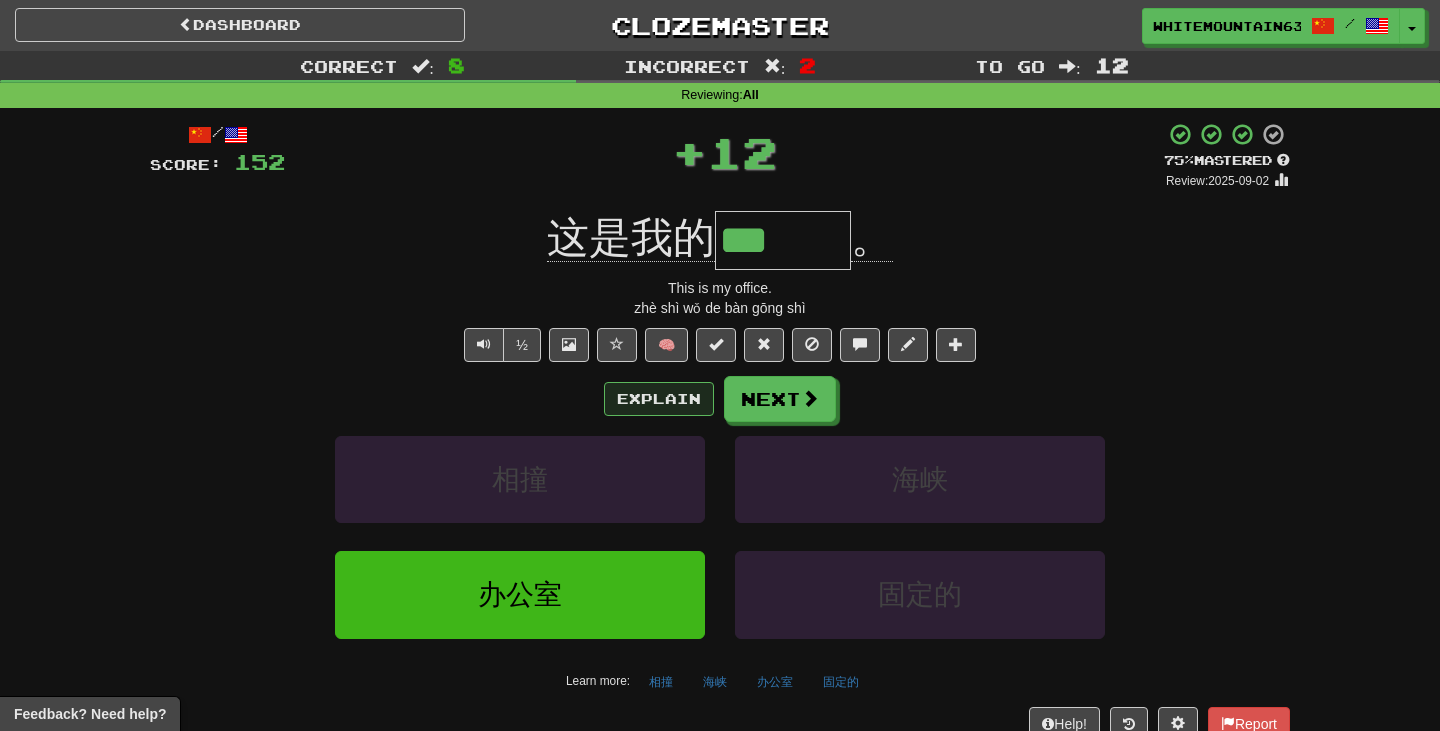 click on "Explain" at bounding box center [659, 399] 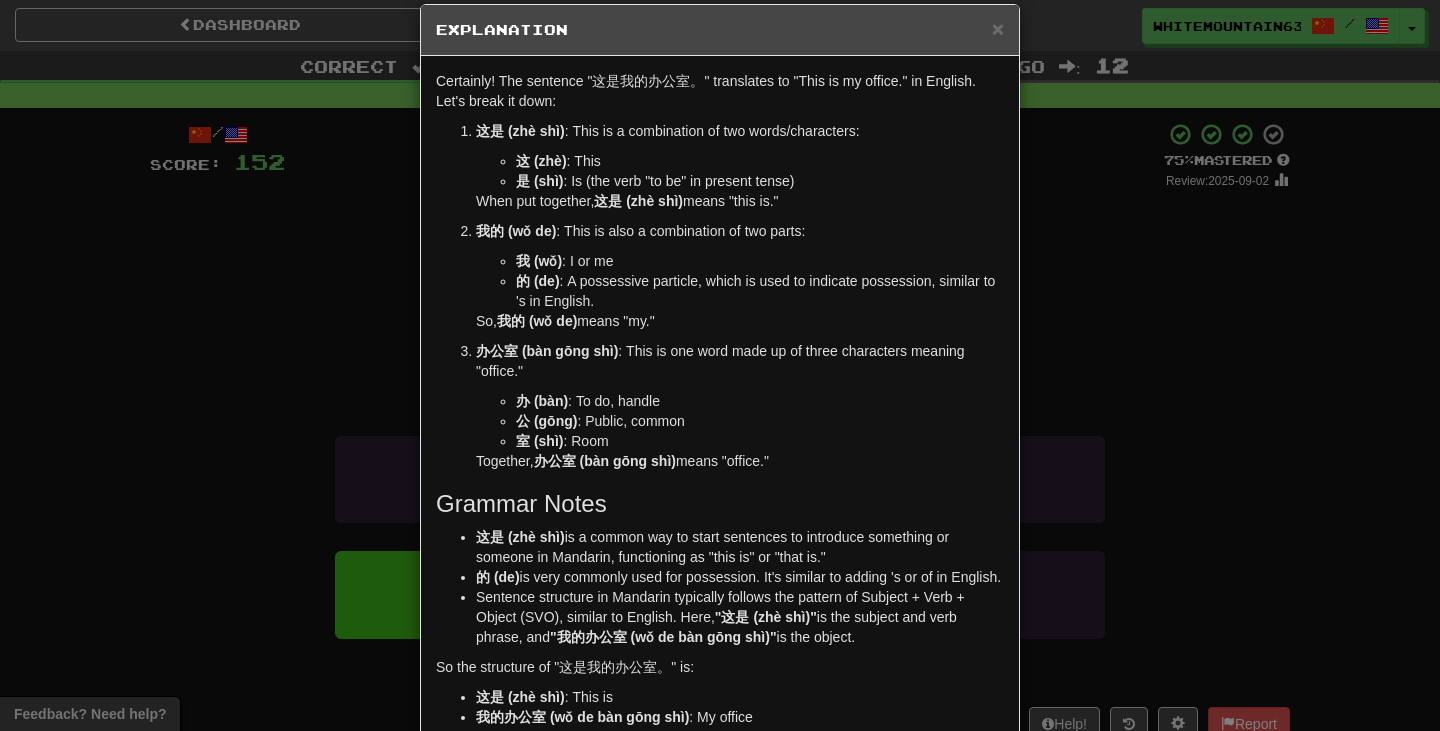scroll, scrollTop: 29, scrollLeft: 0, axis: vertical 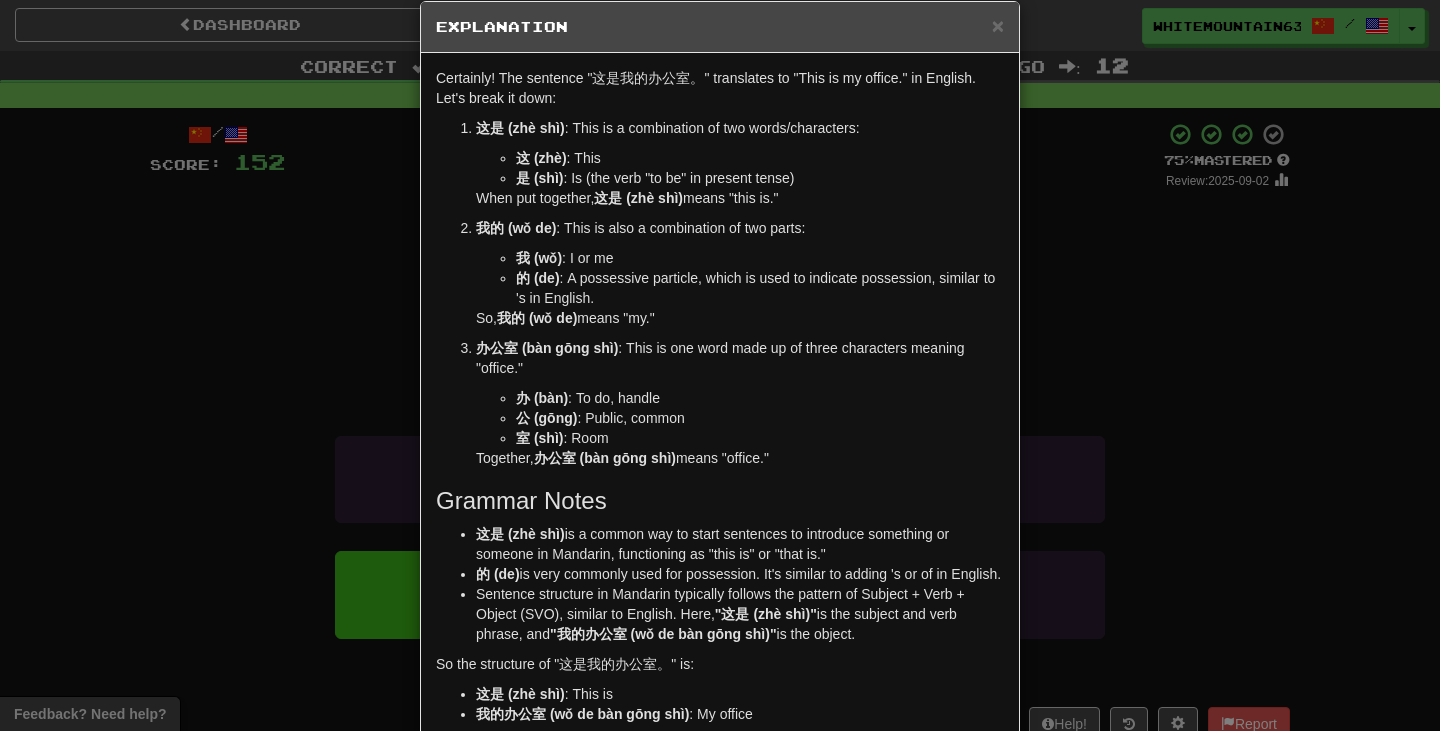 click on "× Explanation" at bounding box center (720, 27) 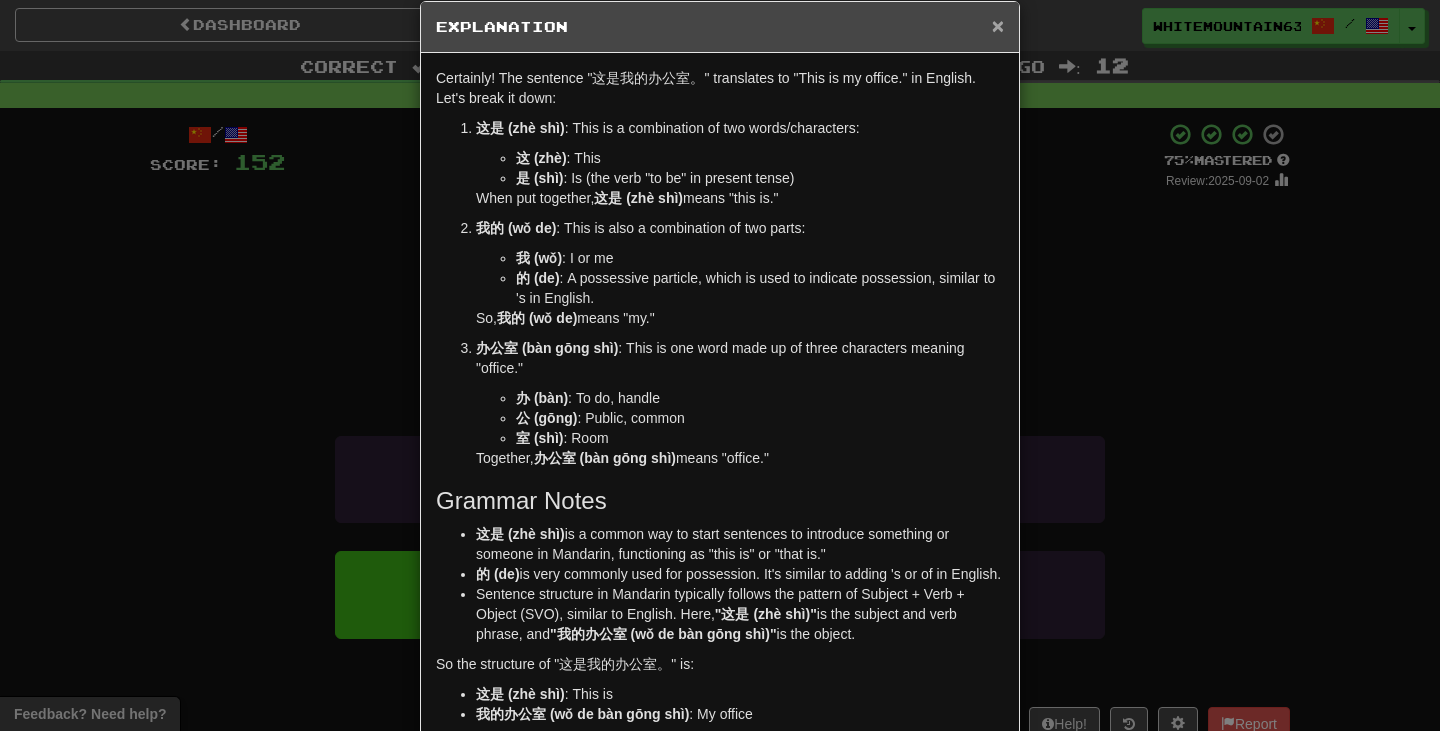 click on "×" at bounding box center (998, 25) 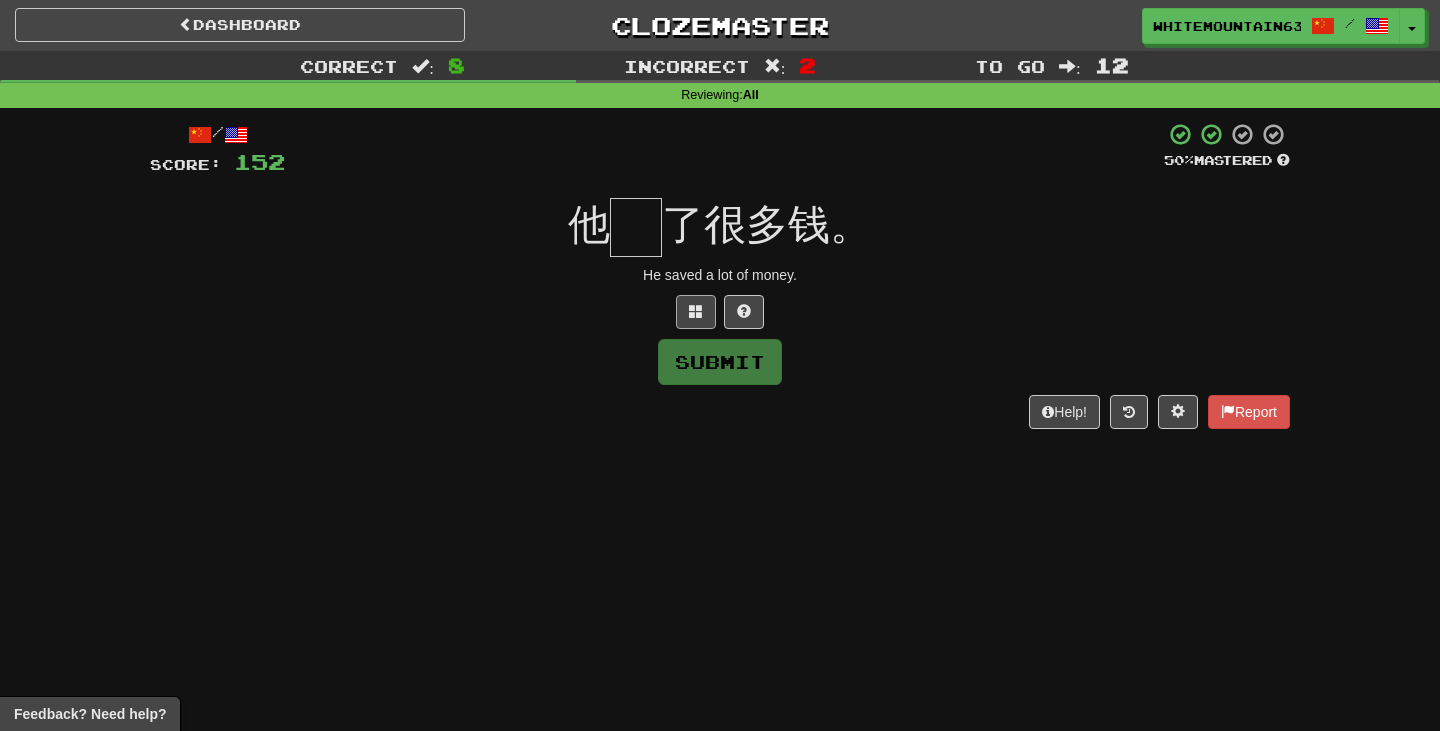 click at bounding box center [696, 311] 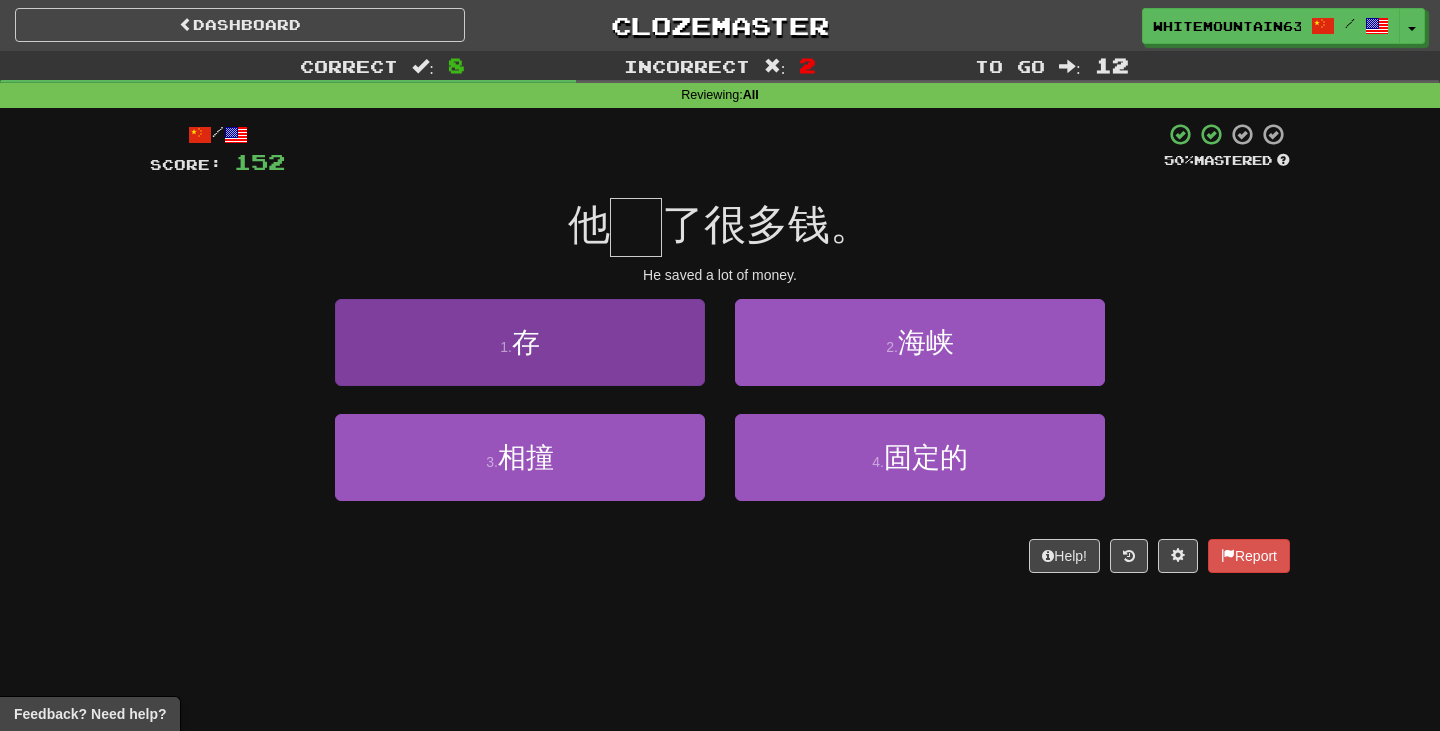 click on "1 .  存" at bounding box center [520, 342] 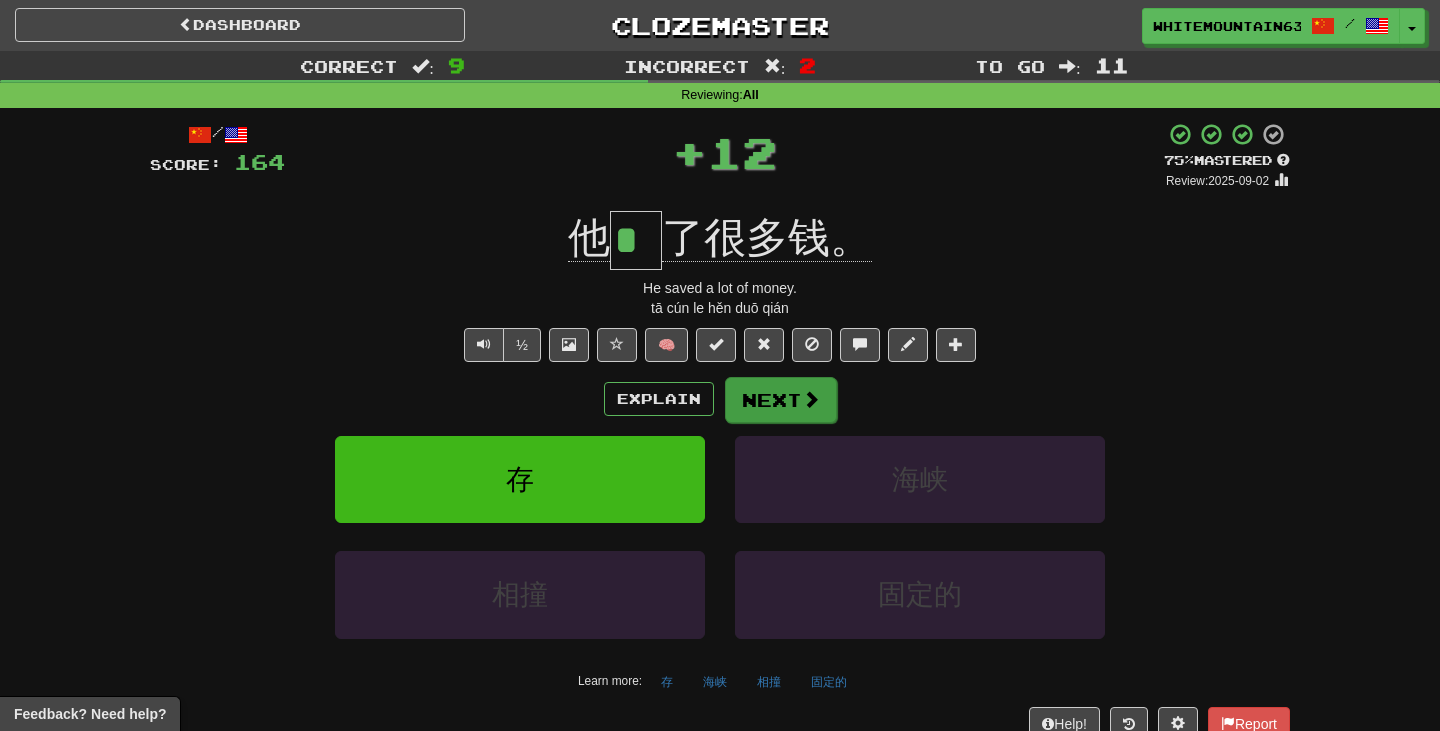 click on "Next" at bounding box center [781, 400] 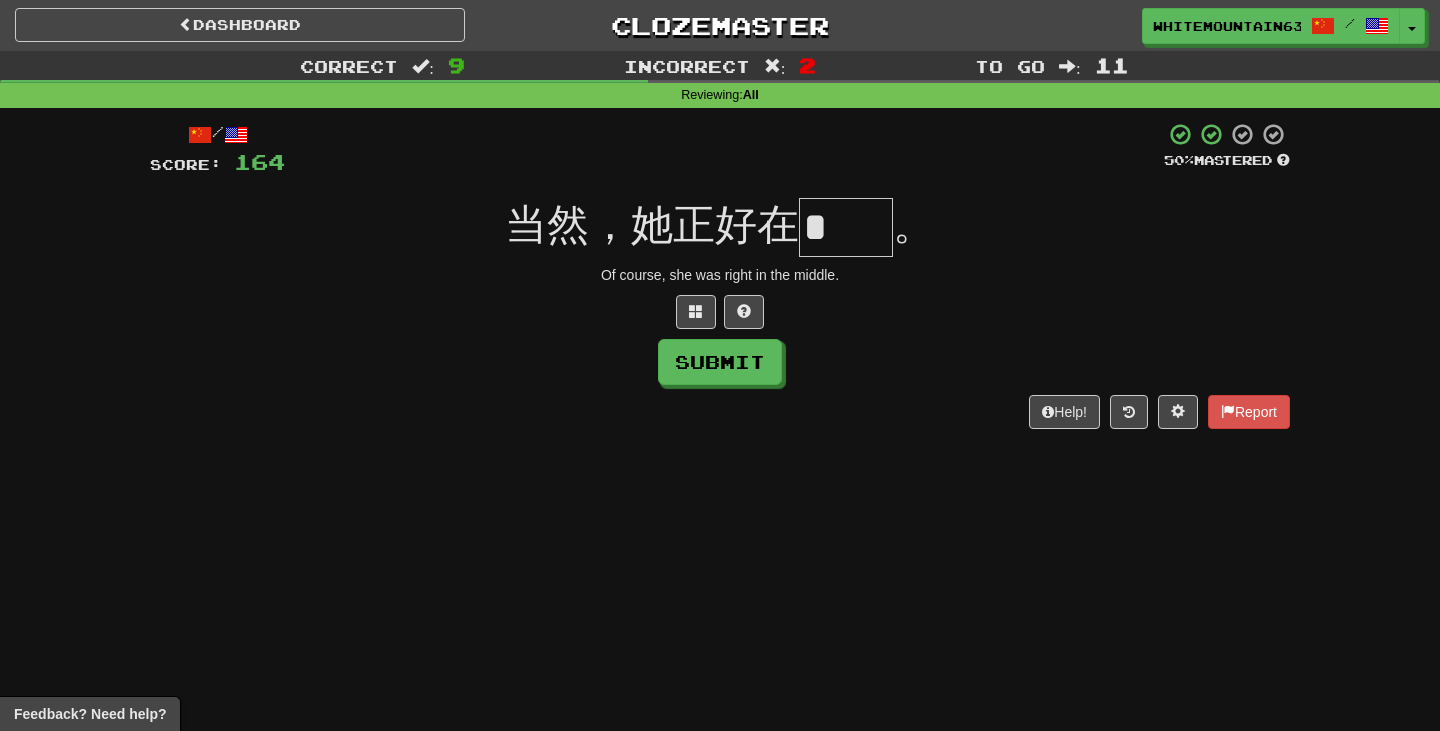 type on "*" 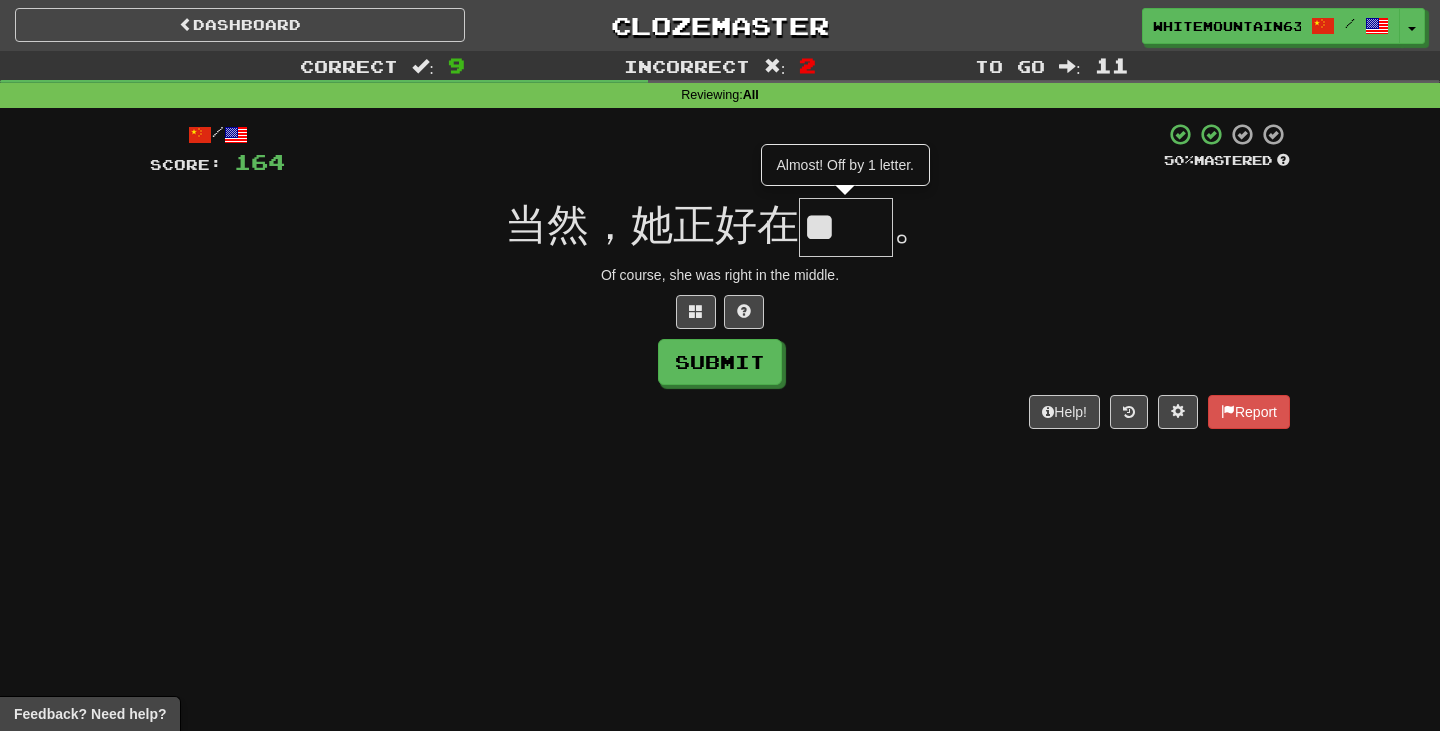 type on "*" 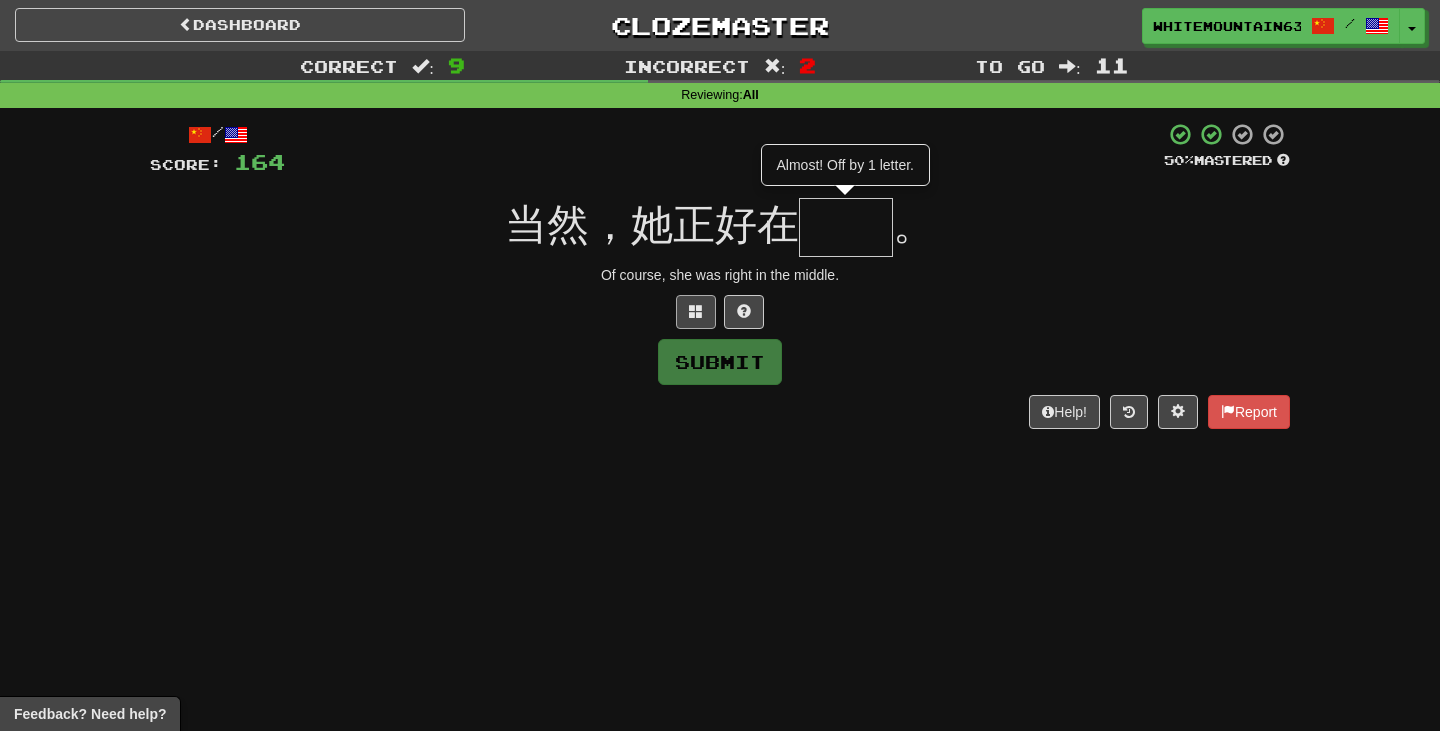 click at bounding box center [696, 312] 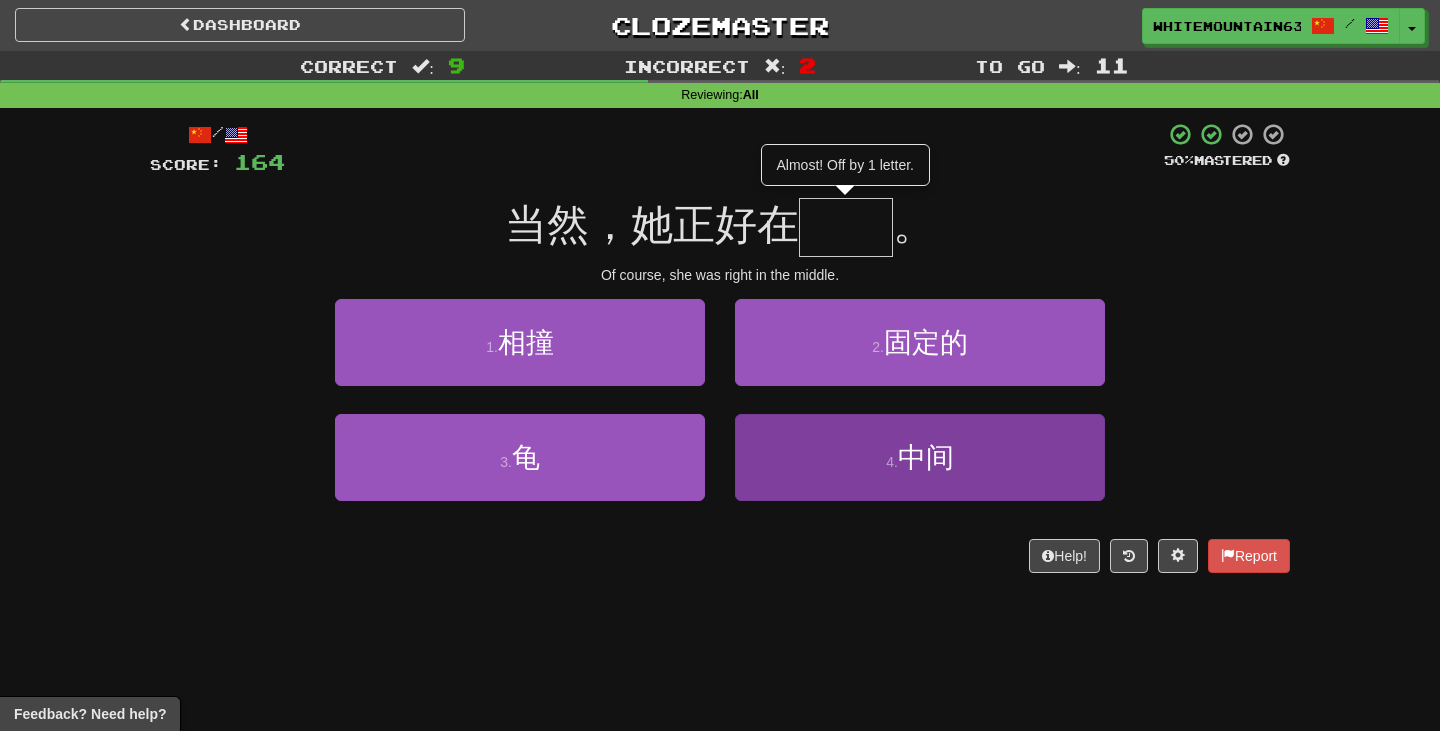 click on "4 .  中间" at bounding box center [920, 457] 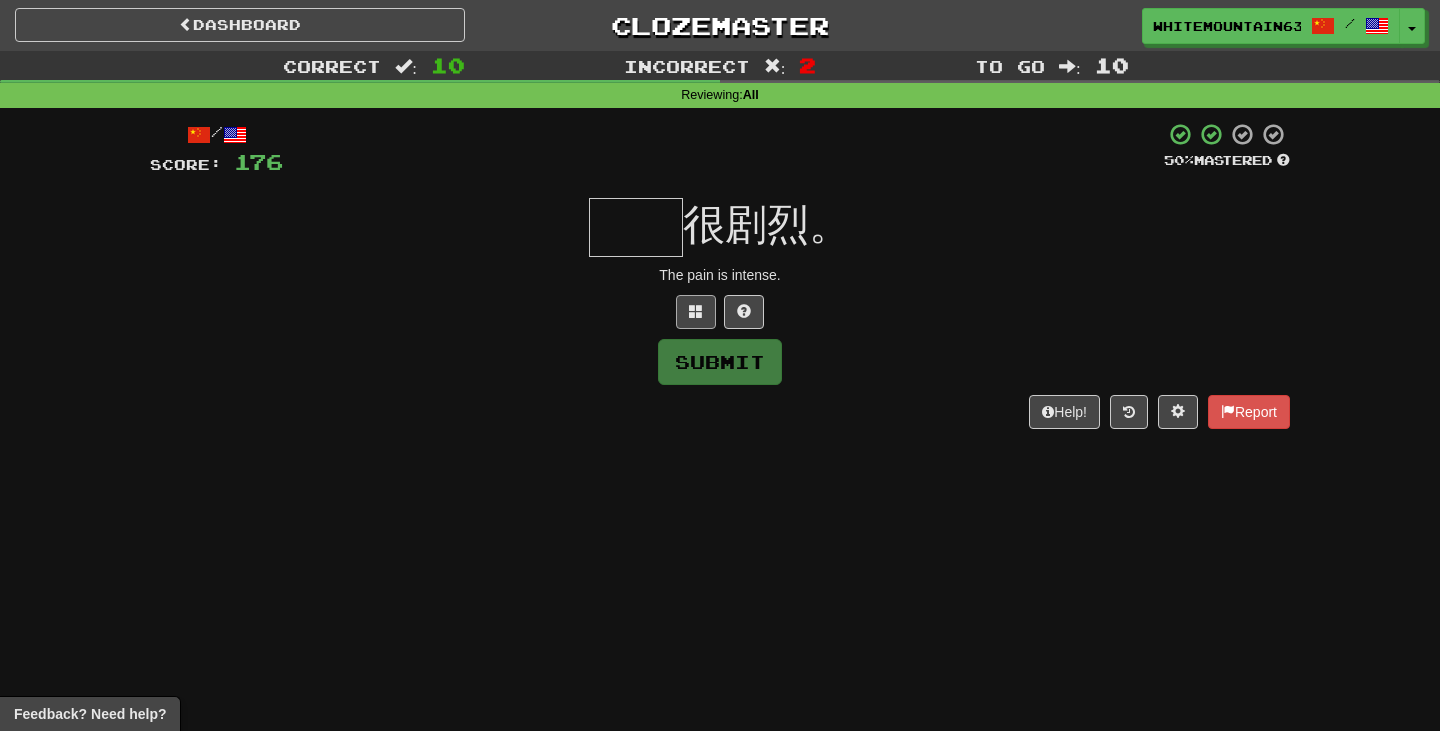 click at bounding box center (696, 312) 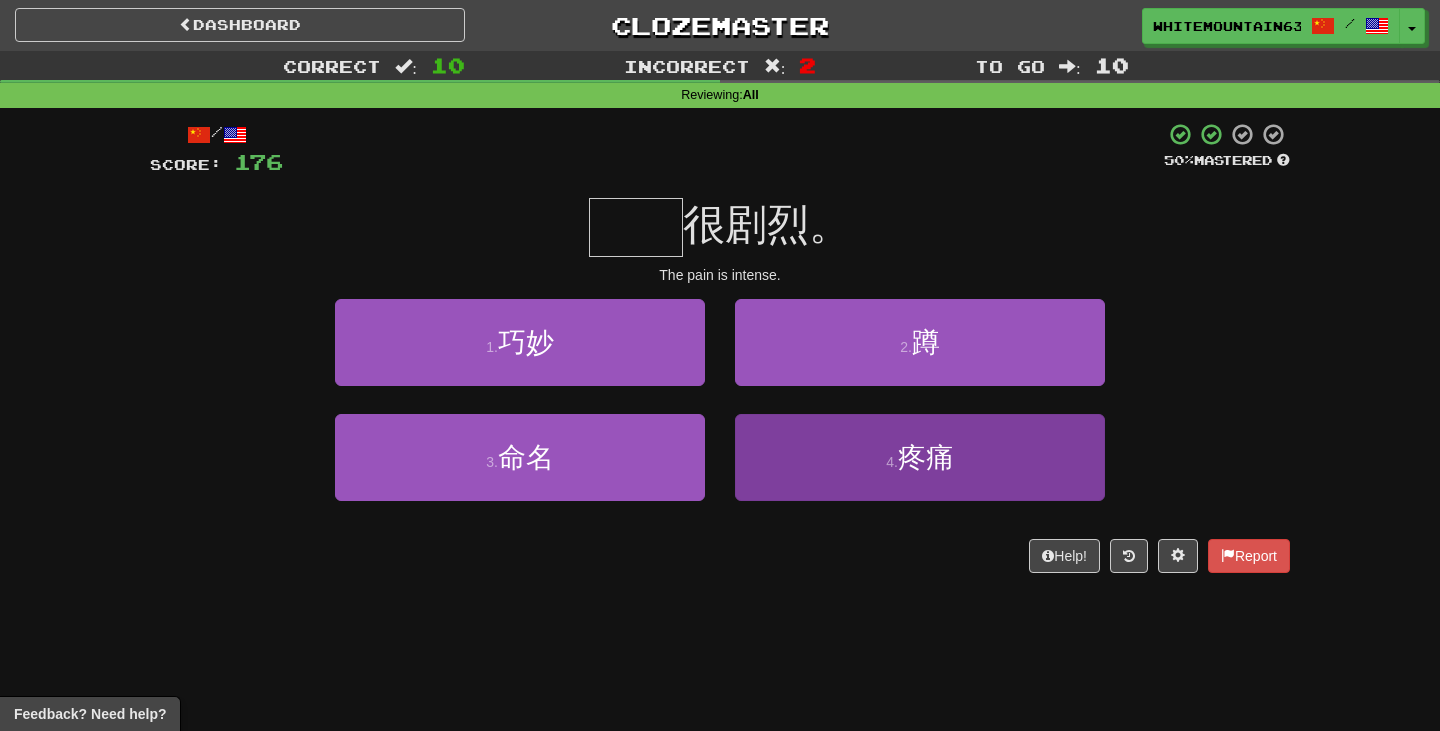 click on "4 .  疼痛" at bounding box center (920, 457) 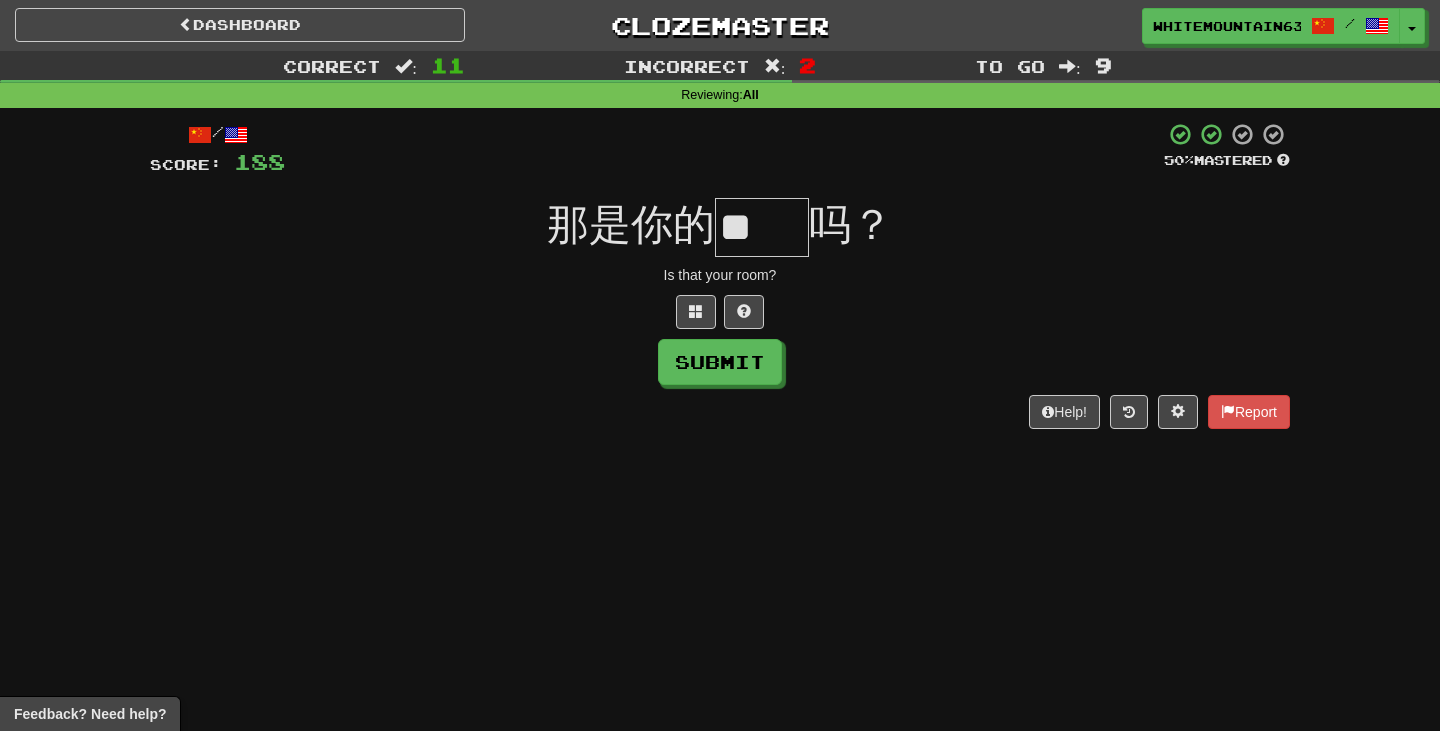 type on "**" 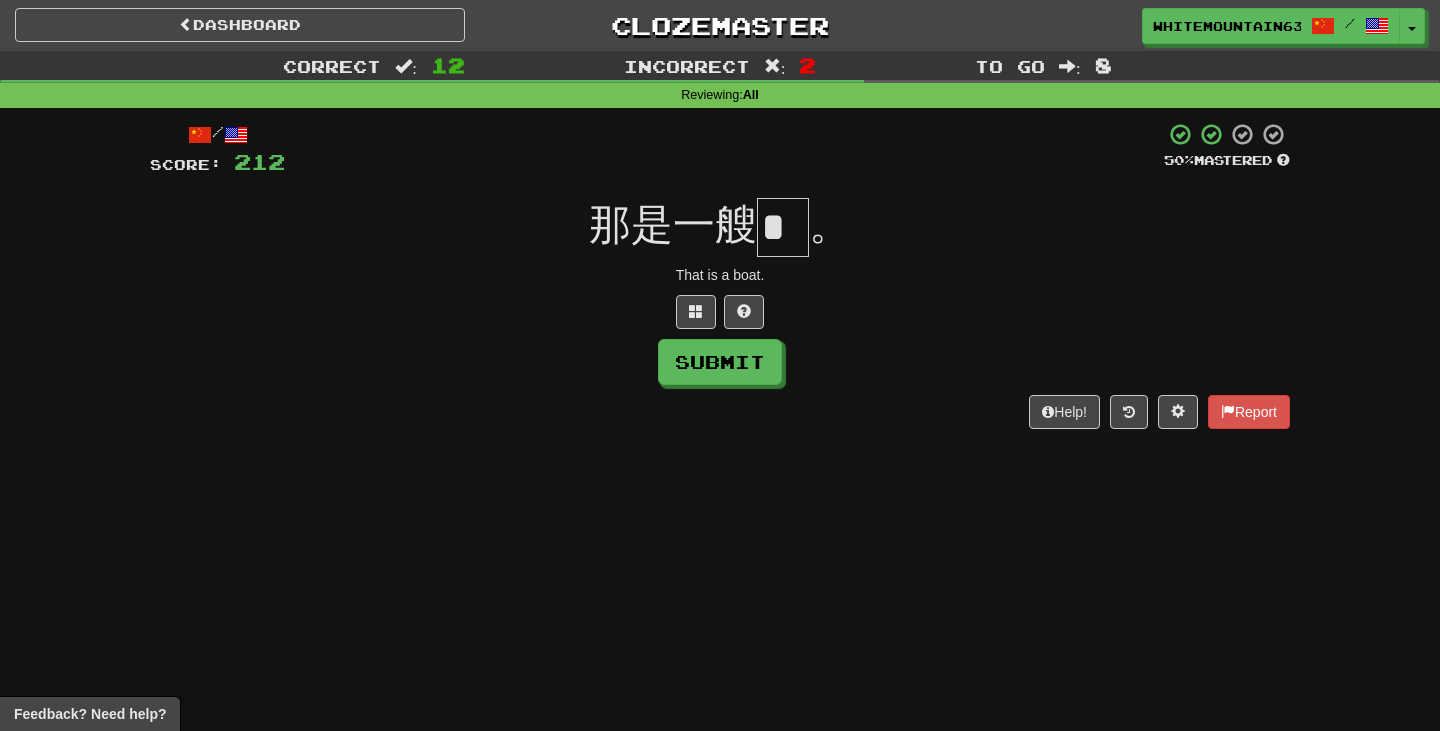 type on "*" 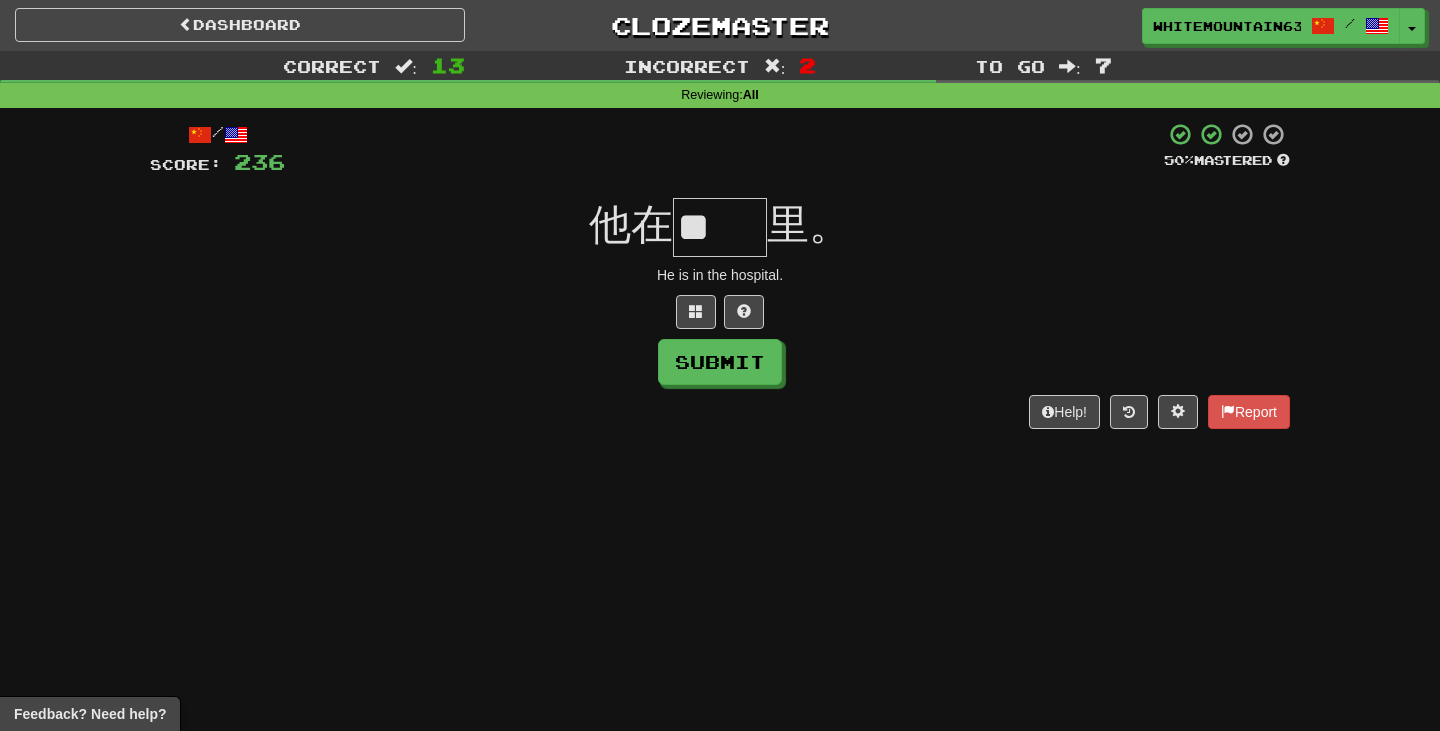 type on "**" 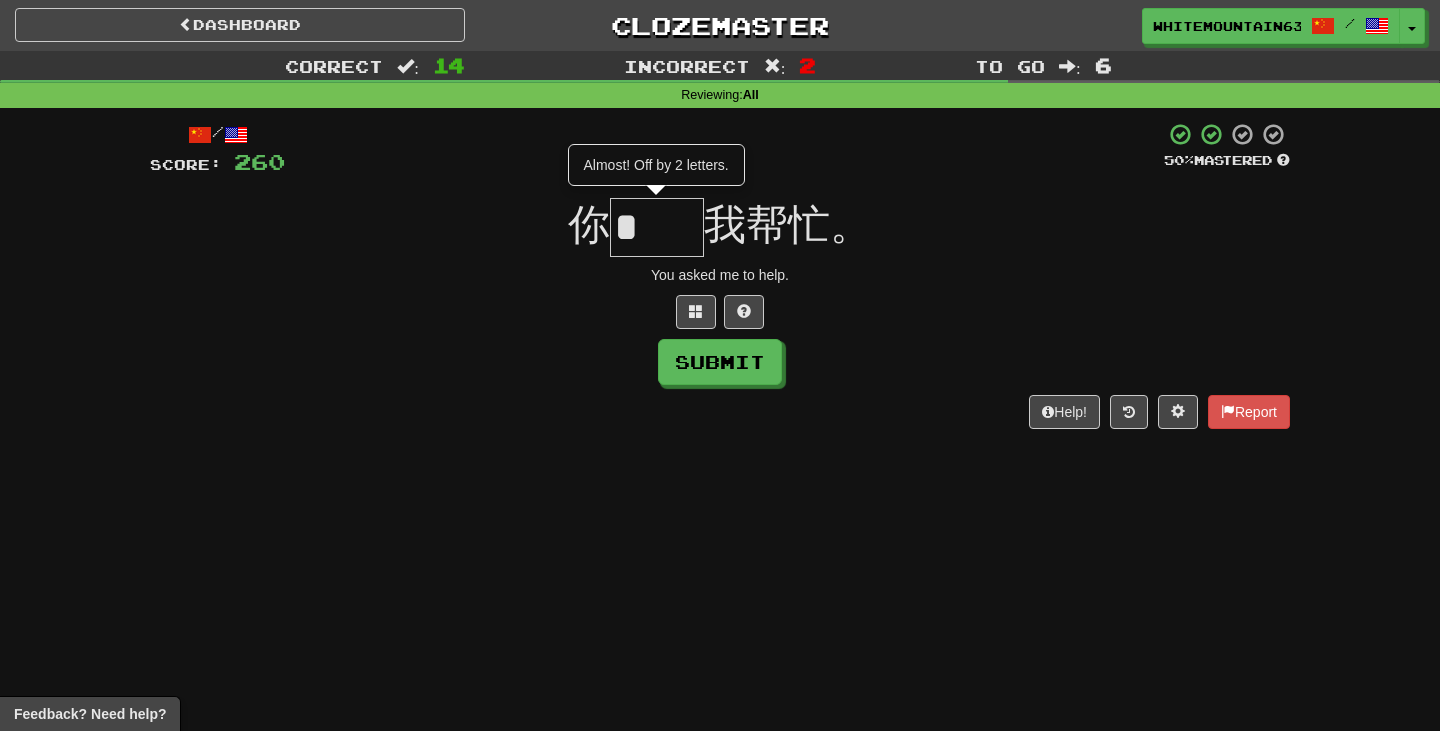 type on "*" 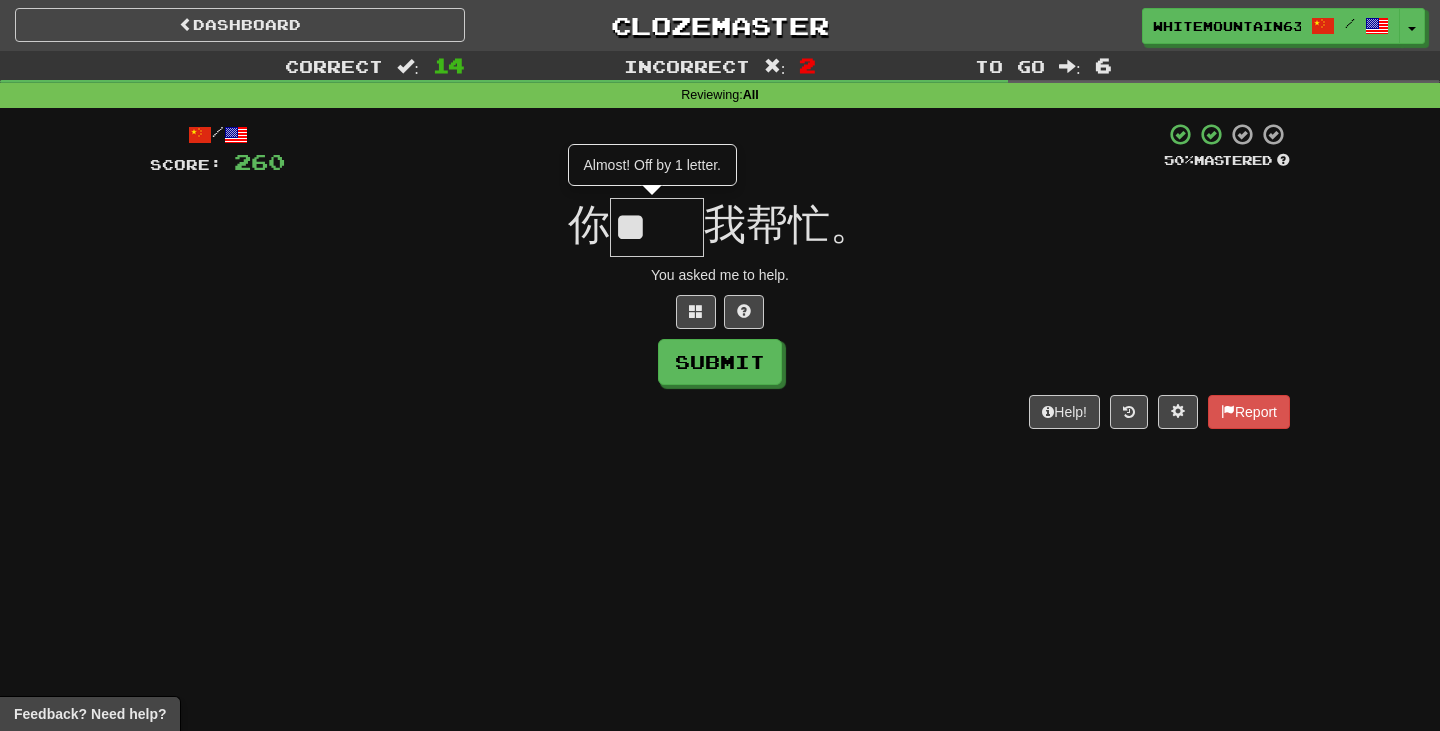 type on "*" 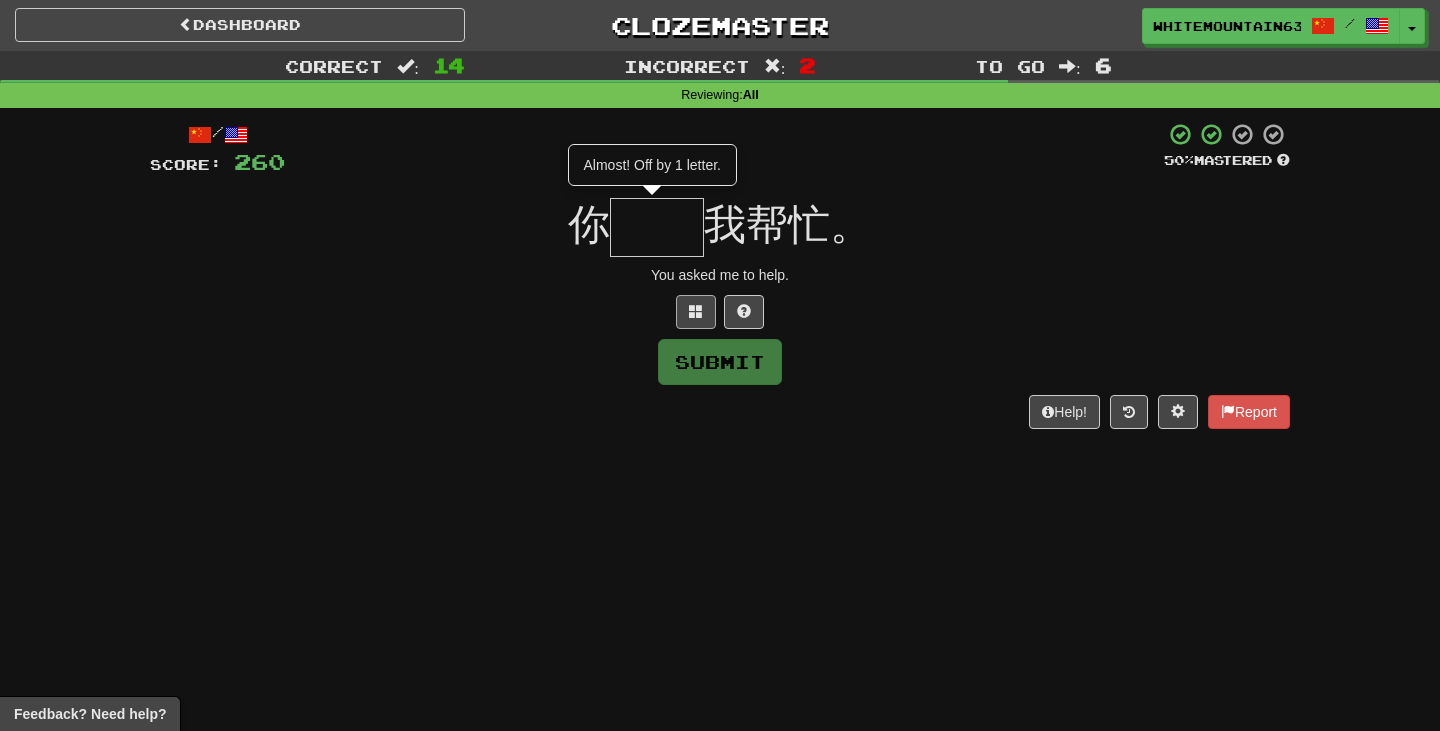 click at bounding box center [696, 312] 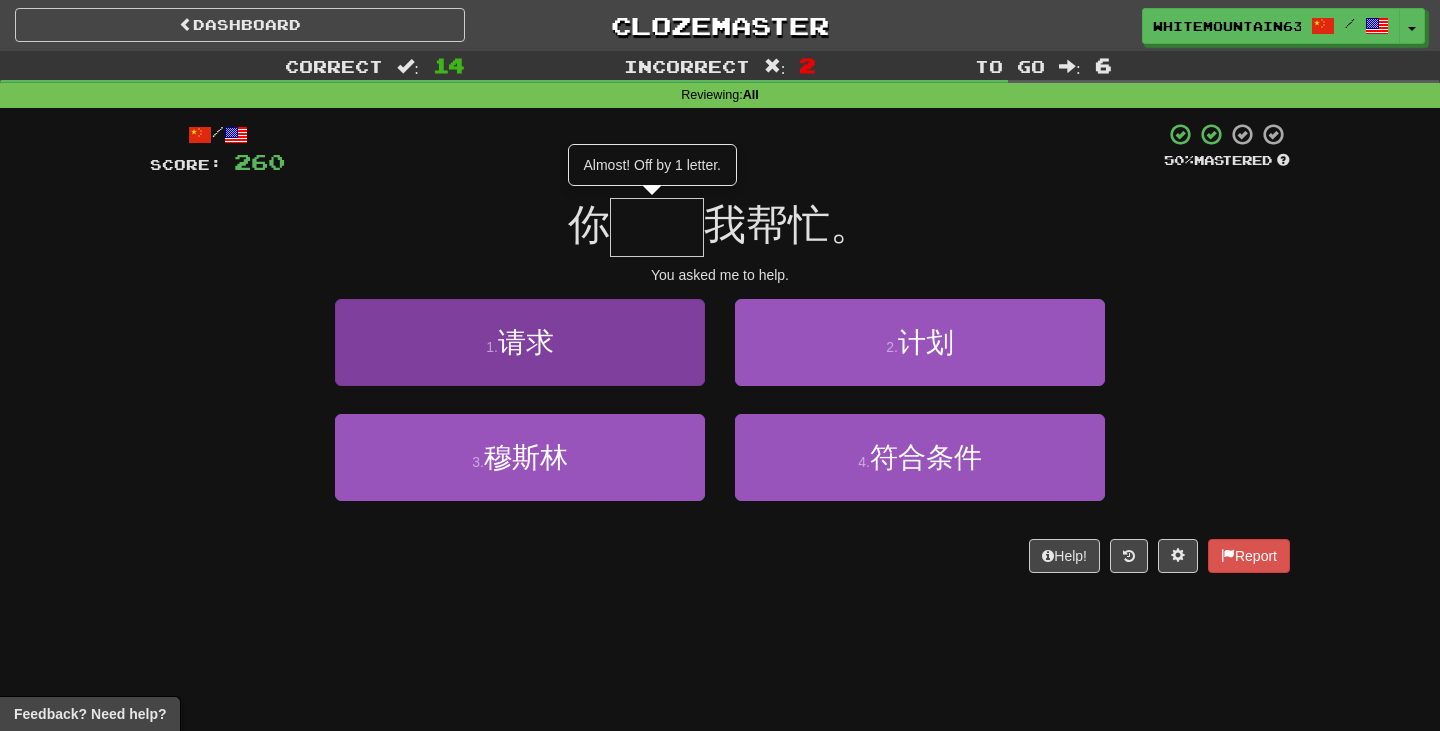 click on "1 .  请求" at bounding box center (520, 342) 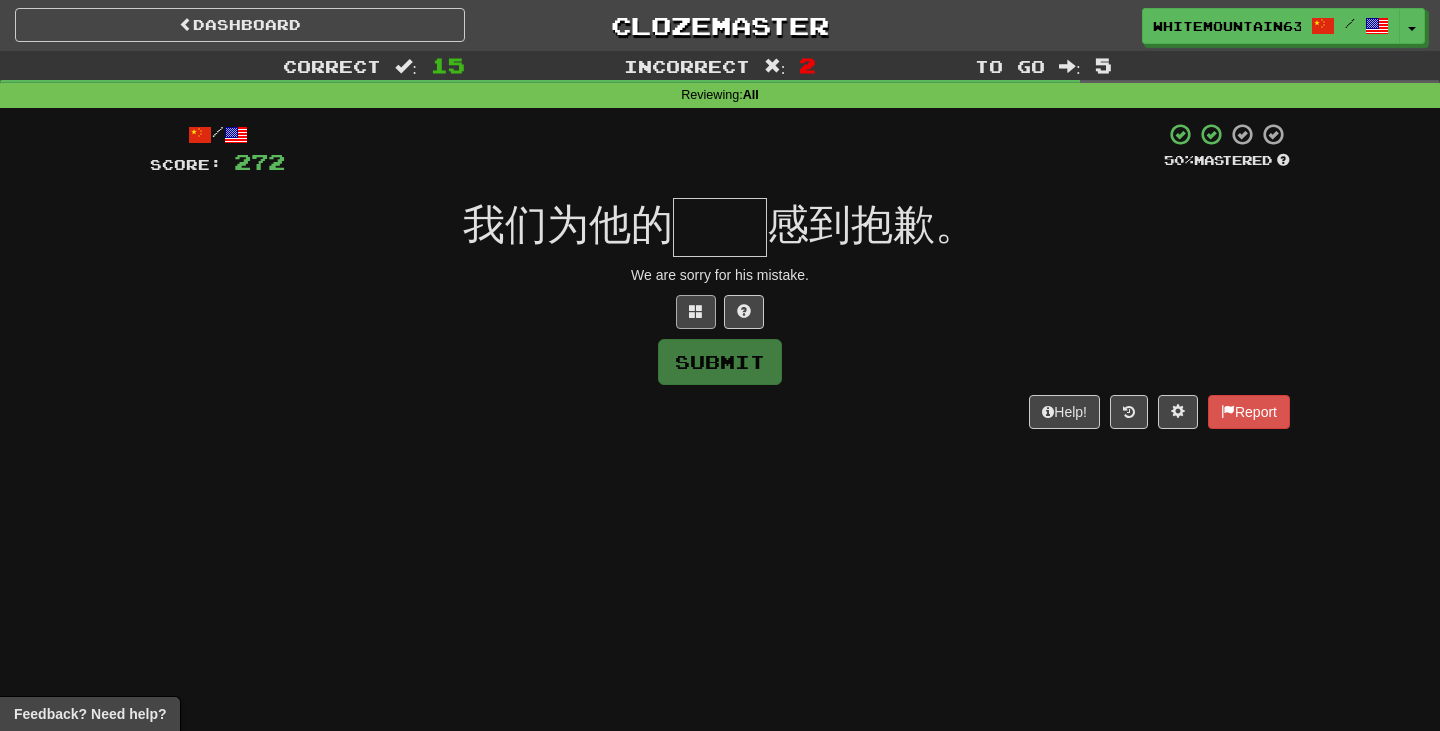 click at bounding box center (696, 312) 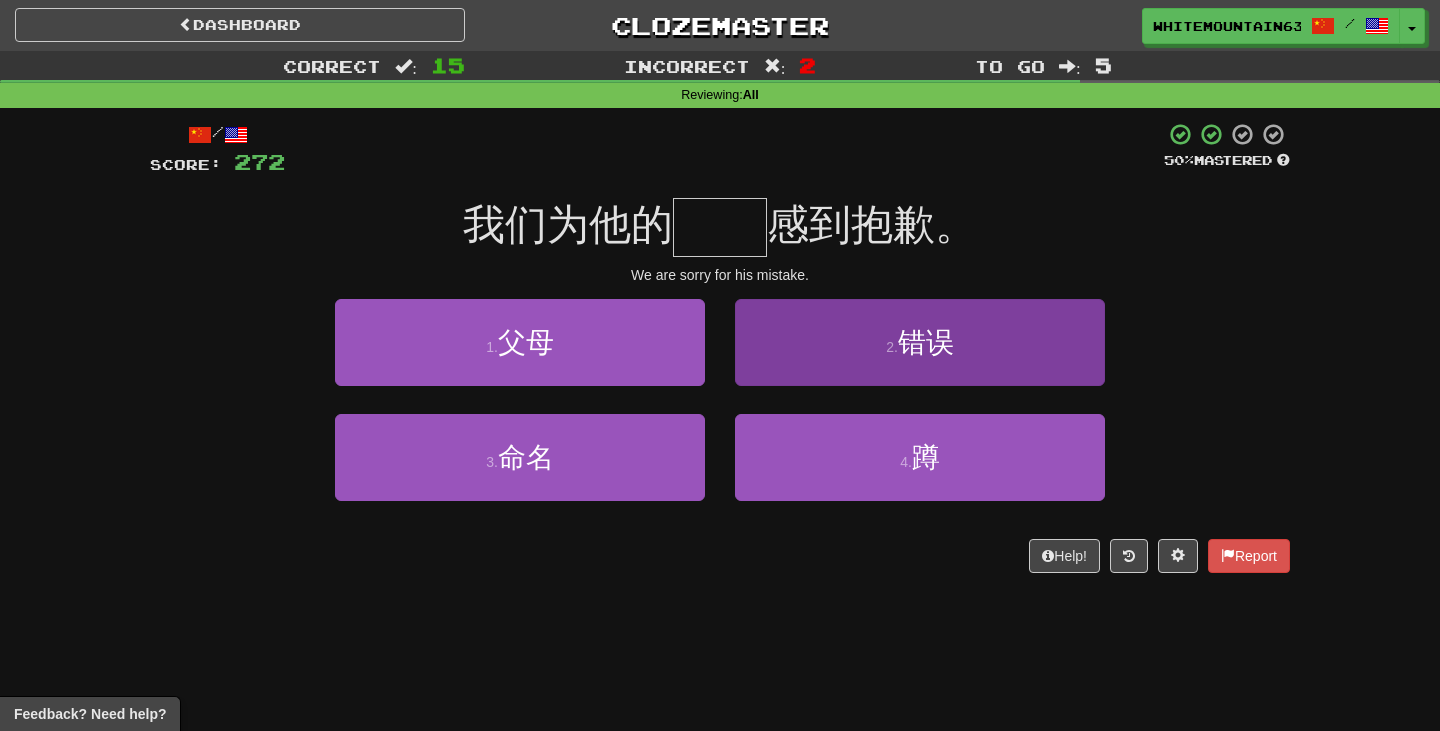 click on "2 .  错误" at bounding box center [920, 342] 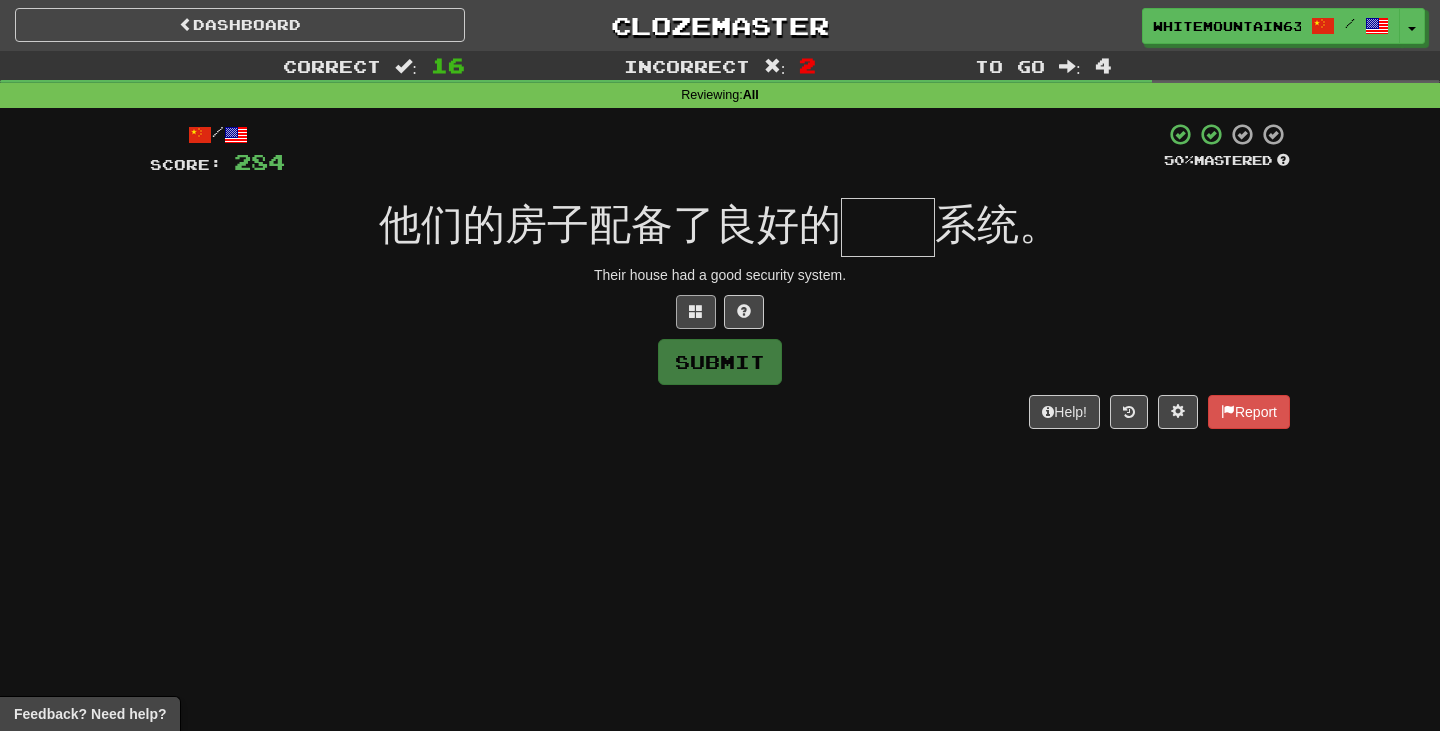 click at bounding box center [696, 312] 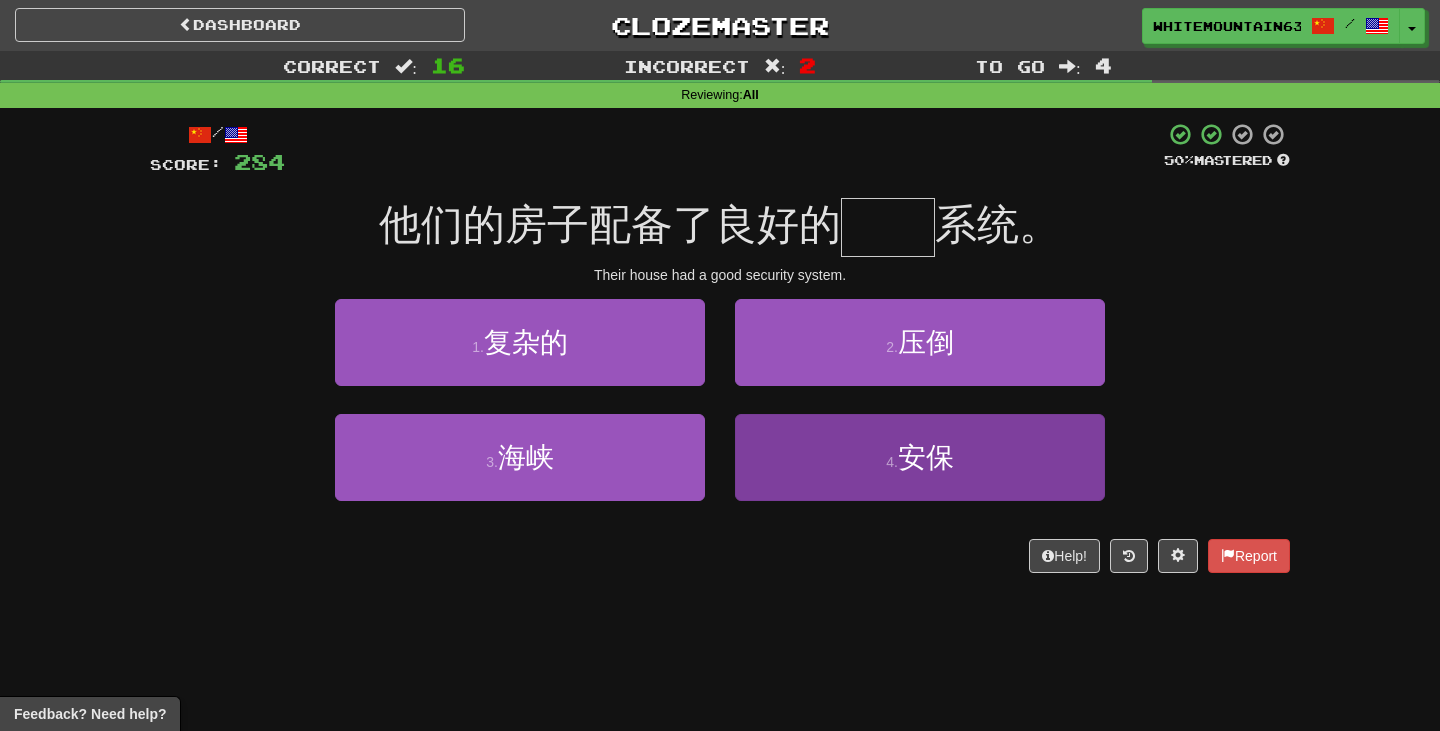 click on "4 .  安保" at bounding box center [920, 457] 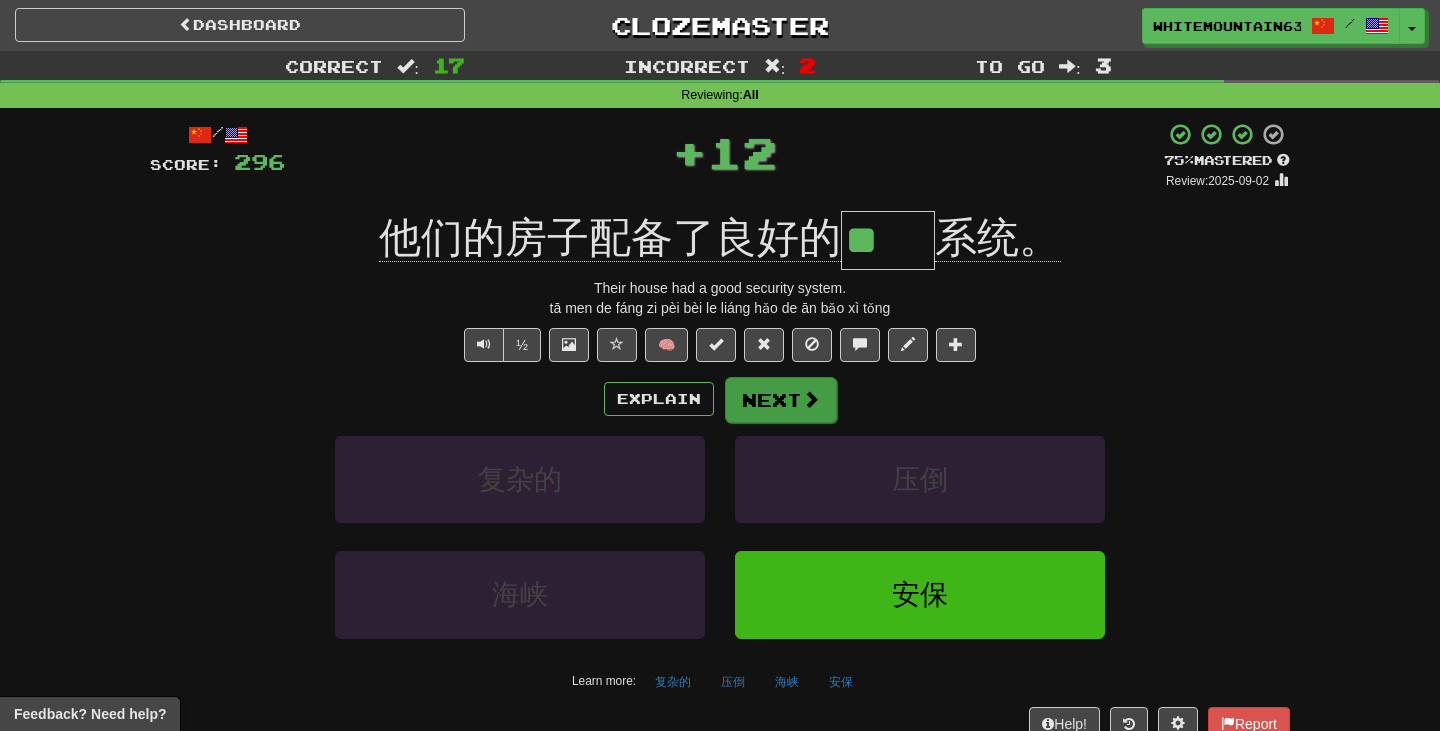 click on "Next" at bounding box center (781, 400) 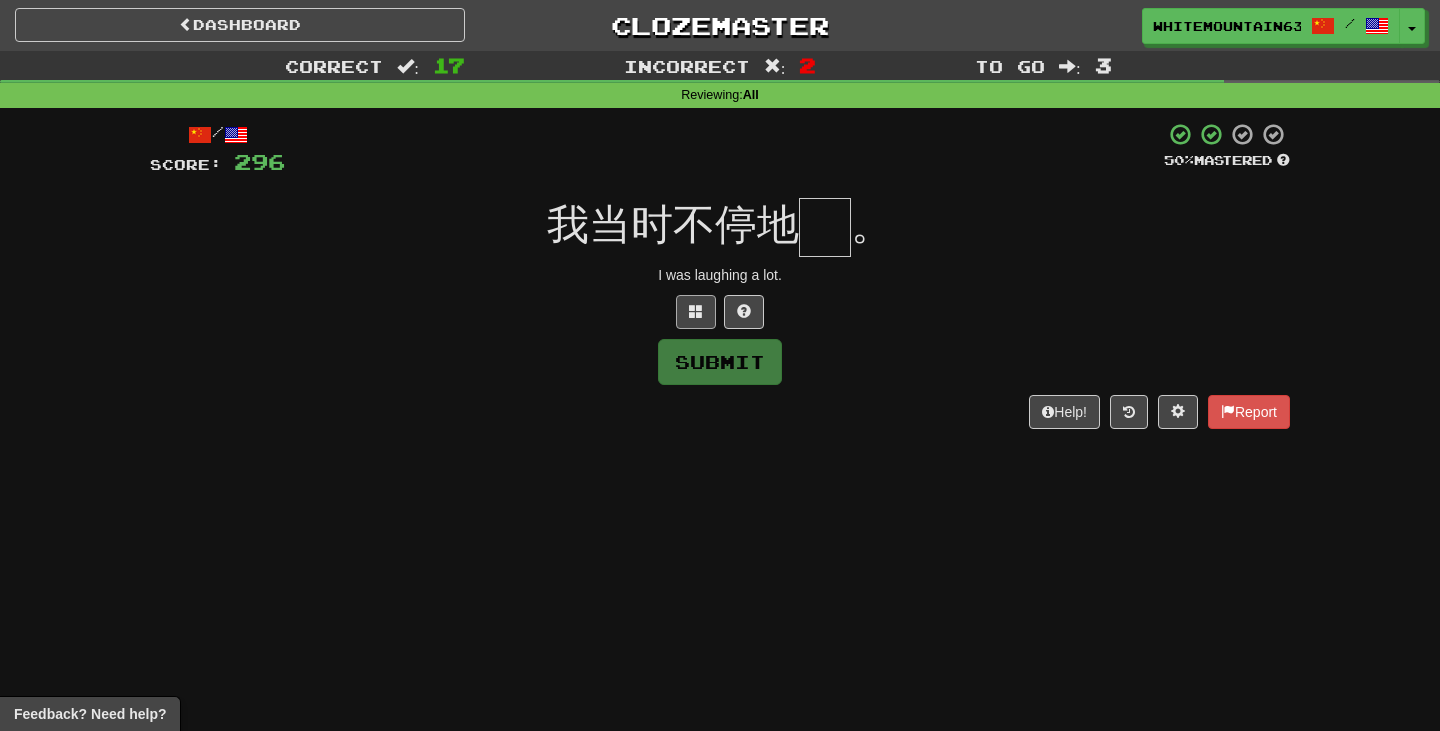 click at bounding box center (696, 311) 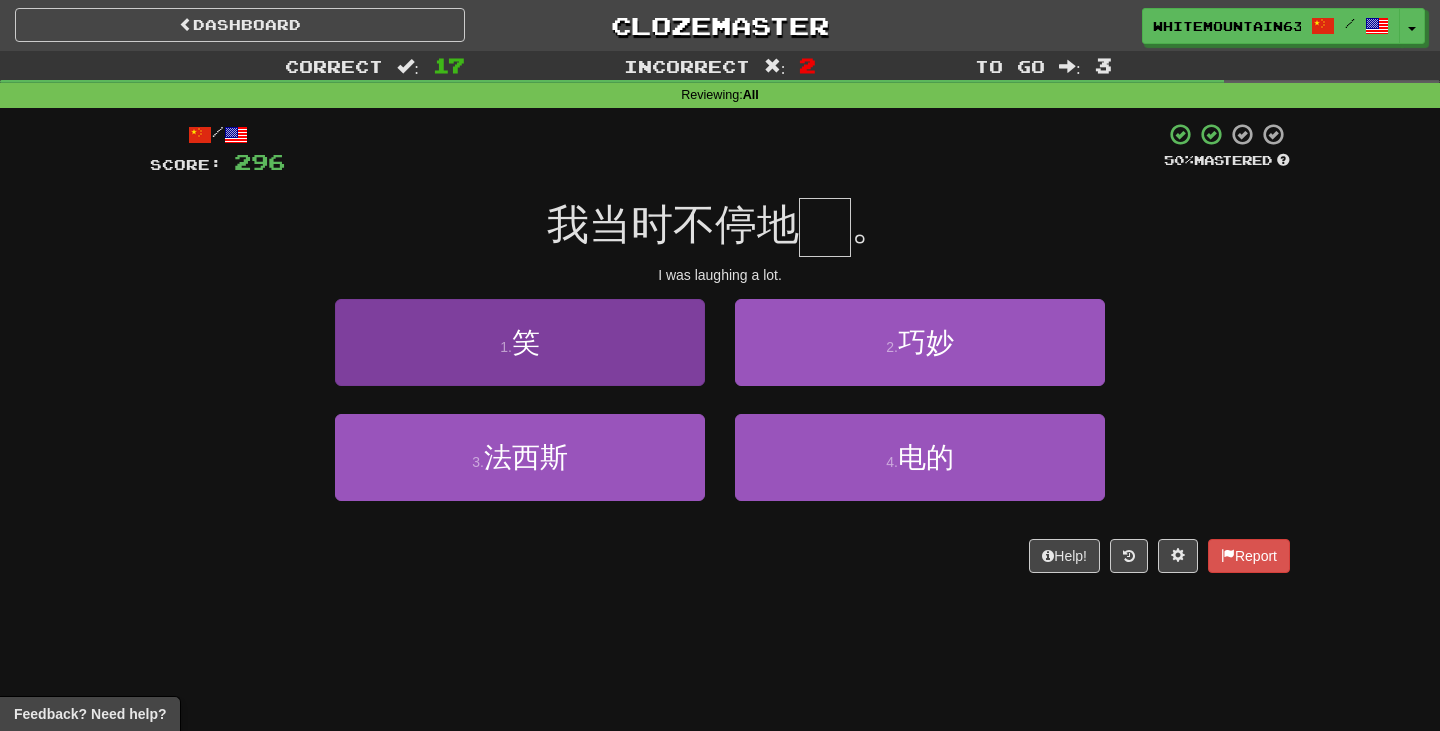 click on "1 .  笑" at bounding box center [520, 342] 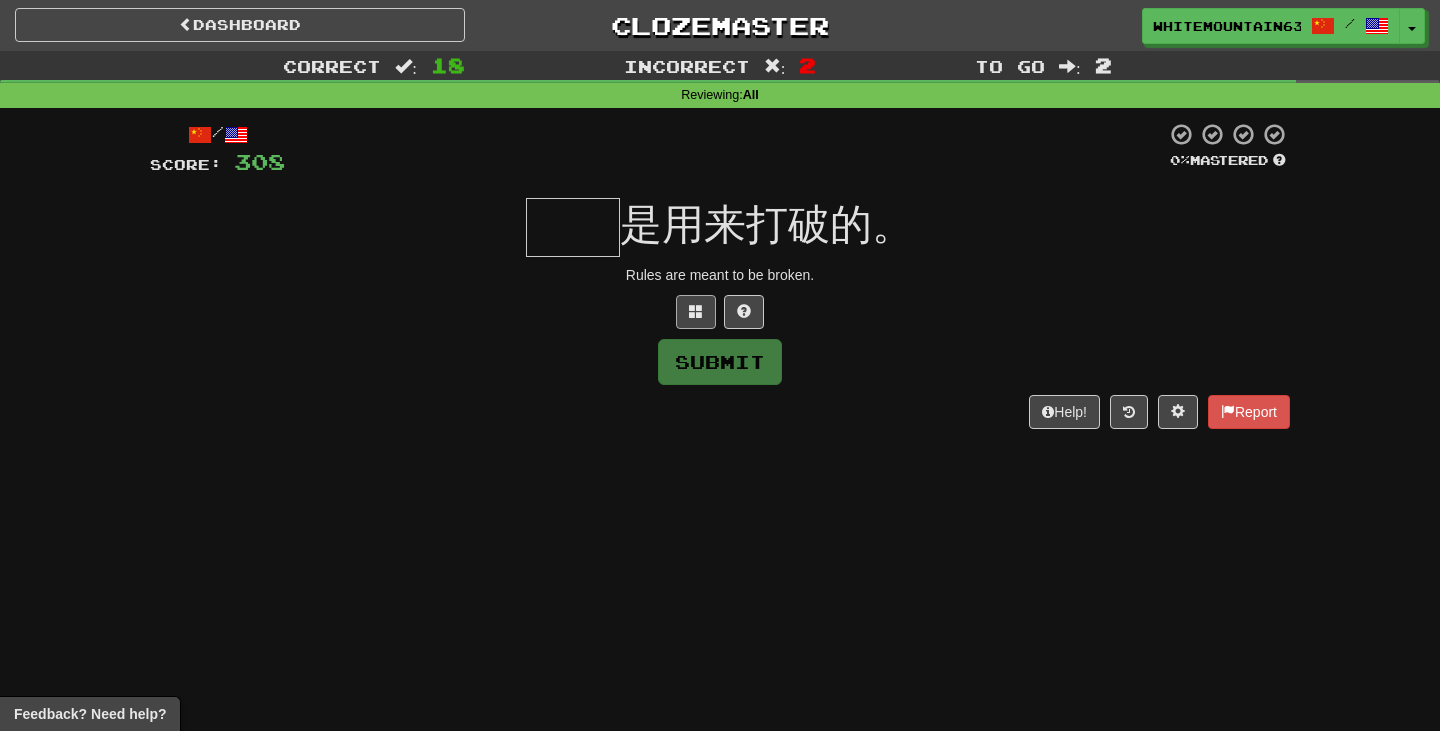 click at bounding box center (696, 311) 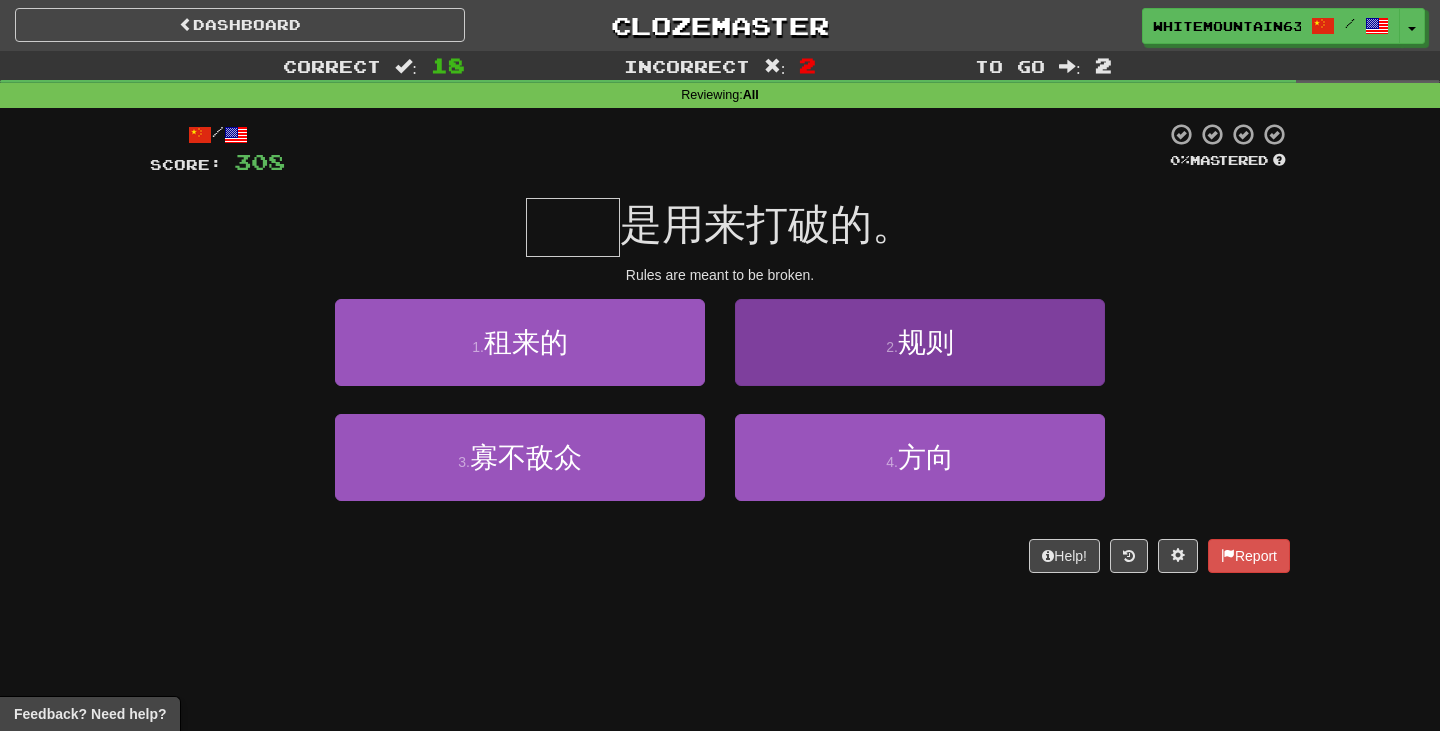 click on "2 .  规则" at bounding box center (920, 342) 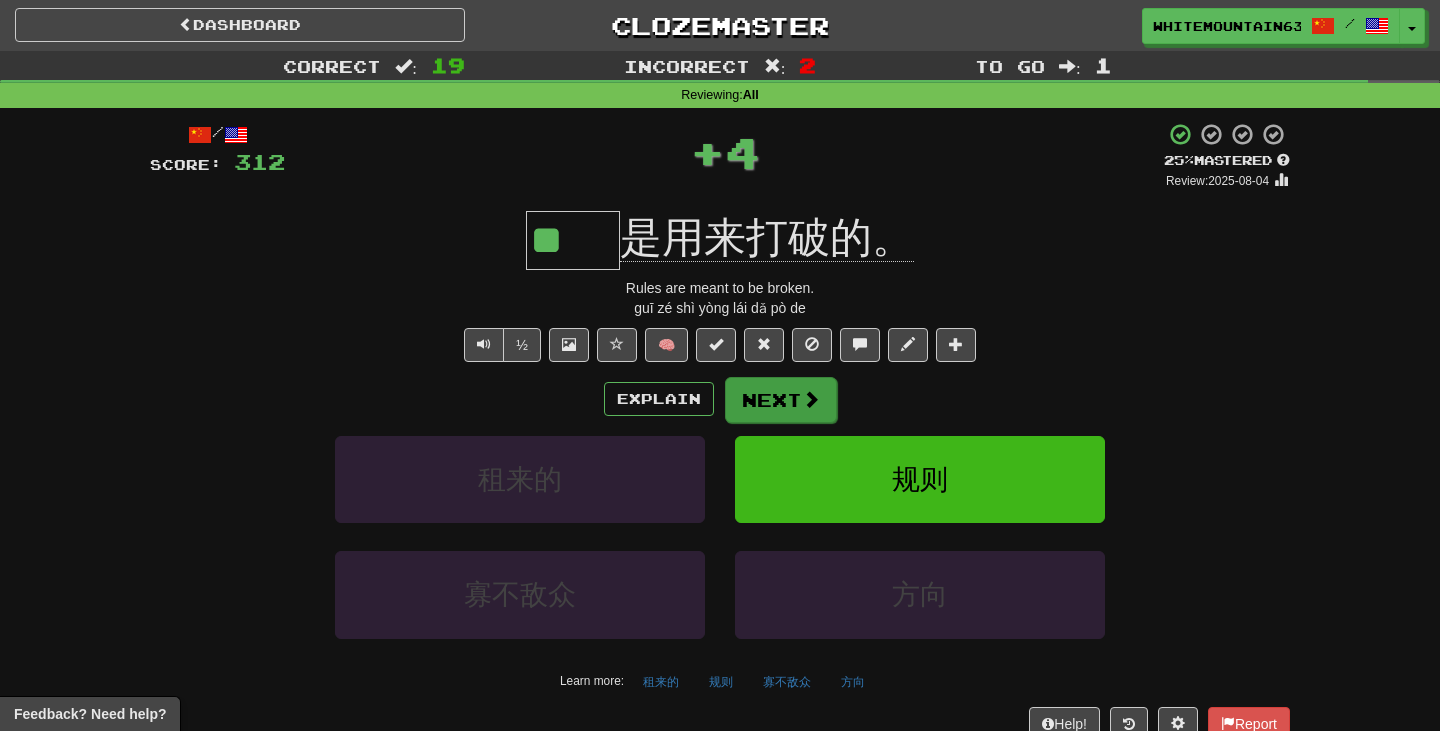 click on "Next" at bounding box center (781, 400) 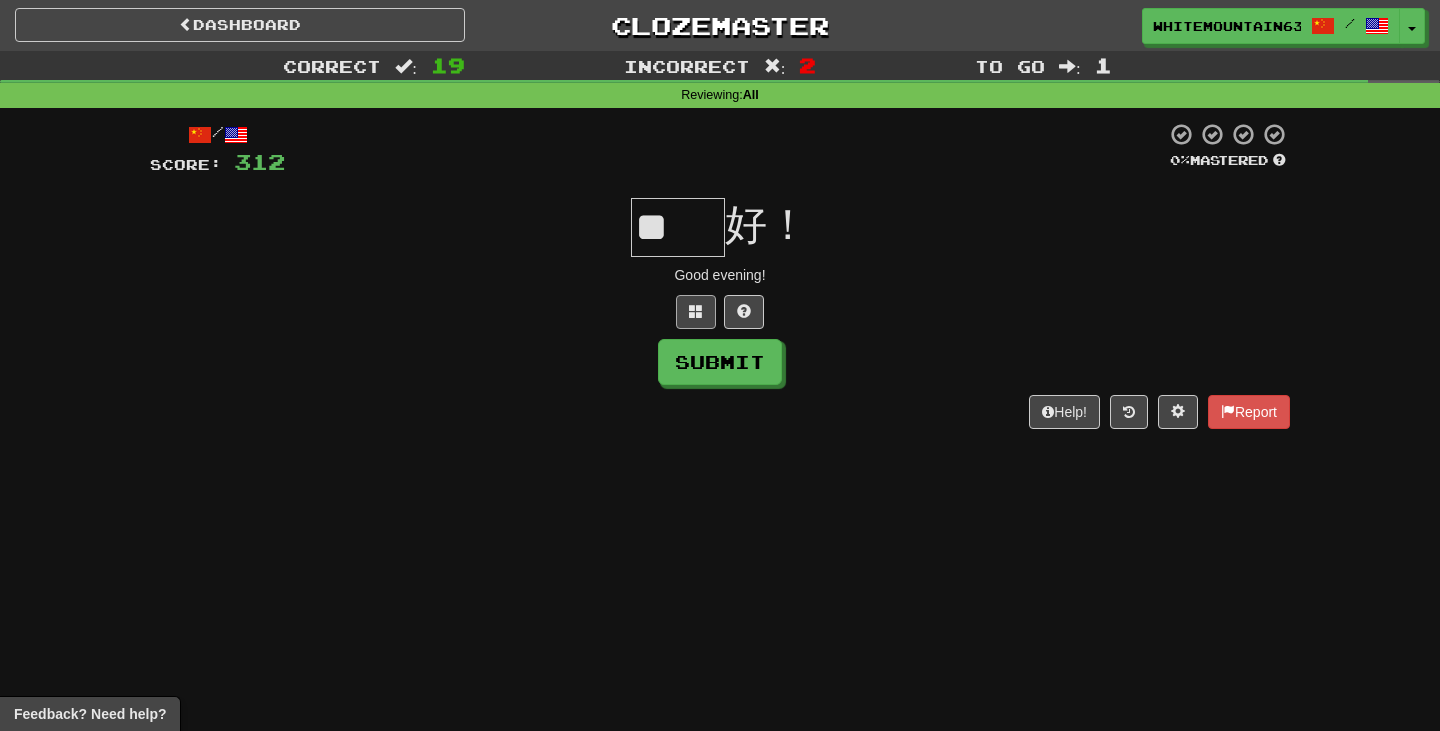 type on "**" 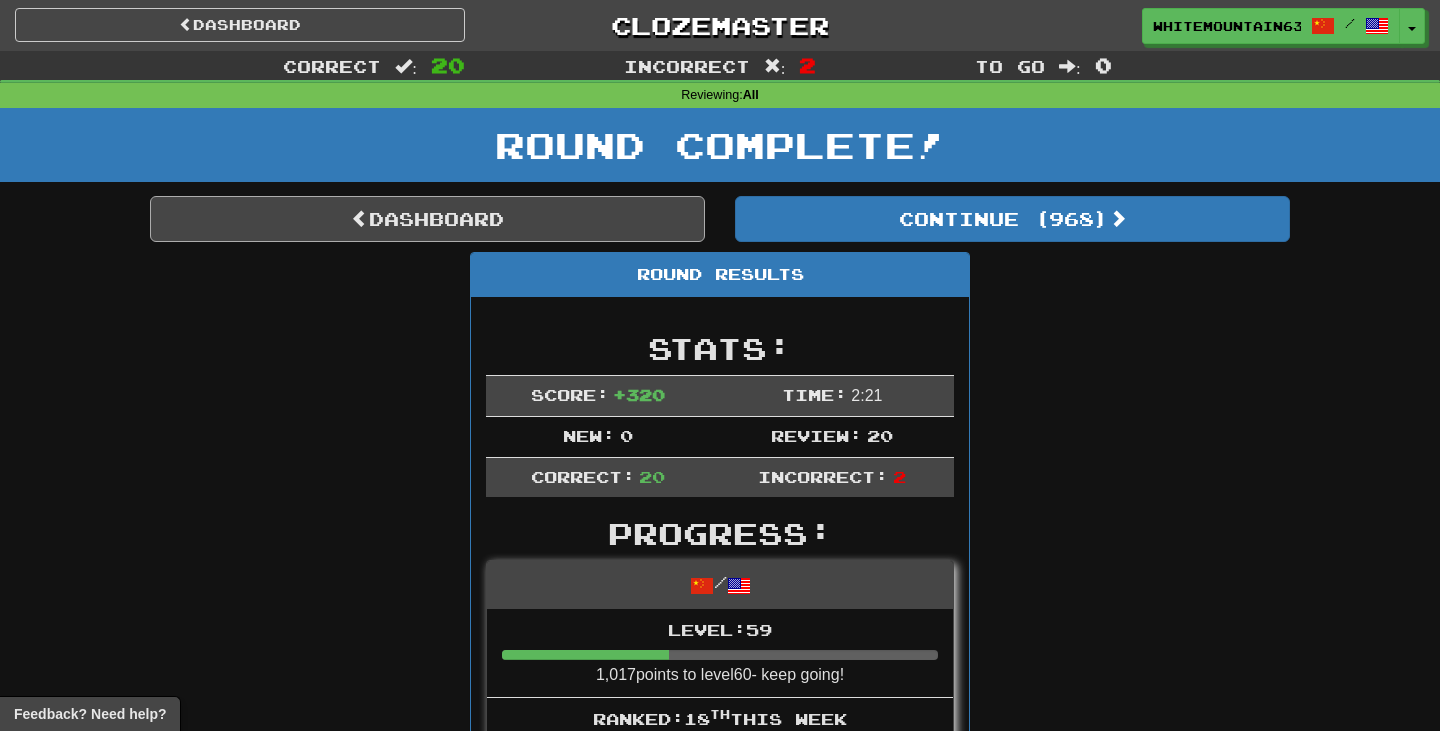 click on "Dashboard" at bounding box center [427, 219] 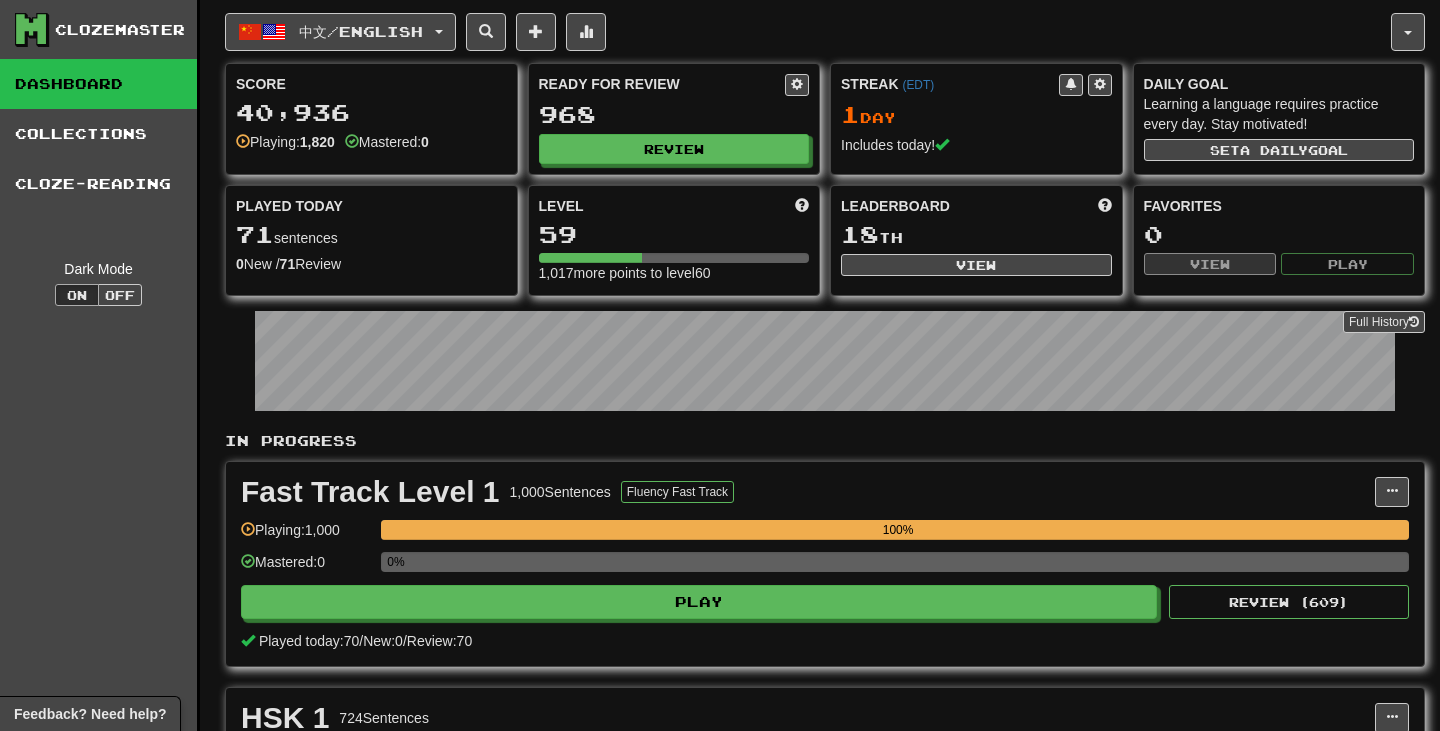 scroll, scrollTop: 0, scrollLeft: 0, axis: both 